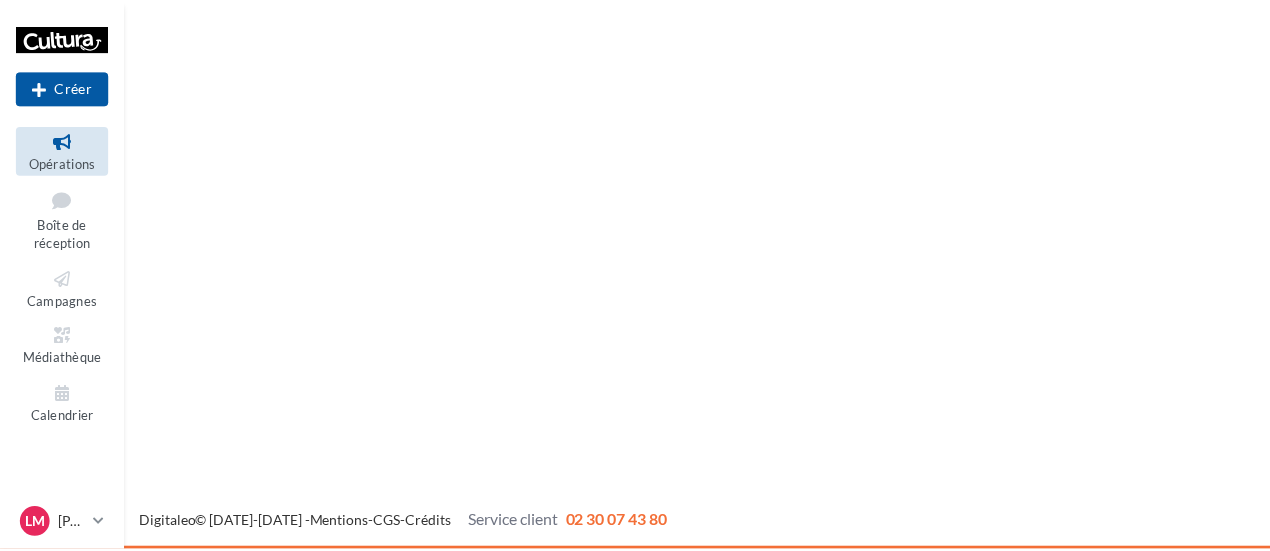 scroll, scrollTop: 0, scrollLeft: 0, axis: both 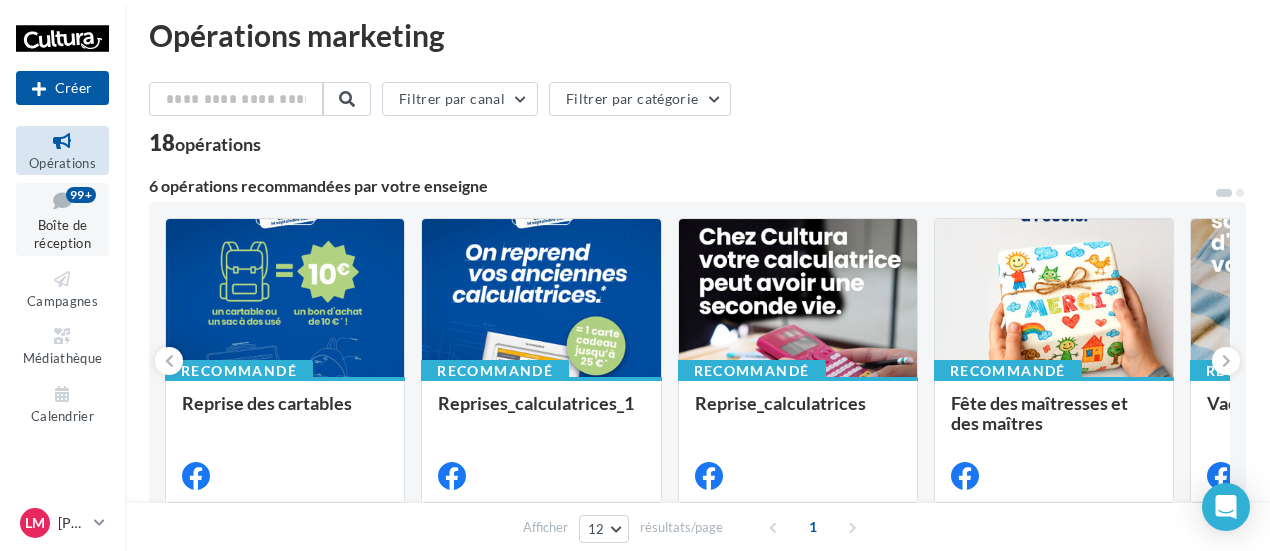 click on "Boîte de réception" at bounding box center (62, 234) 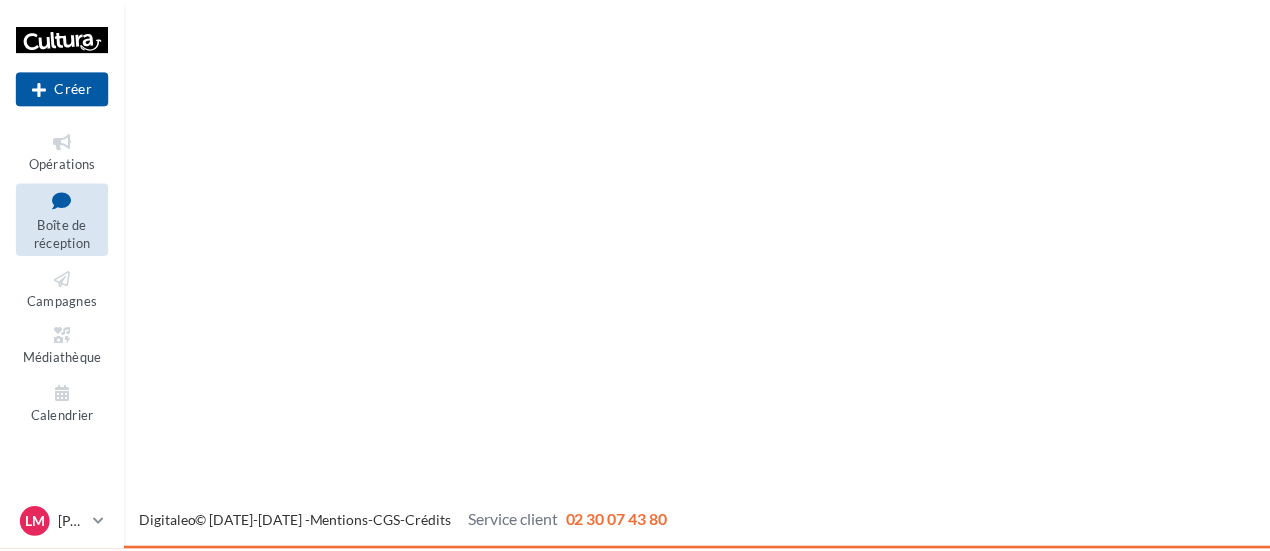 scroll, scrollTop: 0, scrollLeft: 0, axis: both 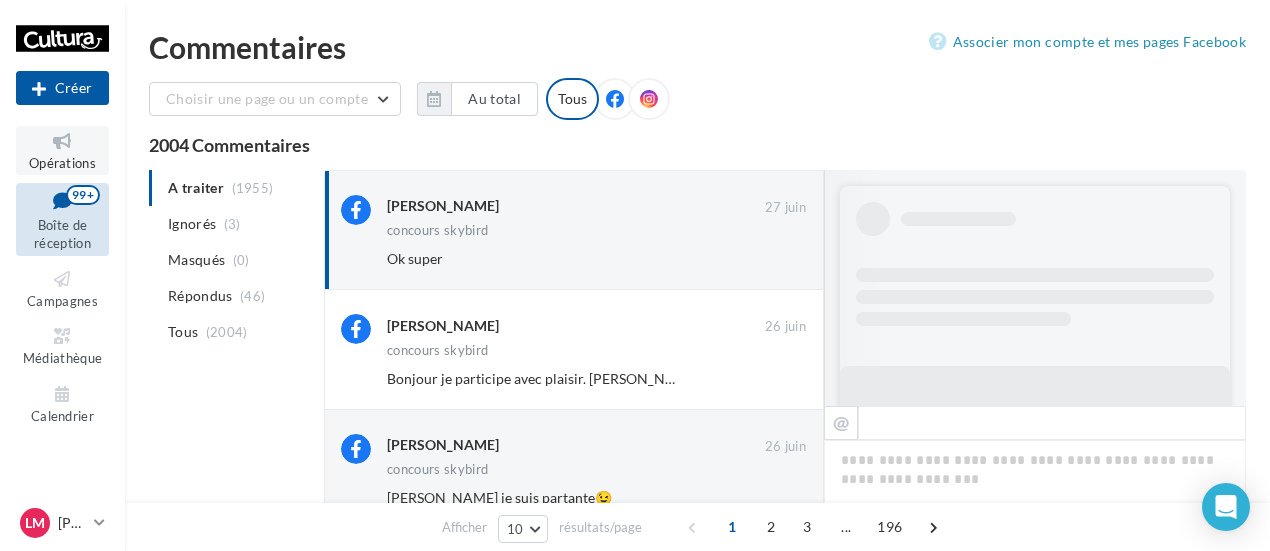 click at bounding box center (62, 141) 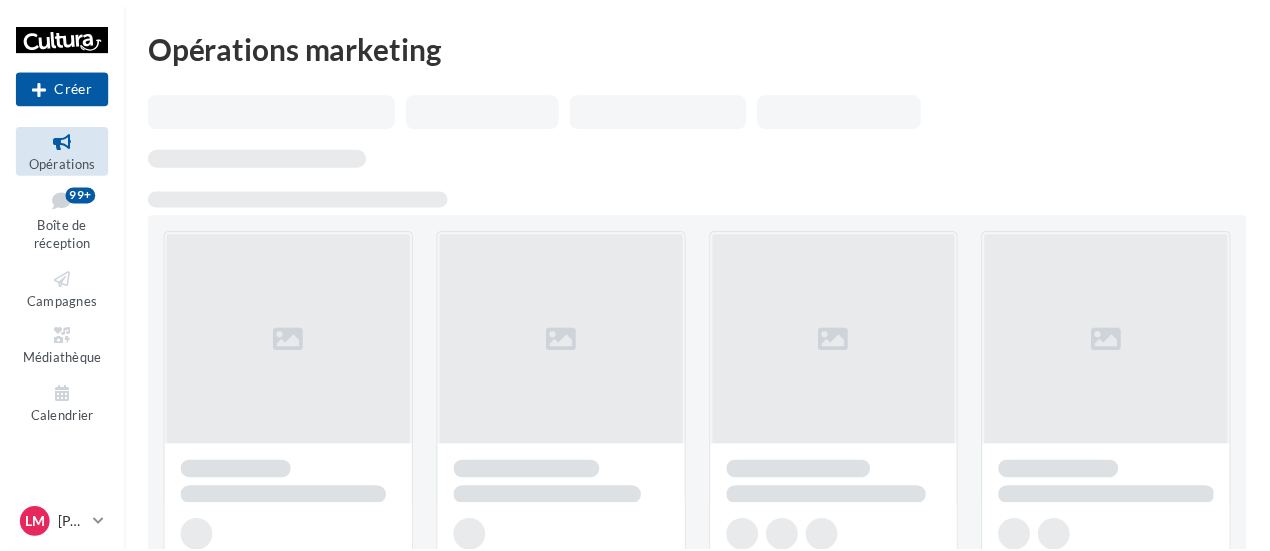 scroll, scrollTop: 0, scrollLeft: 0, axis: both 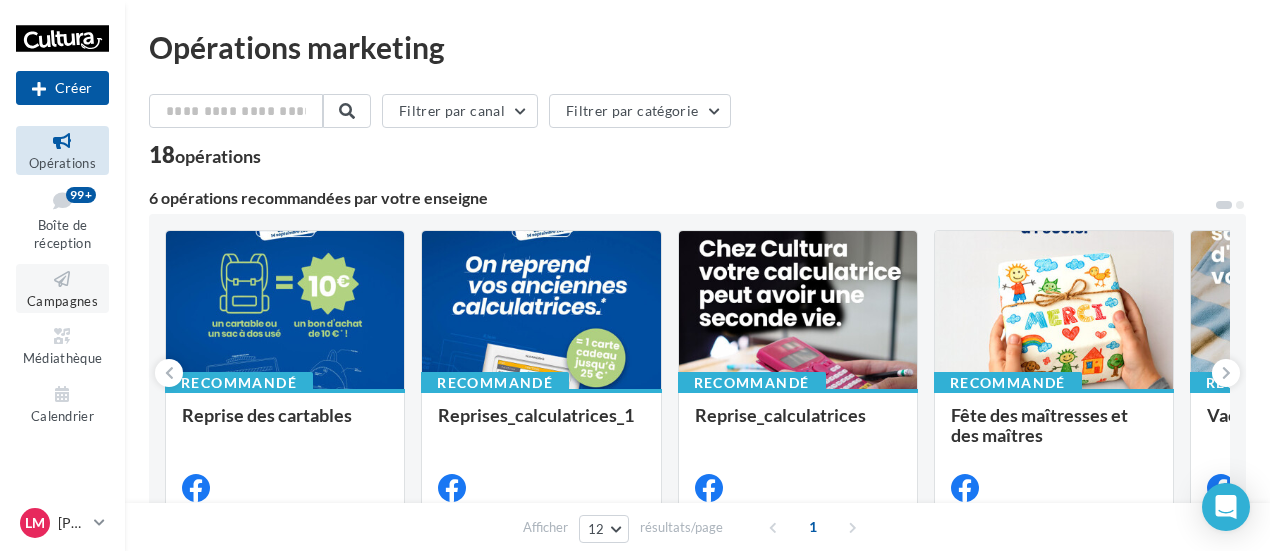 click on "Campagnes" at bounding box center [62, 301] 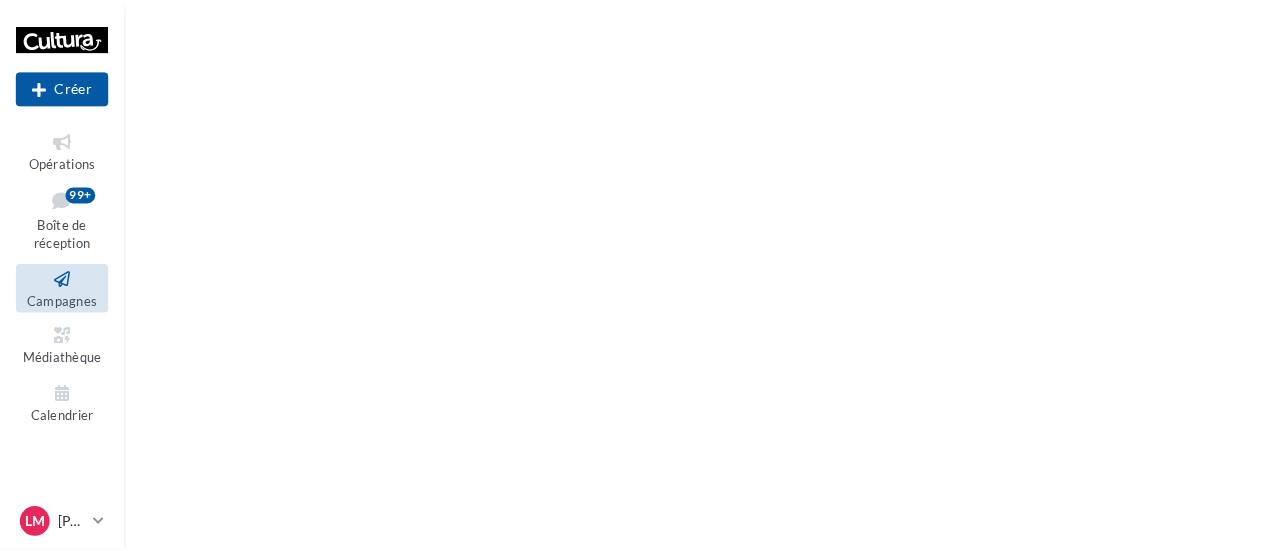 scroll, scrollTop: 0, scrollLeft: 0, axis: both 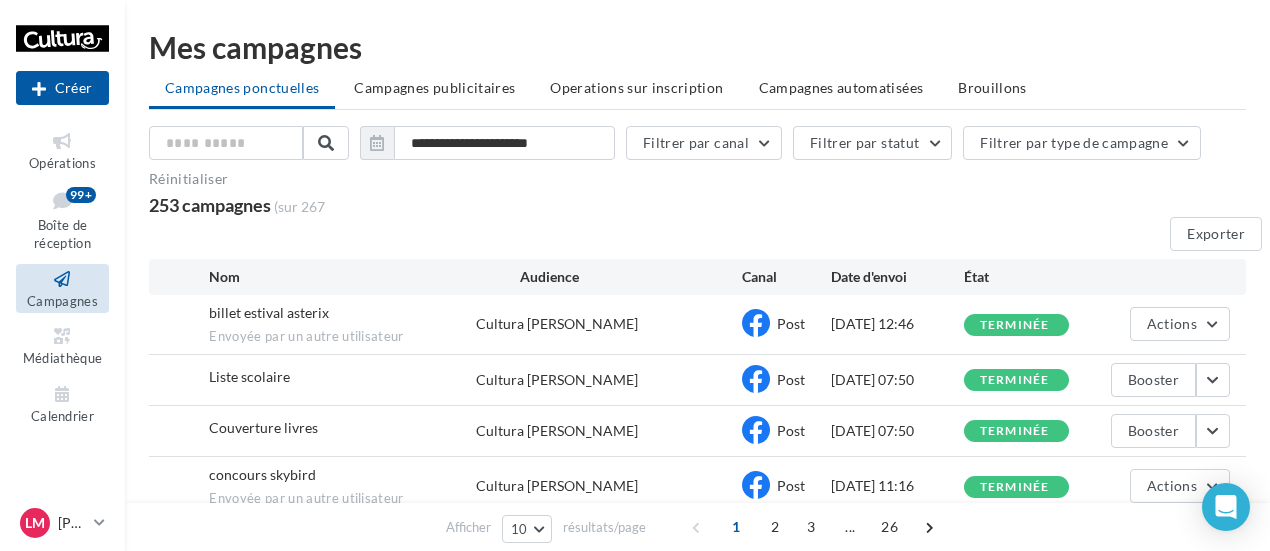 drag, startPoint x: 38, startPoint y: 146, endPoint x: 473, endPoint y: 217, distance: 440.75616 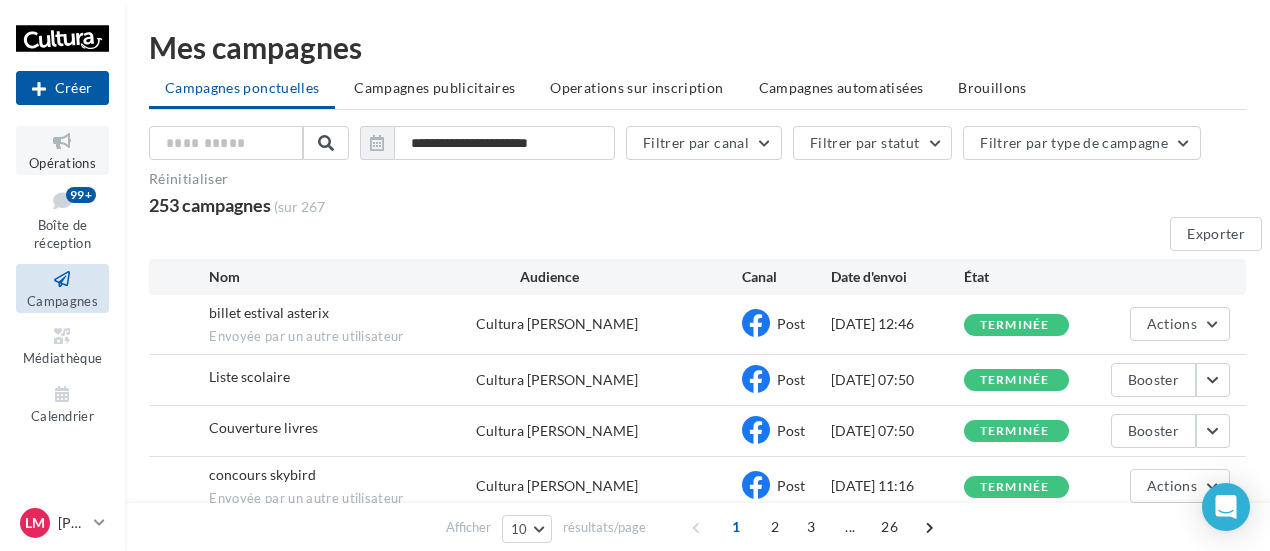 drag, startPoint x: 110, startPoint y: 143, endPoint x: 76, endPoint y: 150, distance: 34.713108 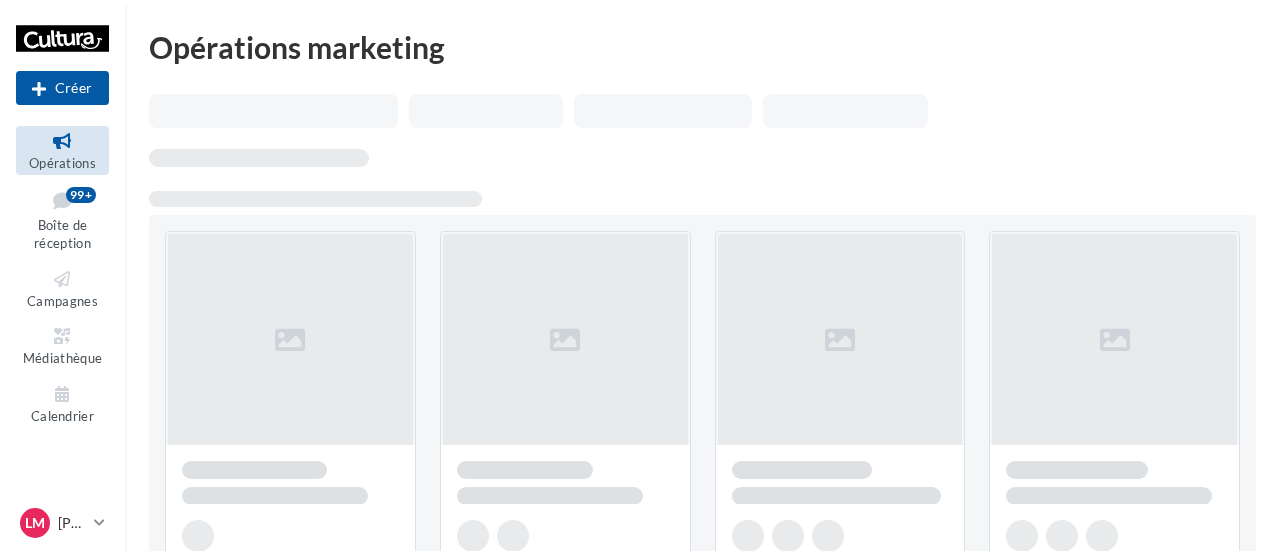 scroll, scrollTop: 0, scrollLeft: 0, axis: both 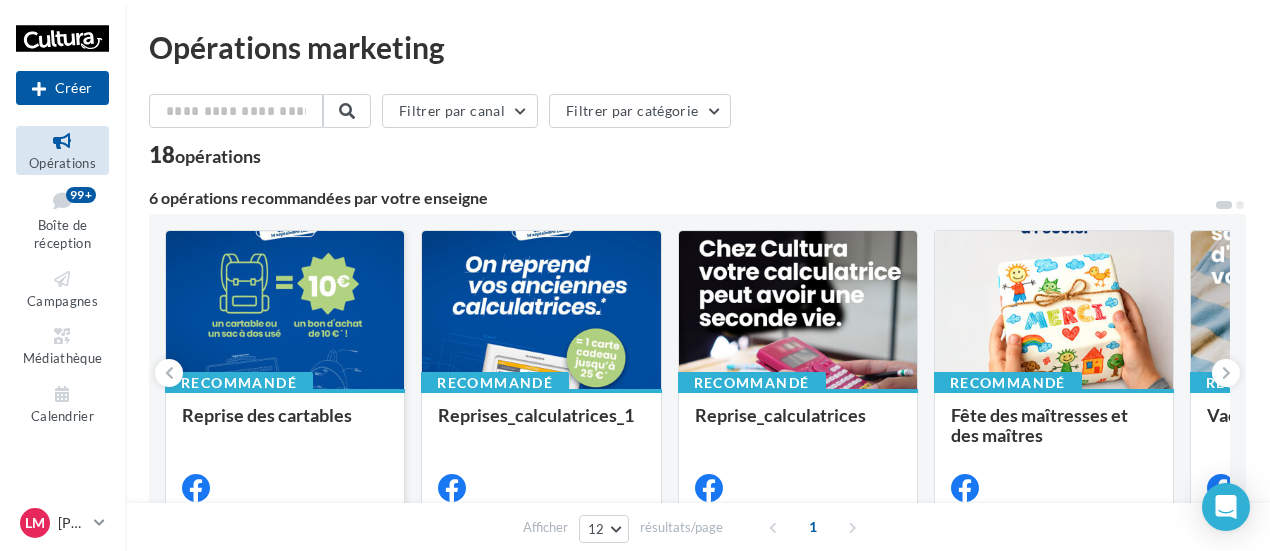 click at bounding box center [285, 311] 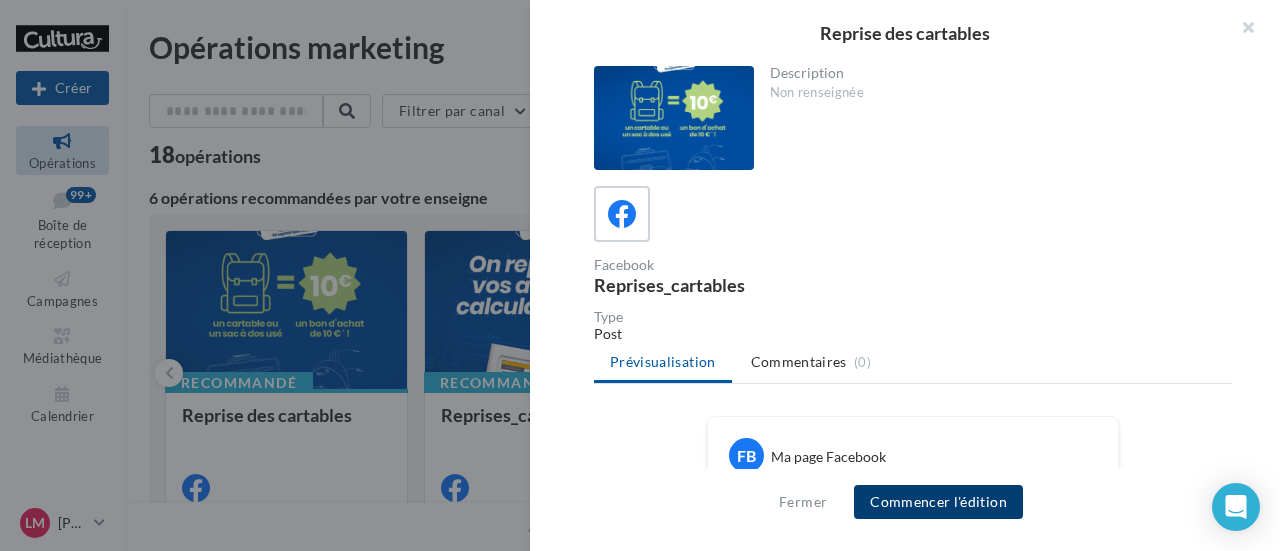 click on "Commencer l'édition" at bounding box center (938, 502) 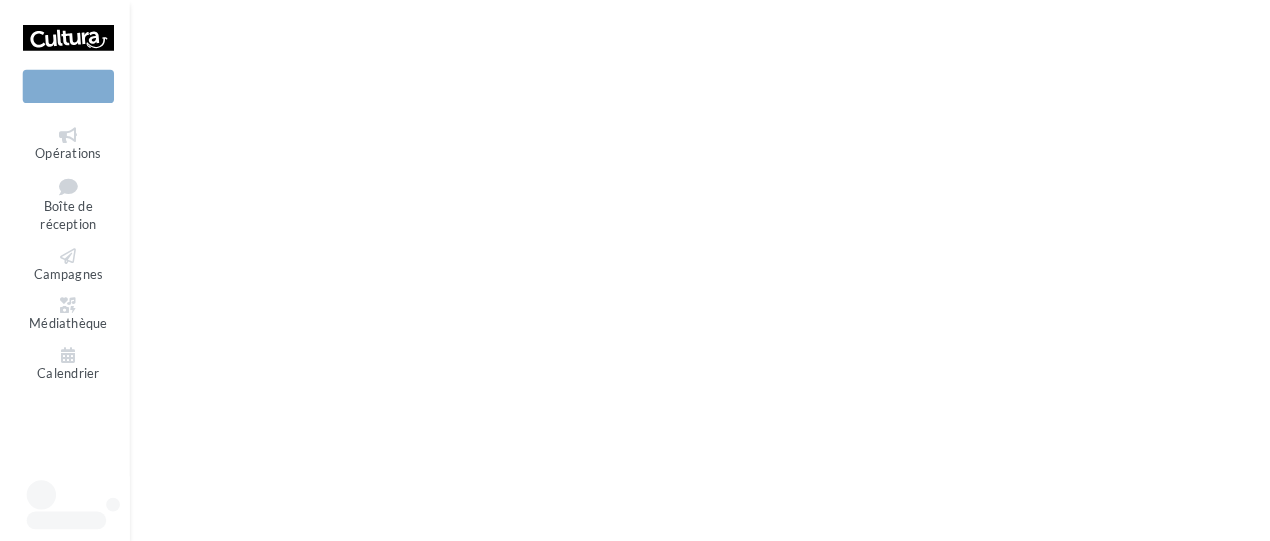 scroll, scrollTop: 0, scrollLeft: 0, axis: both 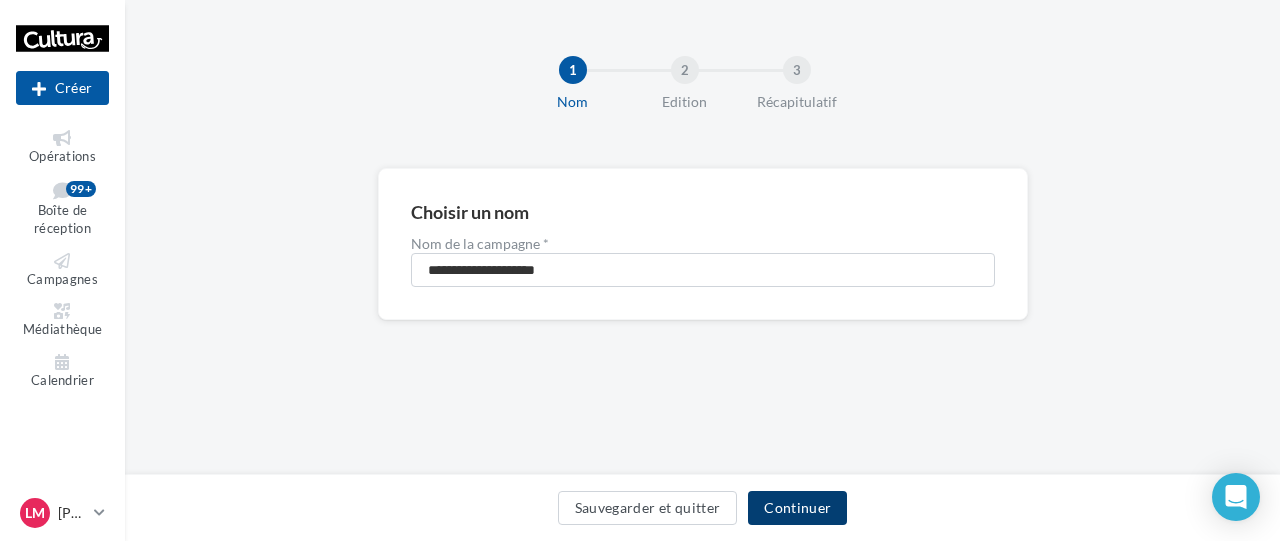 click on "Continuer" at bounding box center [797, 508] 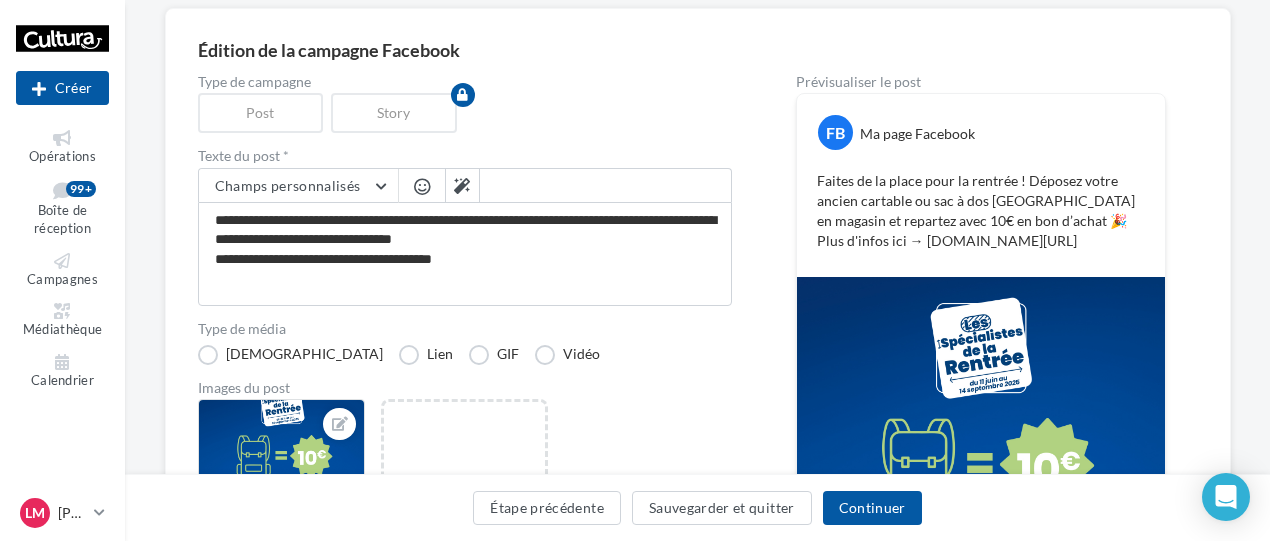scroll, scrollTop: 155, scrollLeft: 0, axis: vertical 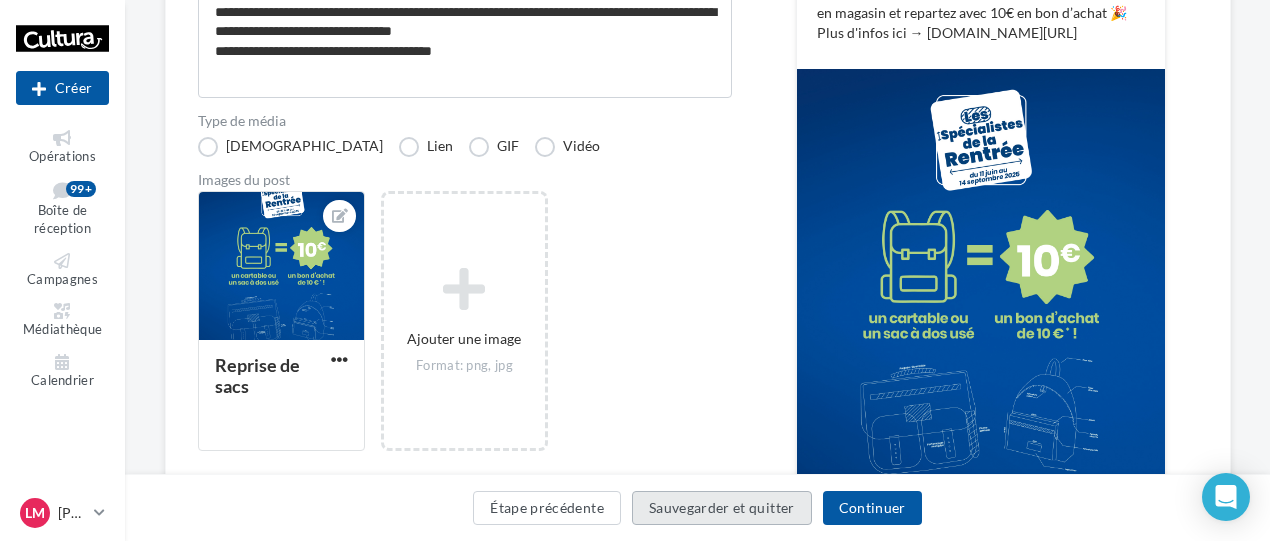 click on "Sauvegarder et quitter" at bounding box center (722, 508) 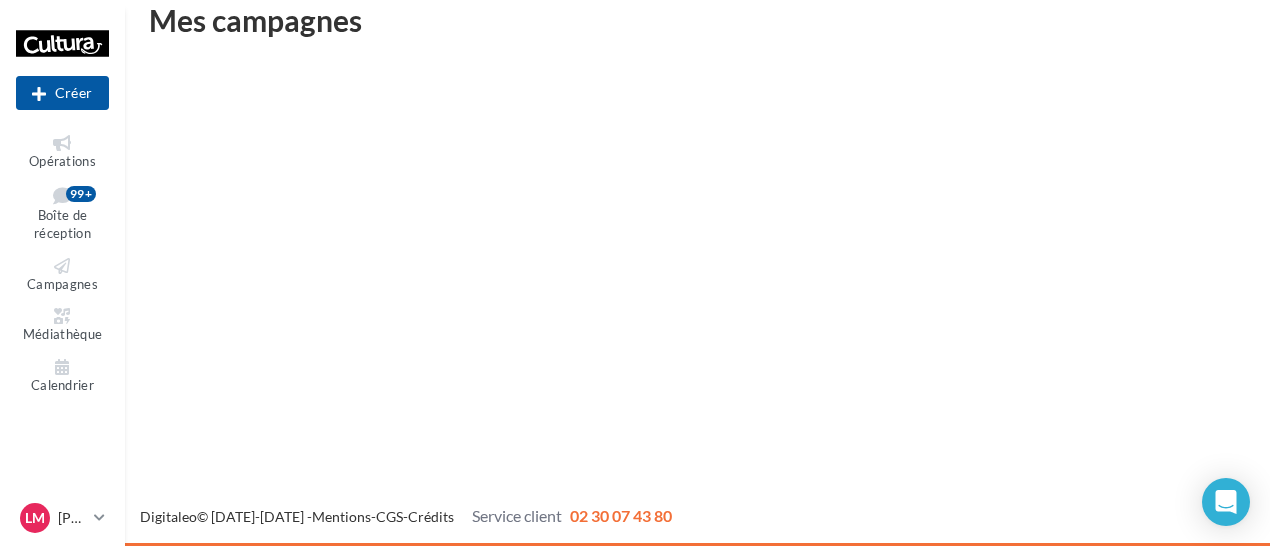 scroll, scrollTop: 32, scrollLeft: 0, axis: vertical 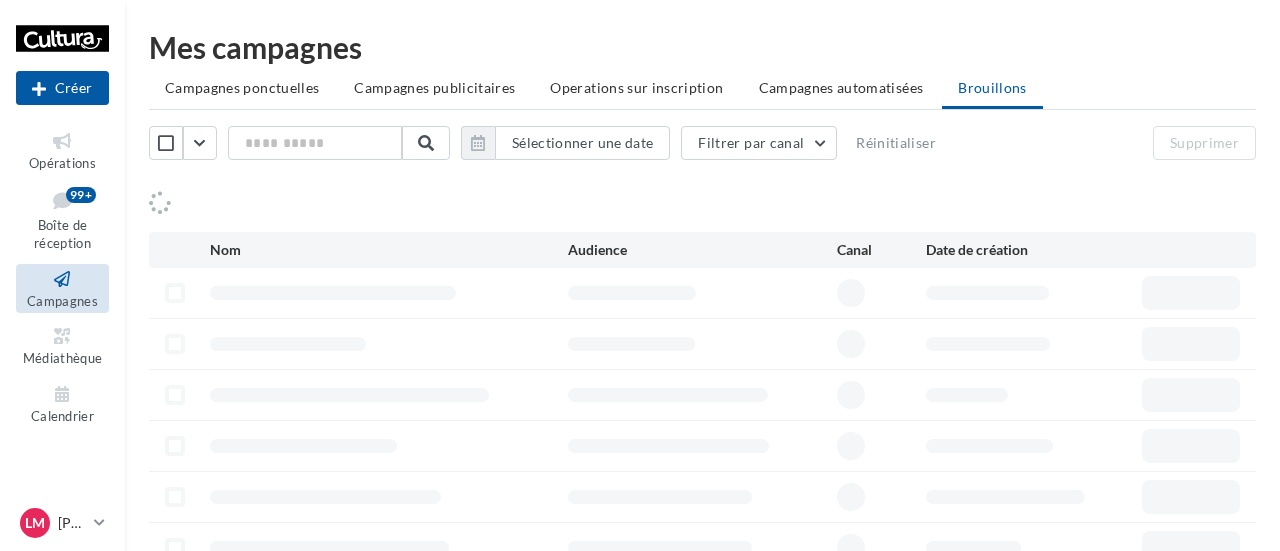 click at bounding box center (62, 141) 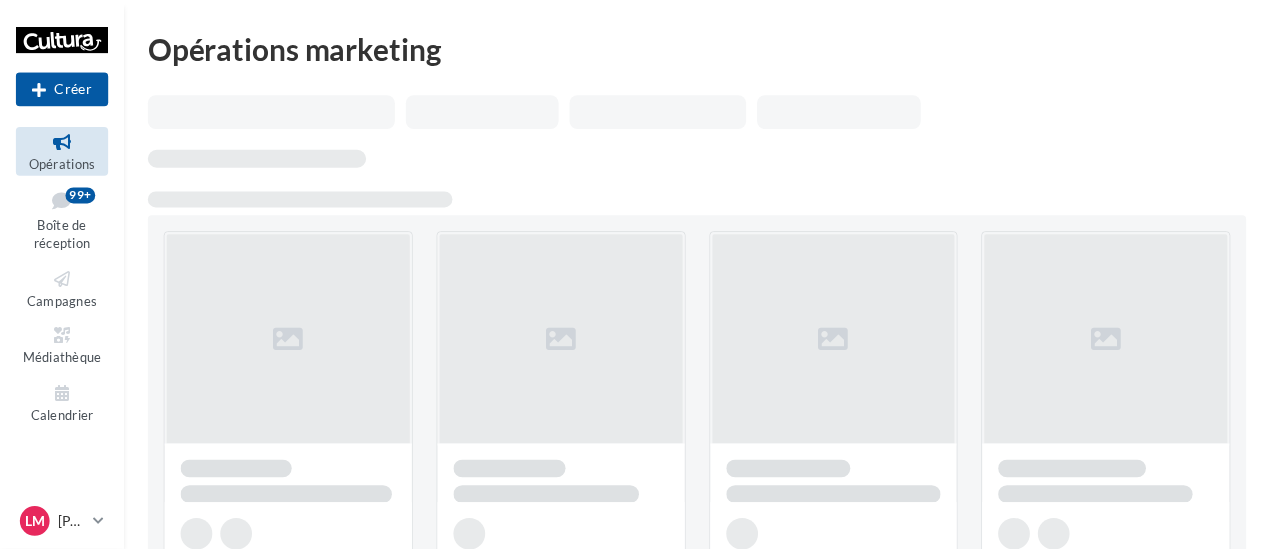 scroll, scrollTop: 0, scrollLeft: 0, axis: both 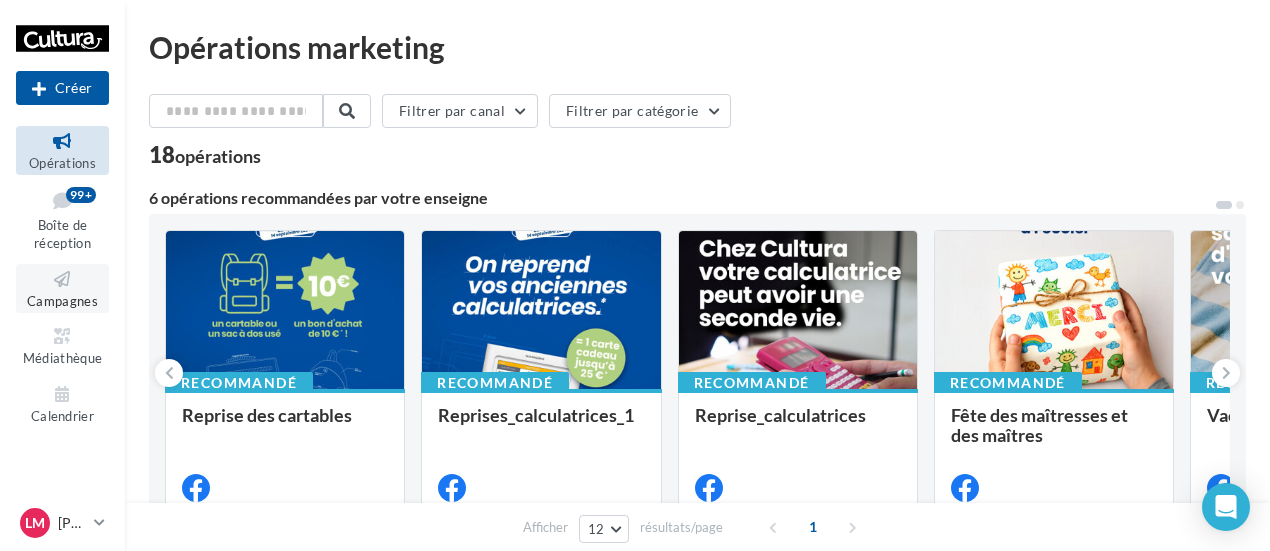 click at bounding box center (62, 279) 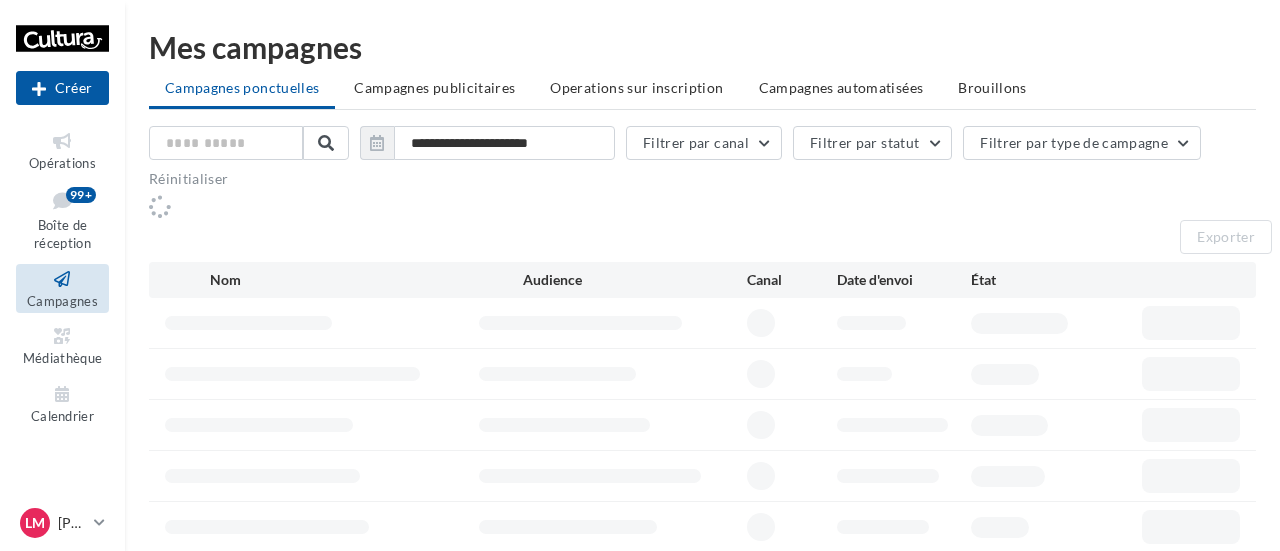 scroll, scrollTop: 0, scrollLeft: 0, axis: both 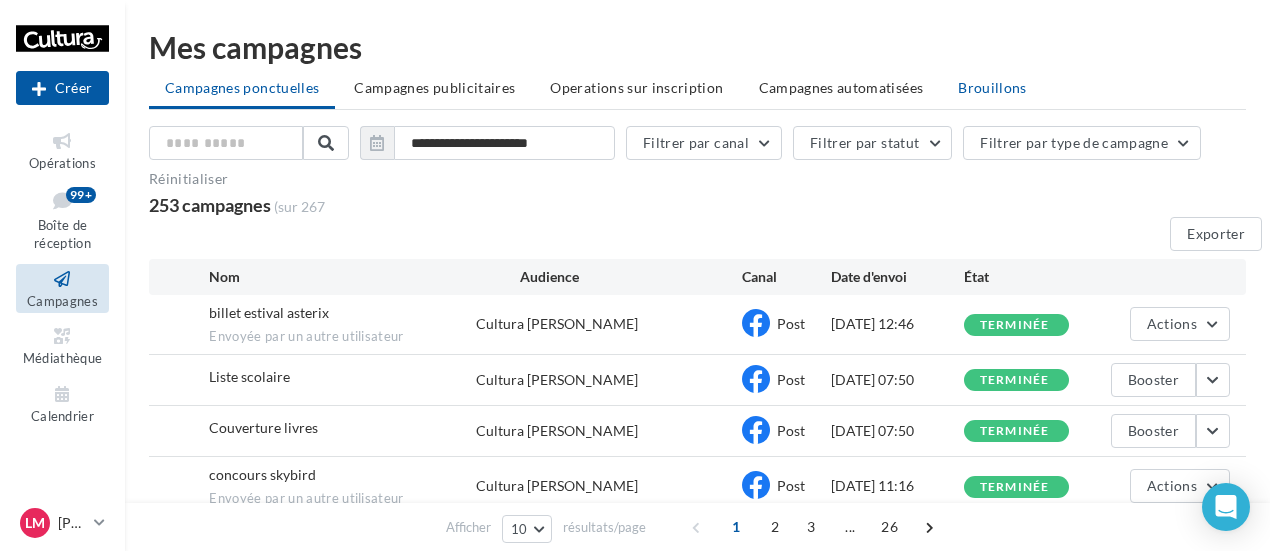 click on "Brouillons" at bounding box center [992, 87] 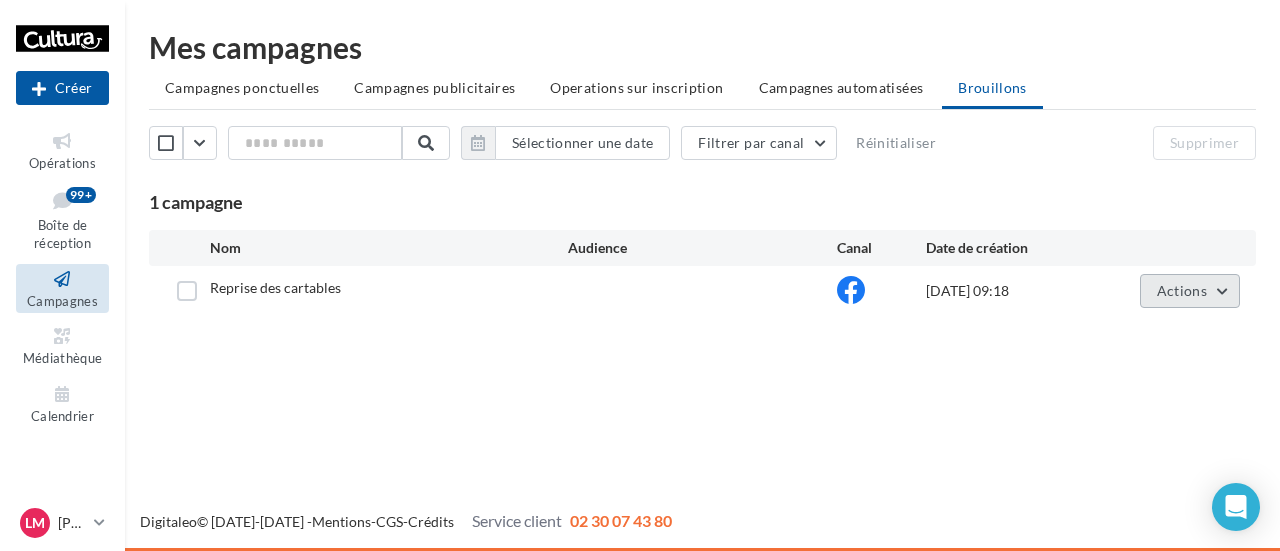 click on "Actions" at bounding box center [1190, 291] 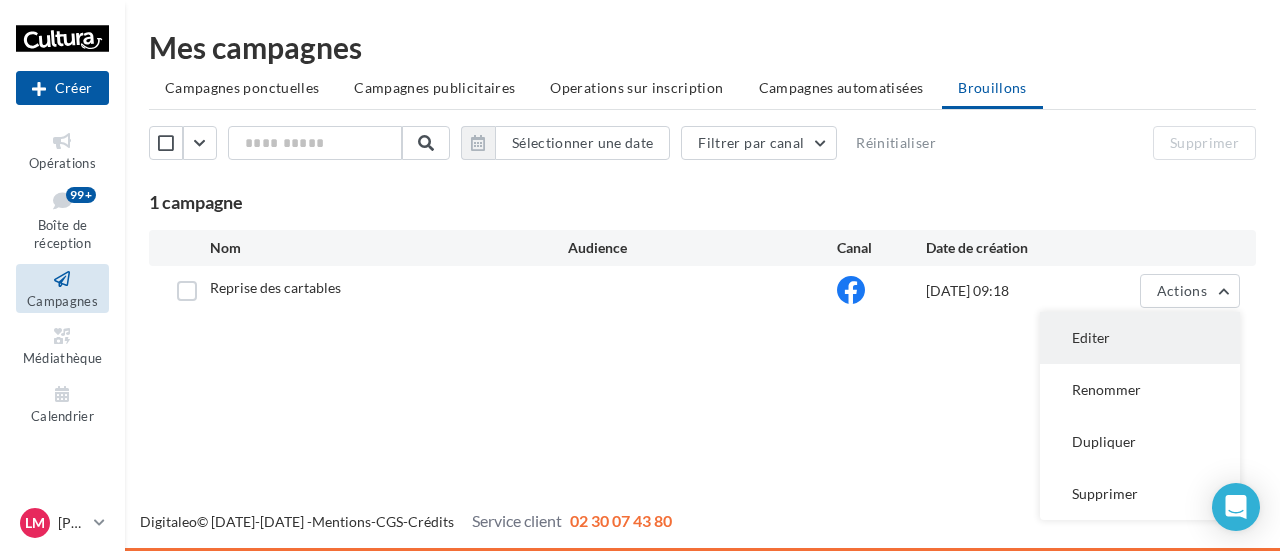 click on "Editer" at bounding box center (1140, 338) 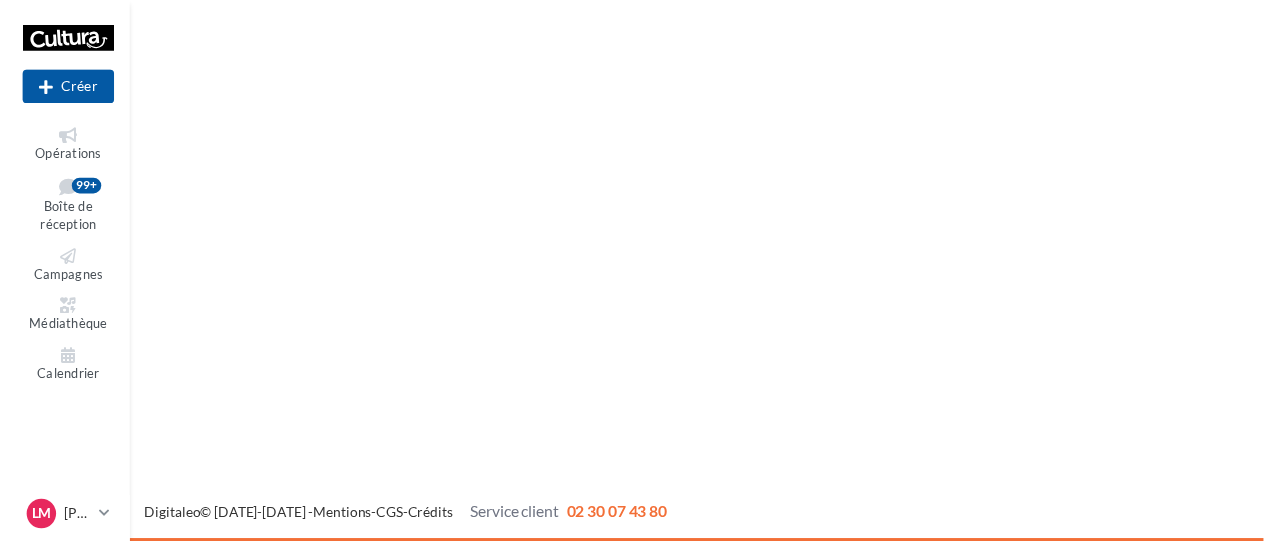 scroll, scrollTop: 0, scrollLeft: 0, axis: both 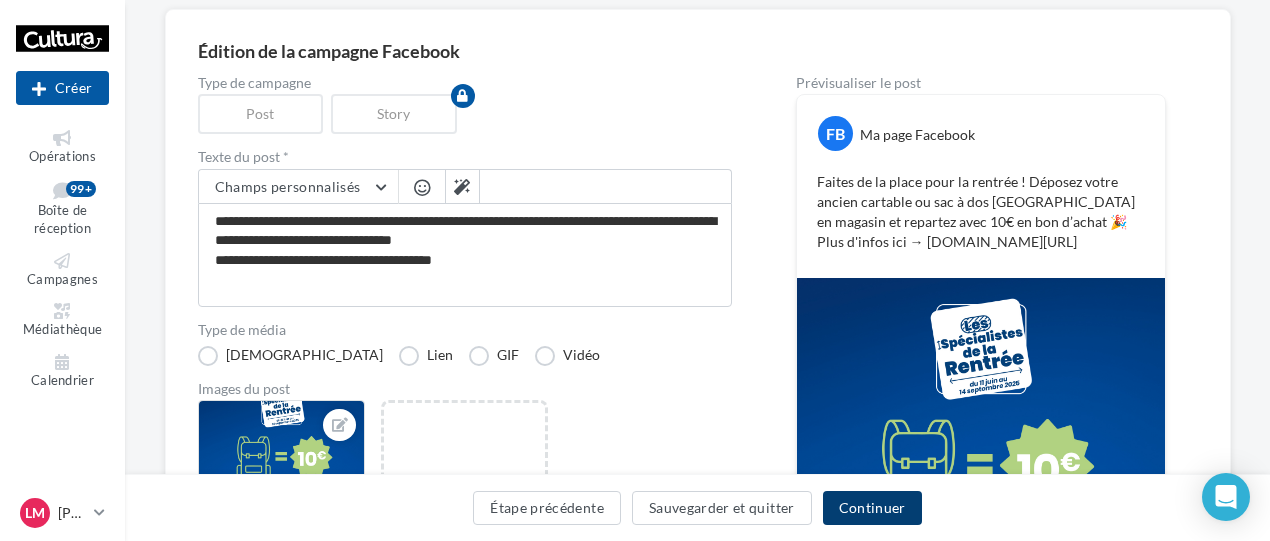 click on "Continuer" at bounding box center [872, 508] 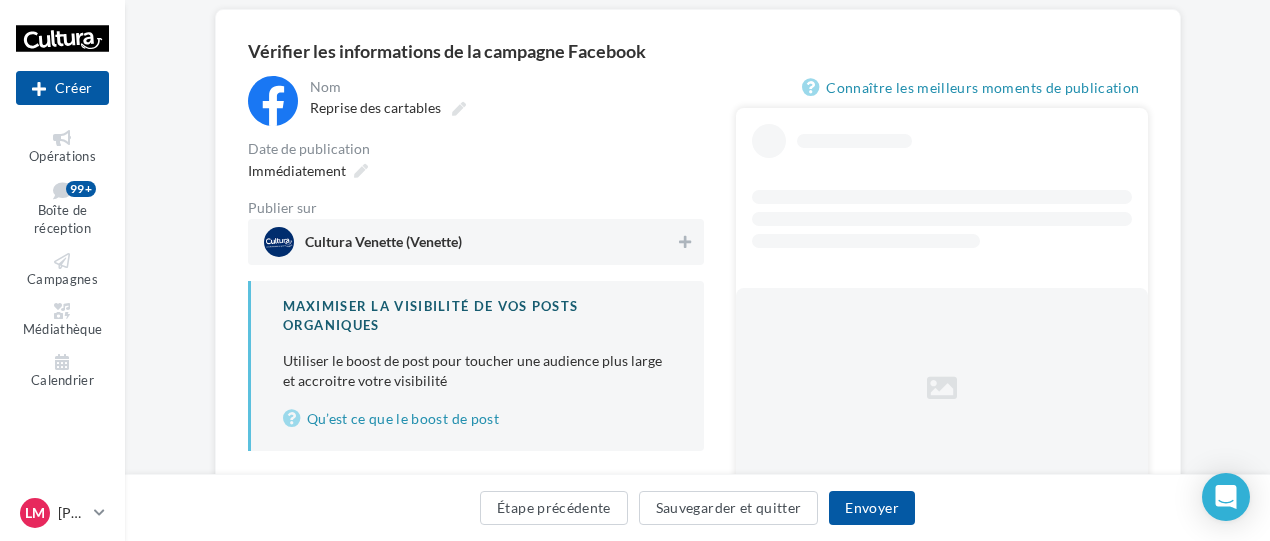 click on "Cultura Venette (Venette)" at bounding box center [383, 246] 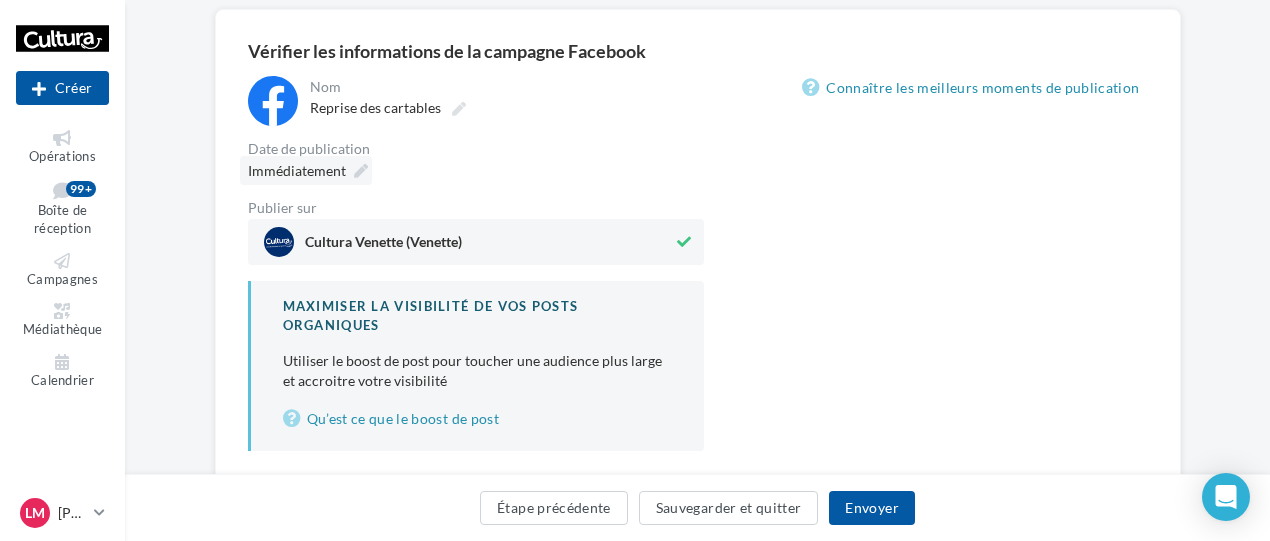 click at bounding box center [361, 171] 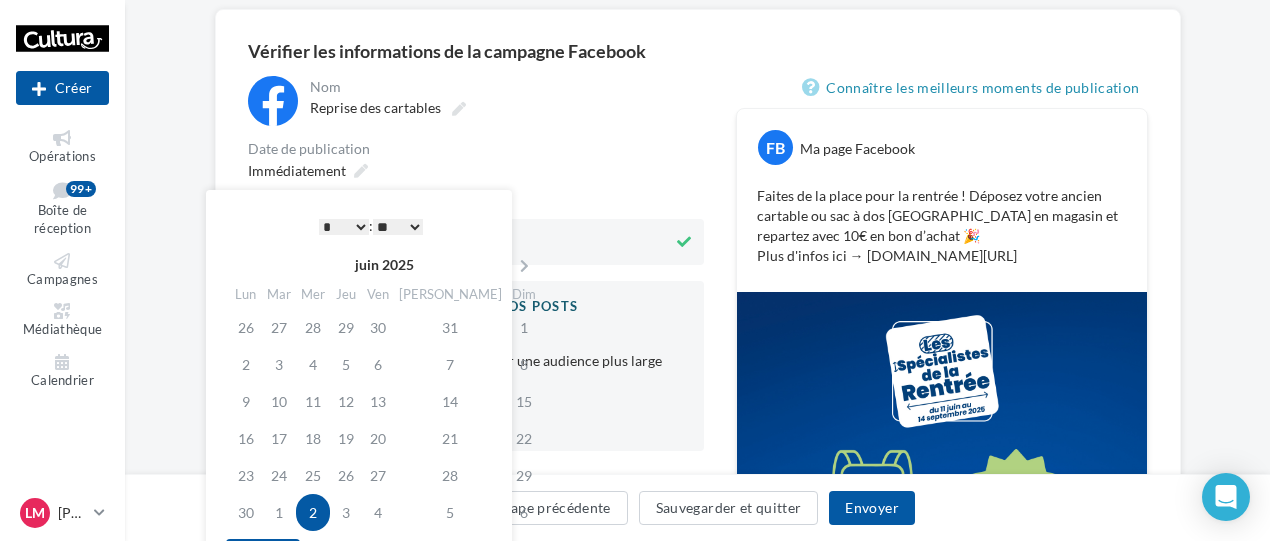 click on "* * * * * * * * * * ** ** ** ** ** ** ** ** ** ** ** ** ** **" at bounding box center (344, 227) 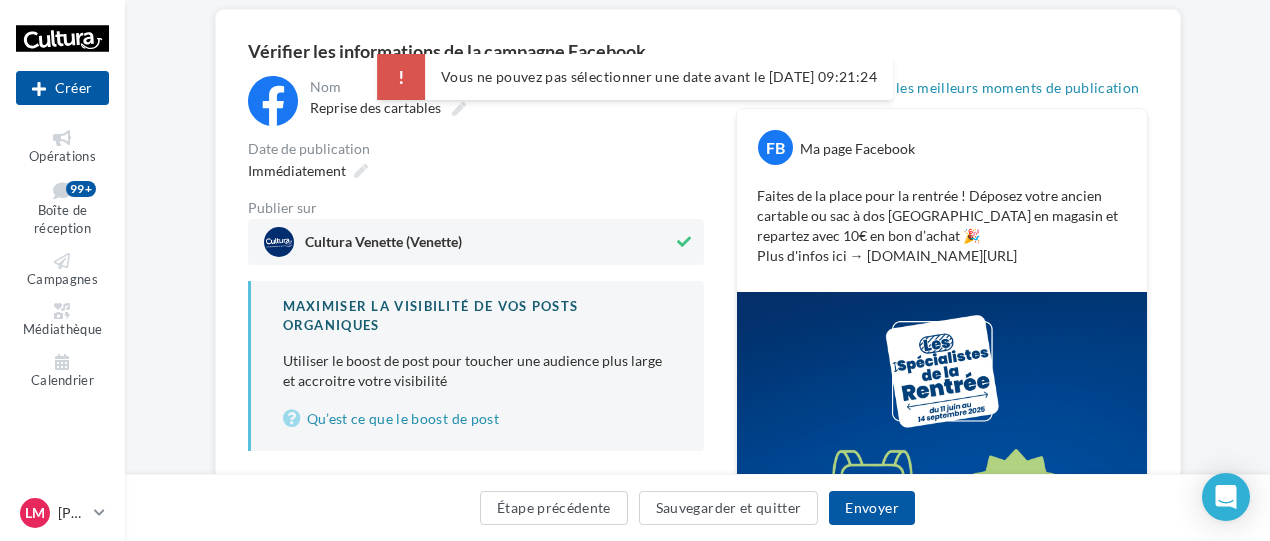 scroll, scrollTop: 196, scrollLeft: 0, axis: vertical 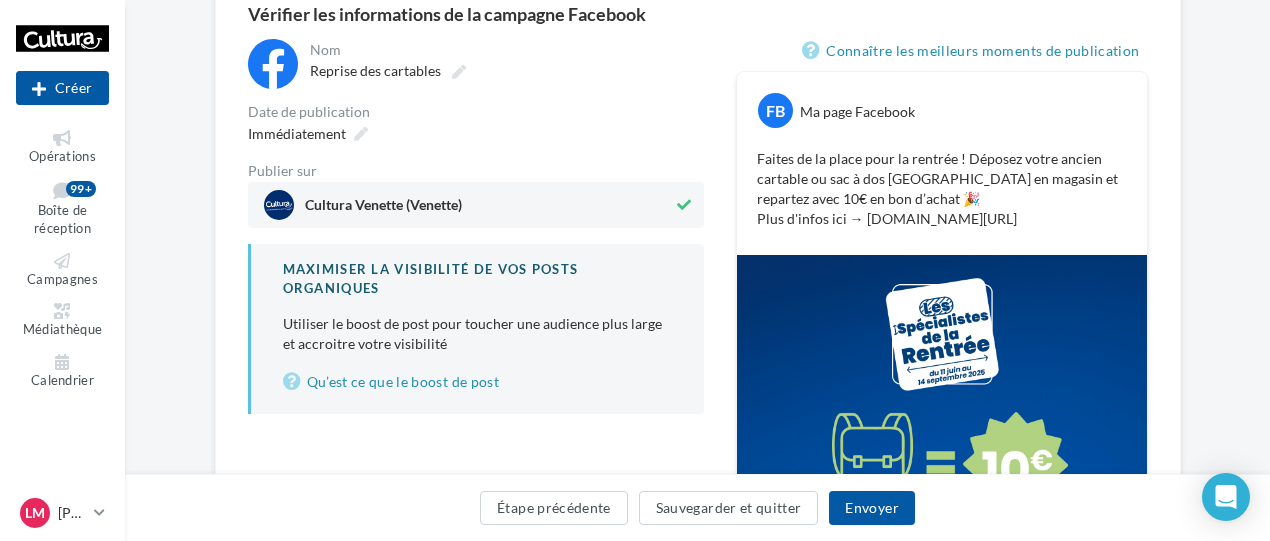 click on "Date de publication" at bounding box center (476, 112) 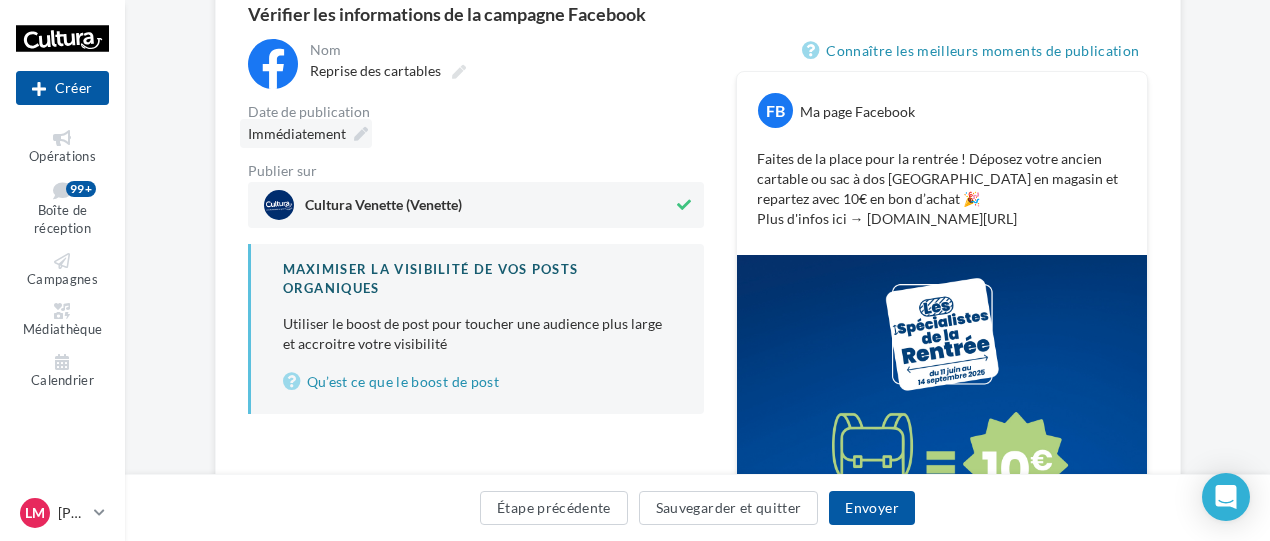 click on "Immédiatement" at bounding box center [306, 133] 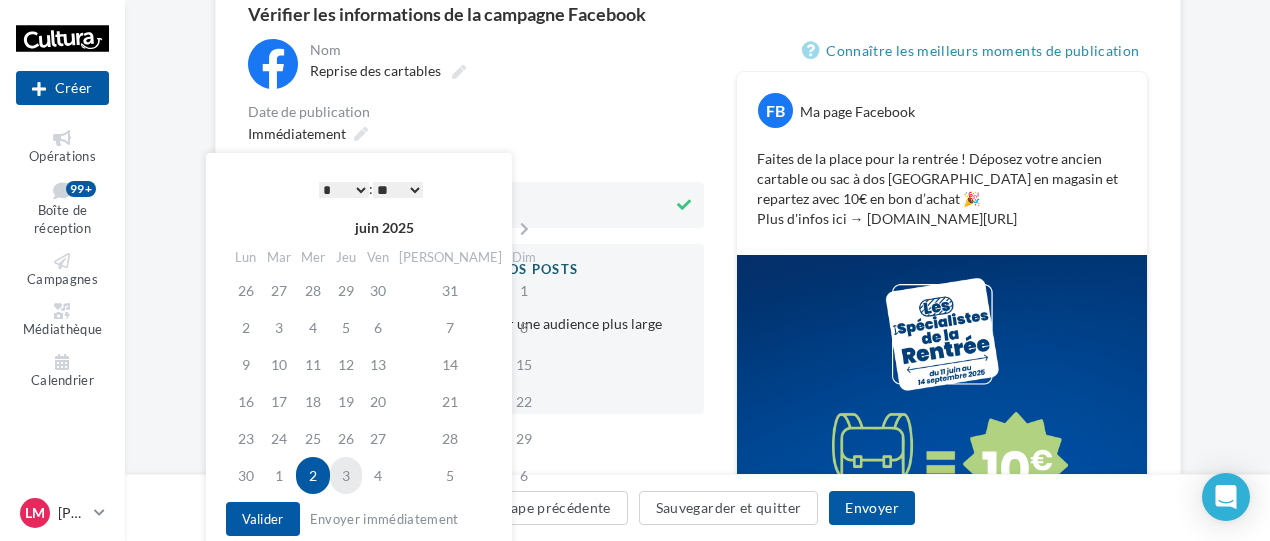 click on "3" at bounding box center [346, 475] 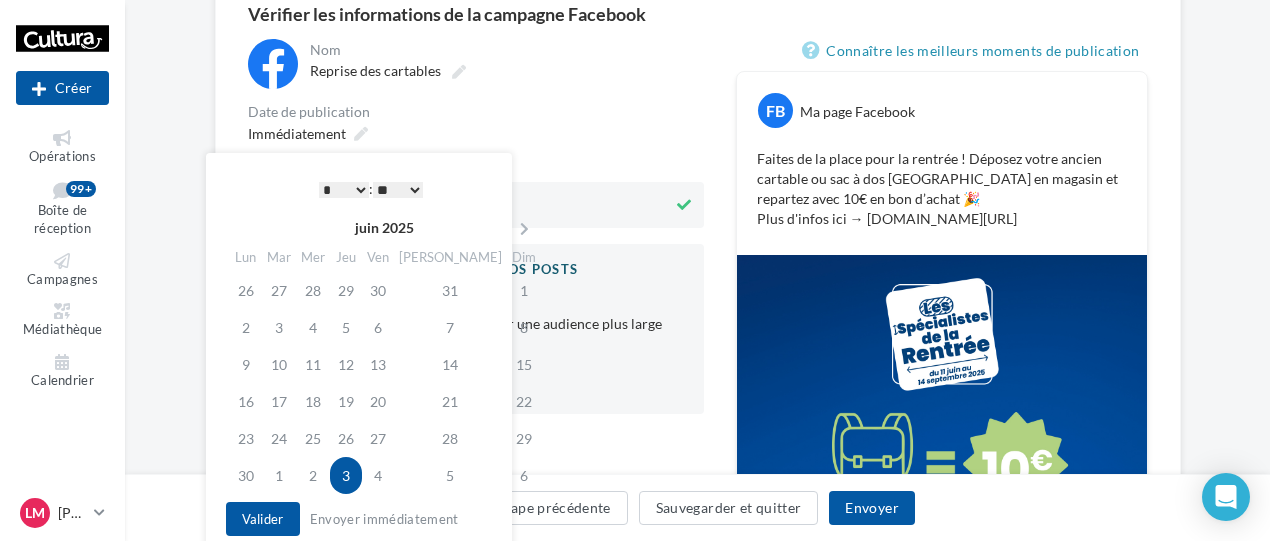 click on "* * * * * * * * * * ** ** ** ** ** ** ** ** ** ** ** ** ** **" at bounding box center [344, 190] 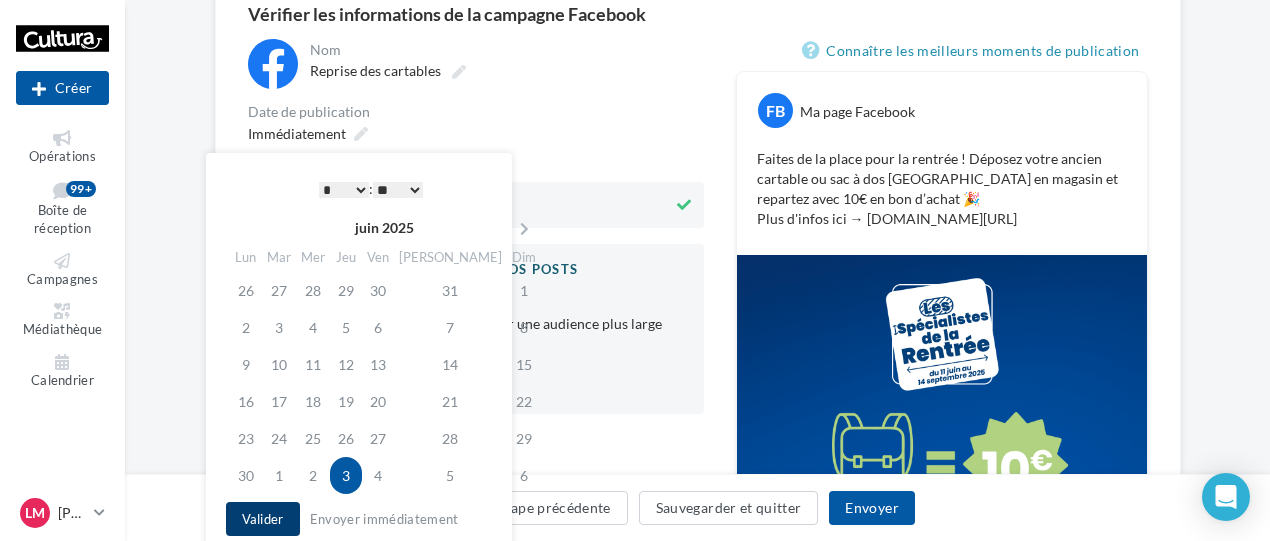click on "Valider" at bounding box center (263, 519) 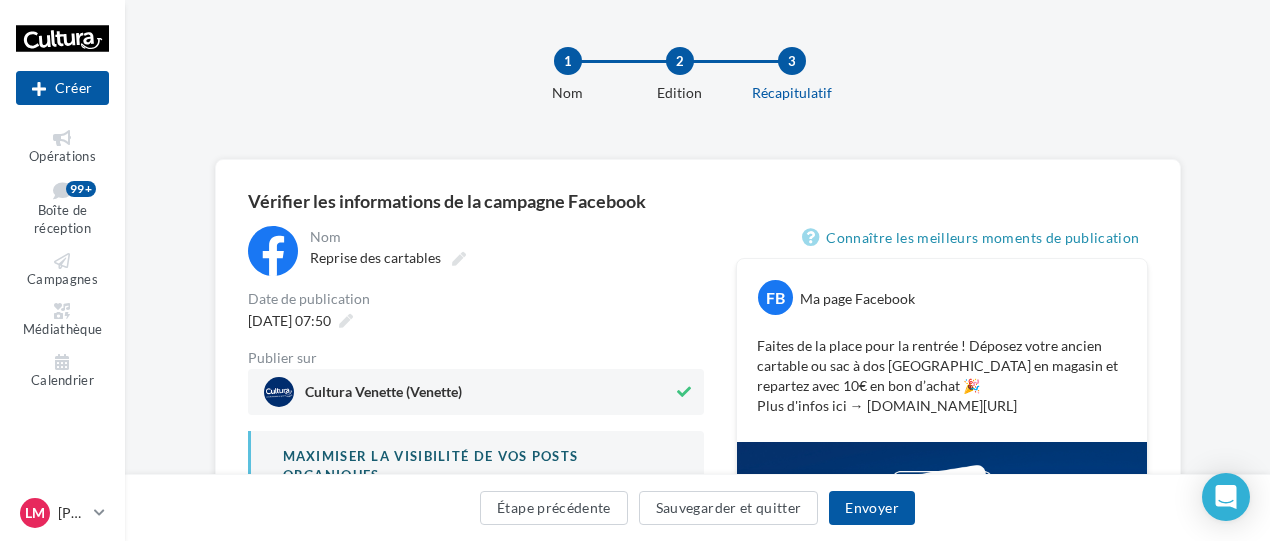 scroll, scrollTop: 0, scrollLeft: 0, axis: both 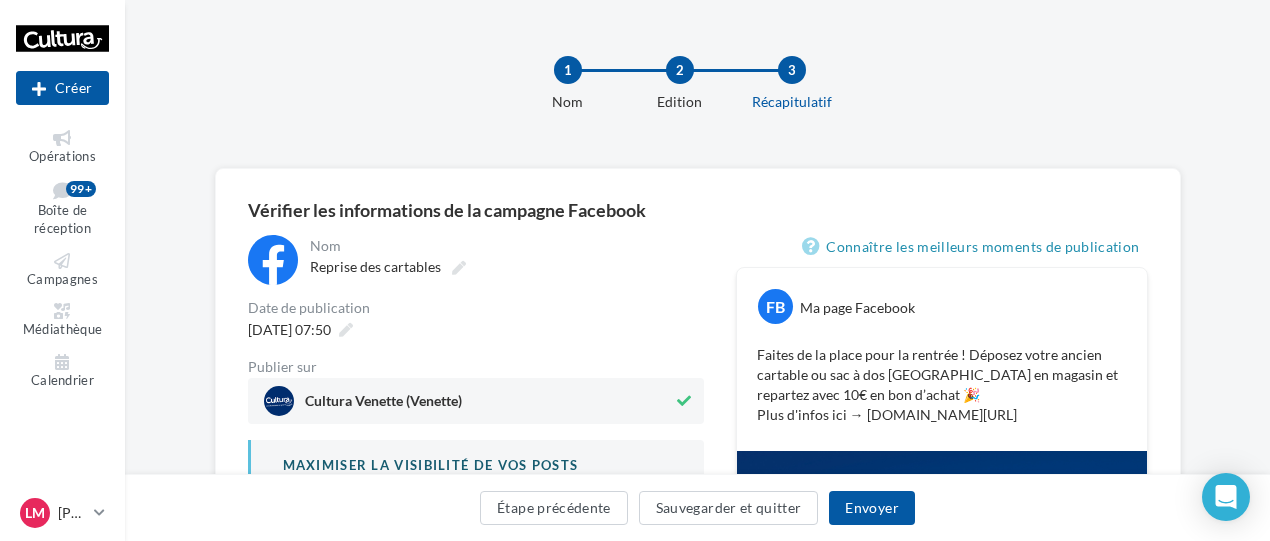 drag, startPoint x: 1268, startPoint y: 171, endPoint x: 1270, endPoint y: 99, distance: 72.02777 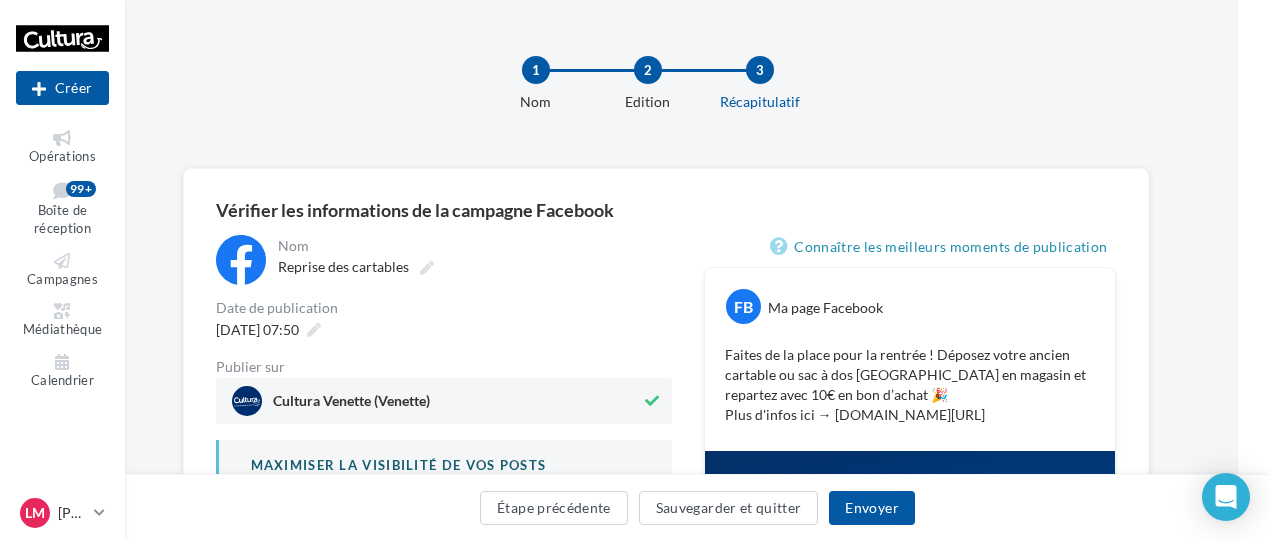 click on "1 Nom 2 Edition 3 Récapitulatif" at bounding box center [697, 92] 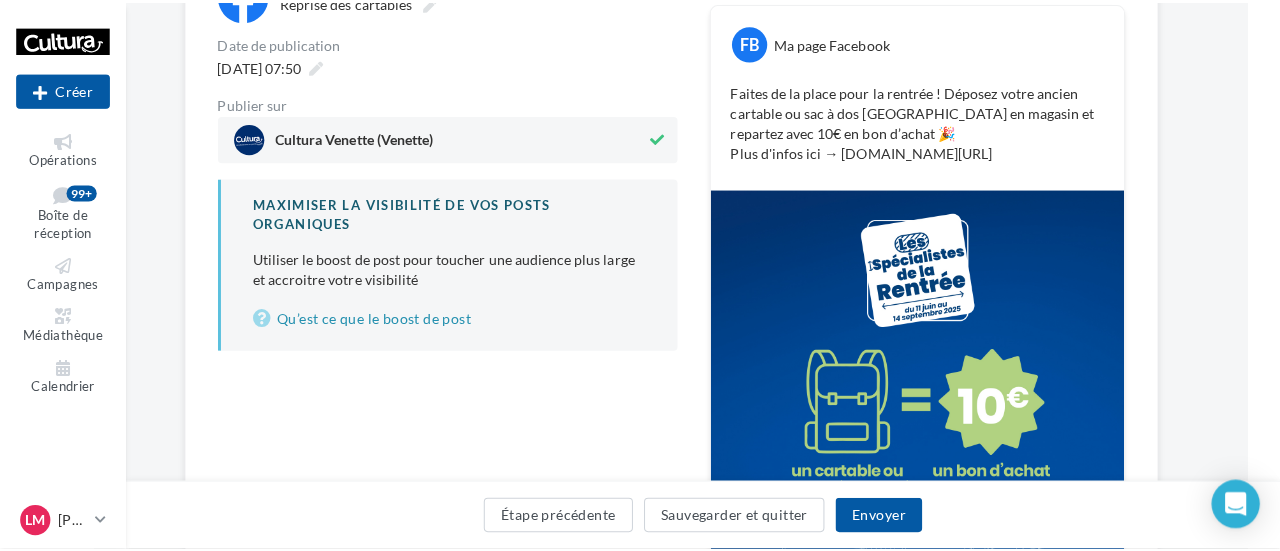scroll, scrollTop: 259, scrollLeft: 32, axis: both 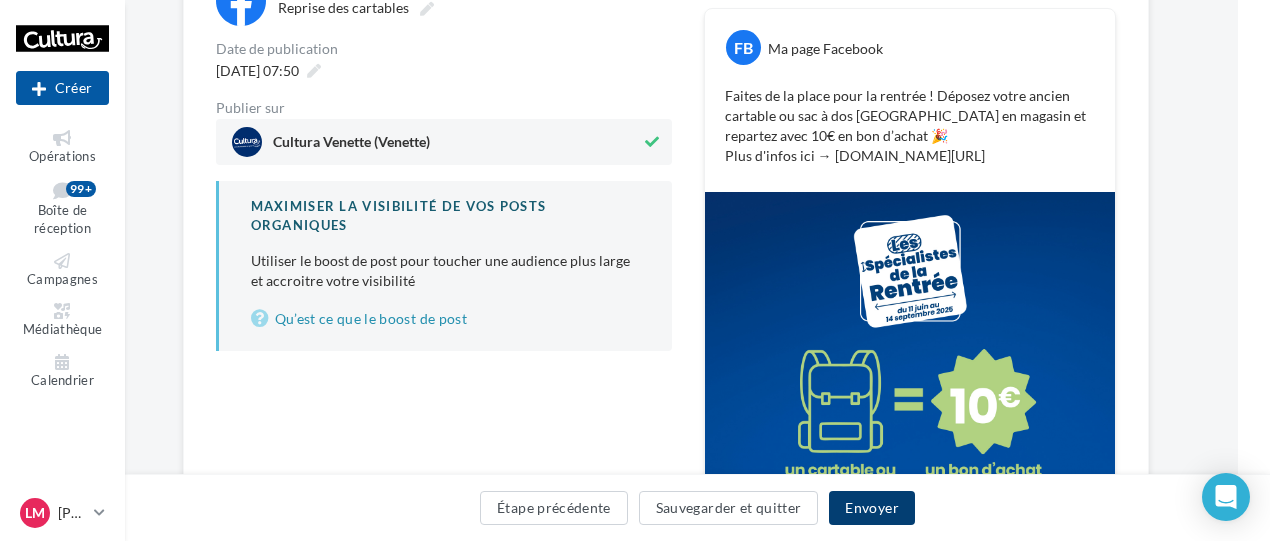 click on "Envoyer" at bounding box center (871, 508) 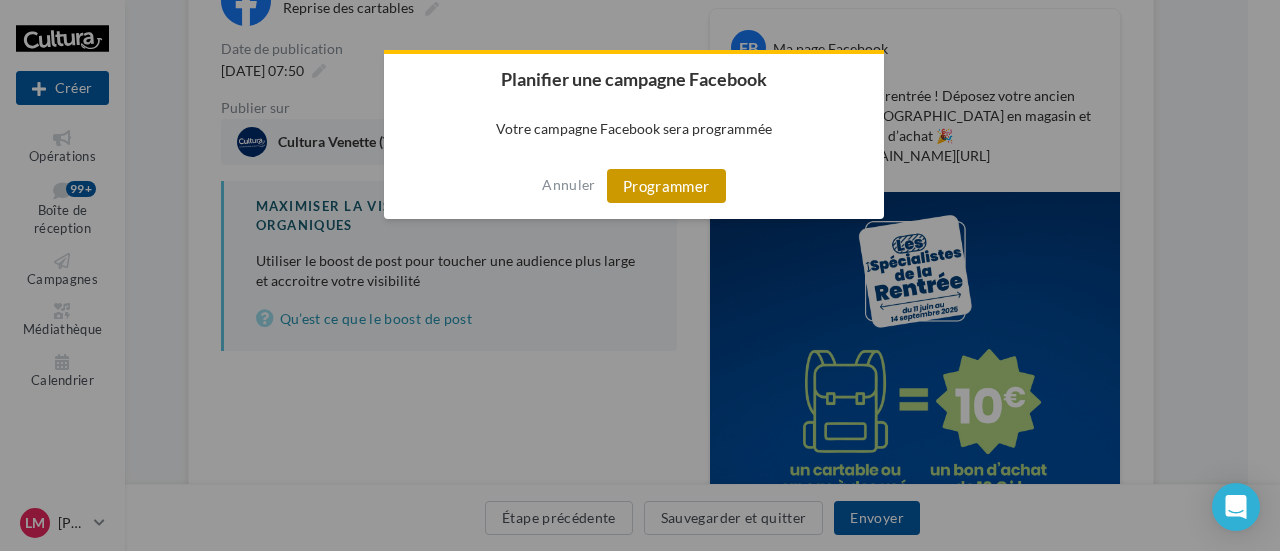 click on "Programmer" at bounding box center [666, 186] 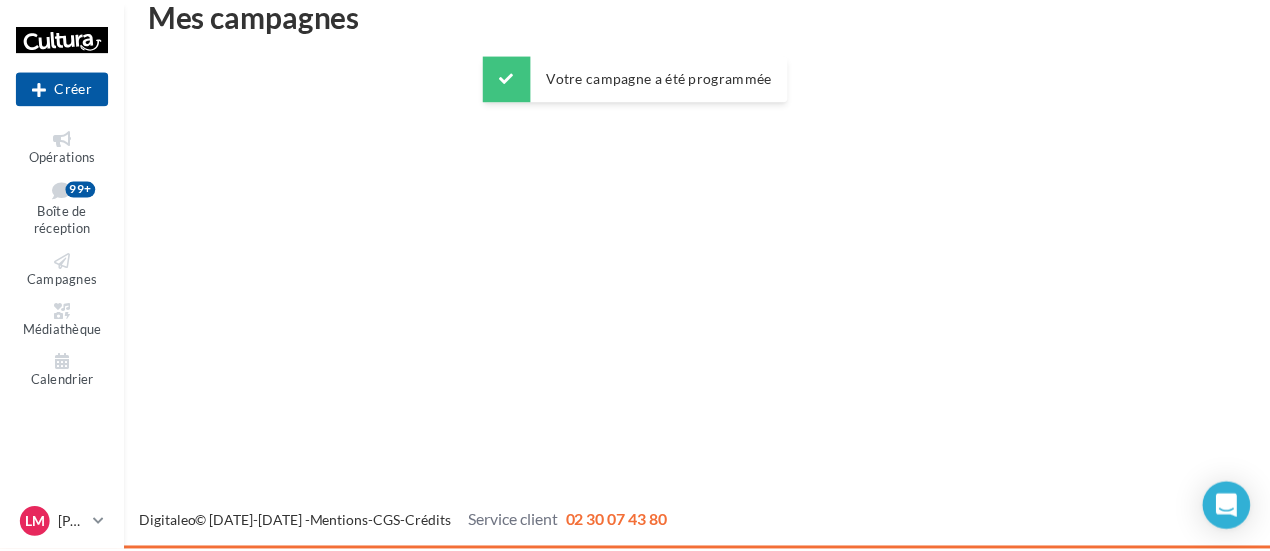 scroll, scrollTop: 32, scrollLeft: 0, axis: vertical 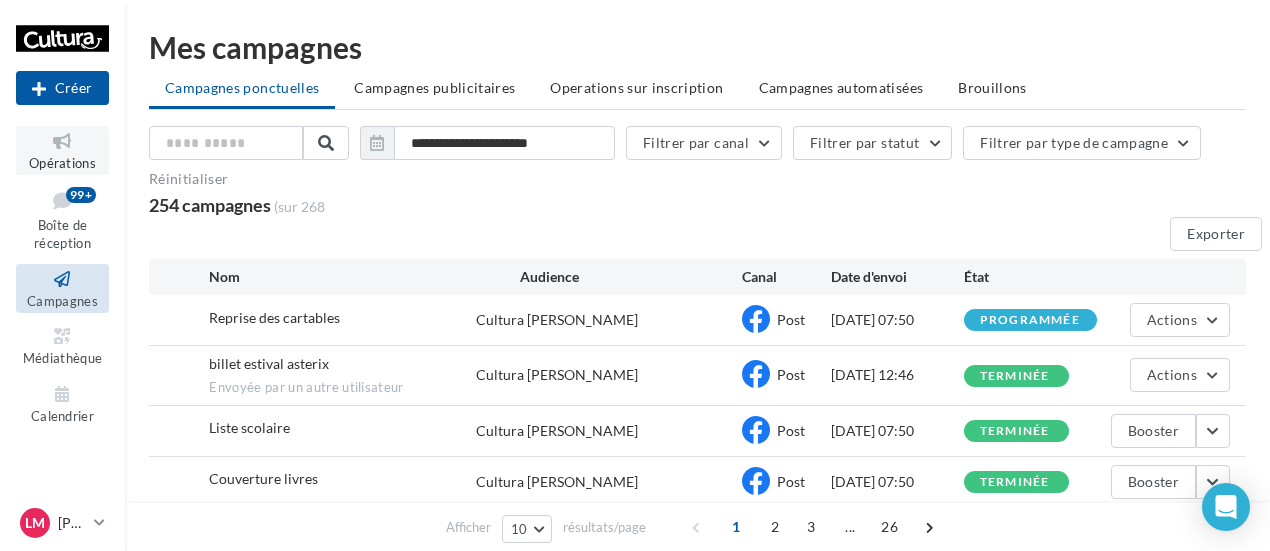 click on "Opérations" at bounding box center (62, 163) 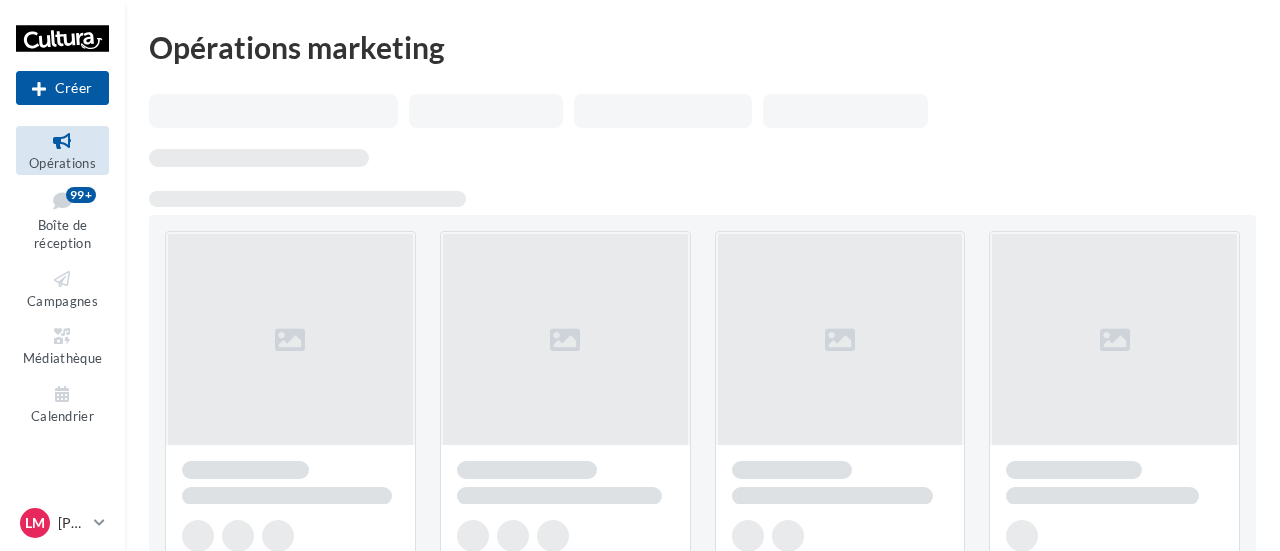scroll, scrollTop: 0, scrollLeft: 0, axis: both 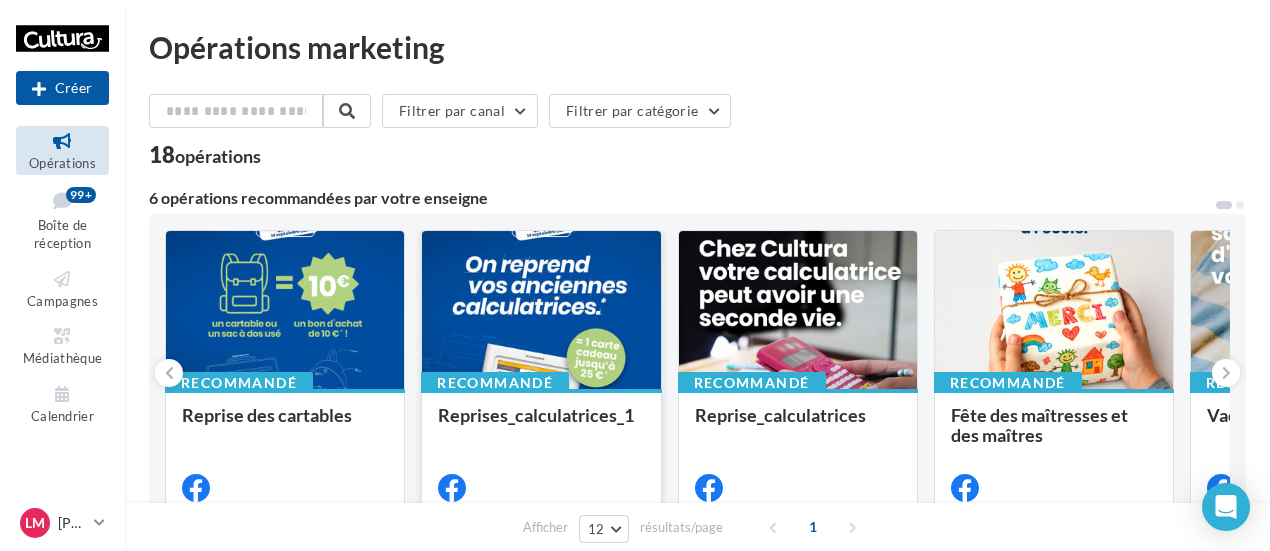 click at bounding box center [541, 311] 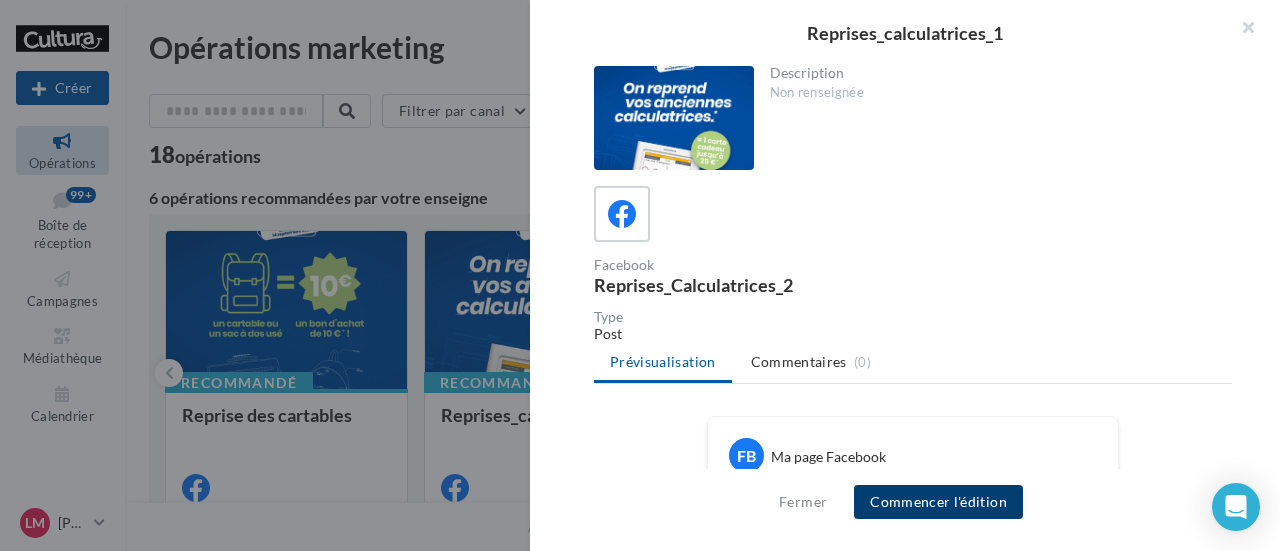 click on "Commencer l'édition" at bounding box center (938, 502) 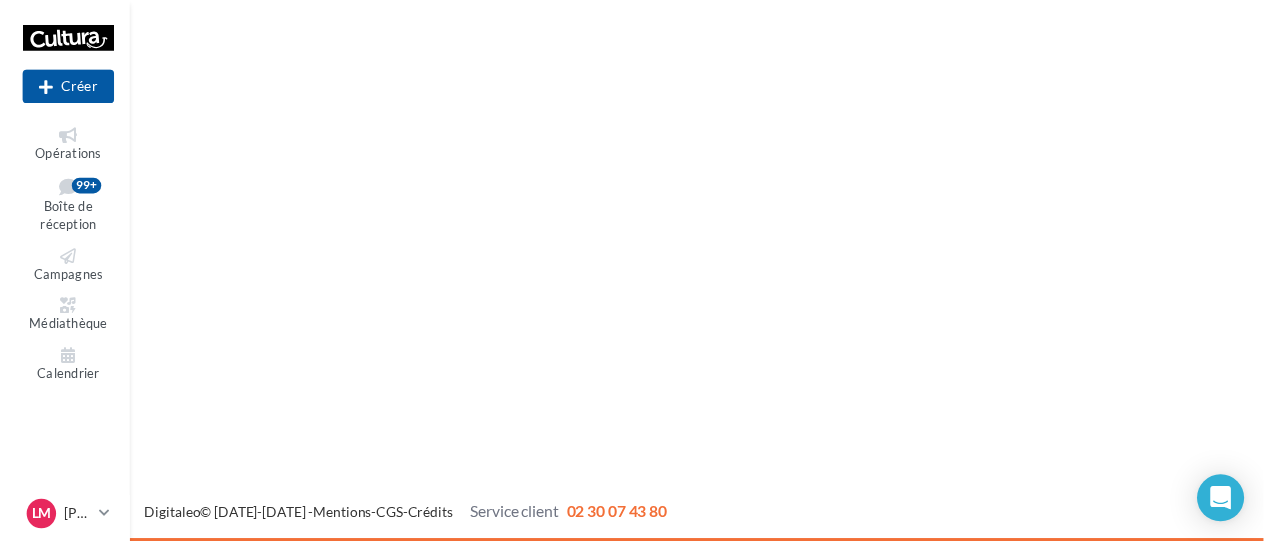 scroll, scrollTop: 0, scrollLeft: 0, axis: both 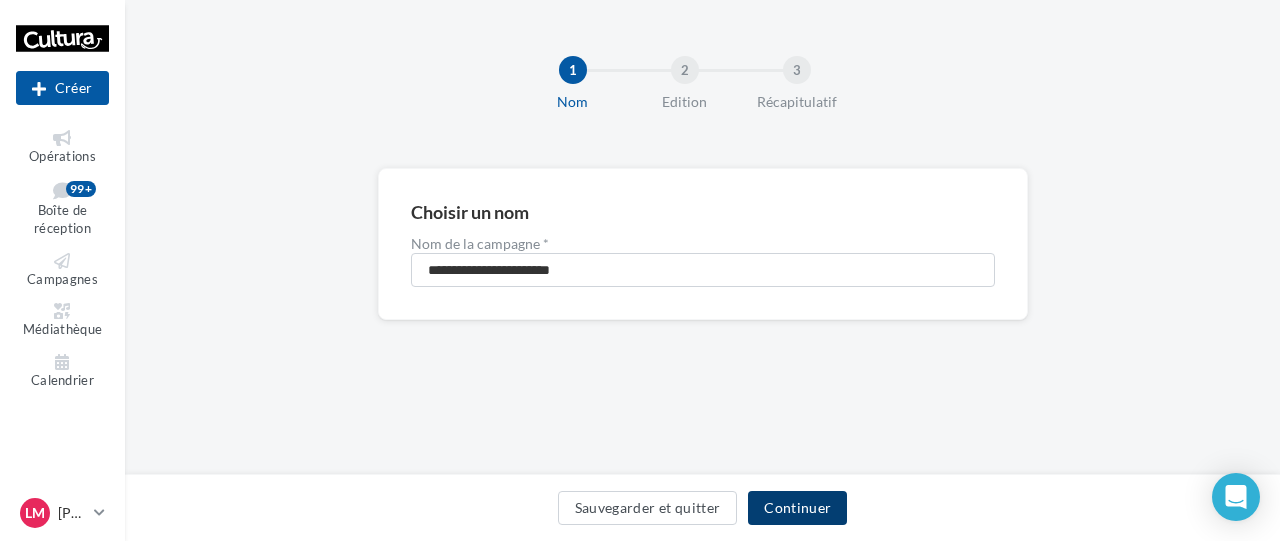 click on "Continuer" at bounding box center (797, 508) 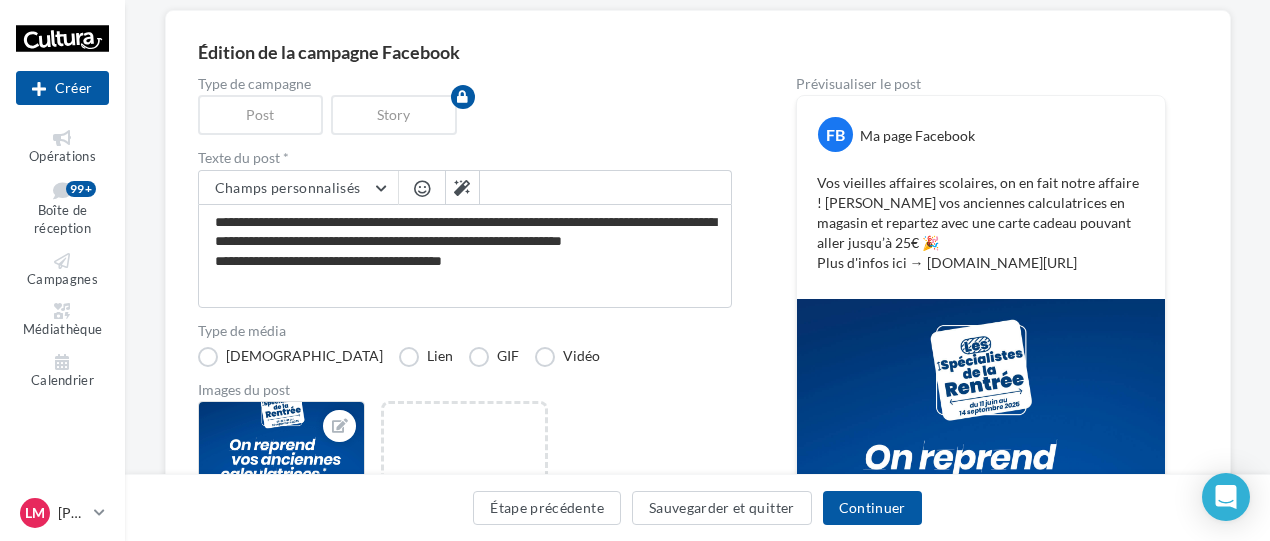 scroll, scrollTop: 159, scrollLeft: 0, axis: vertical 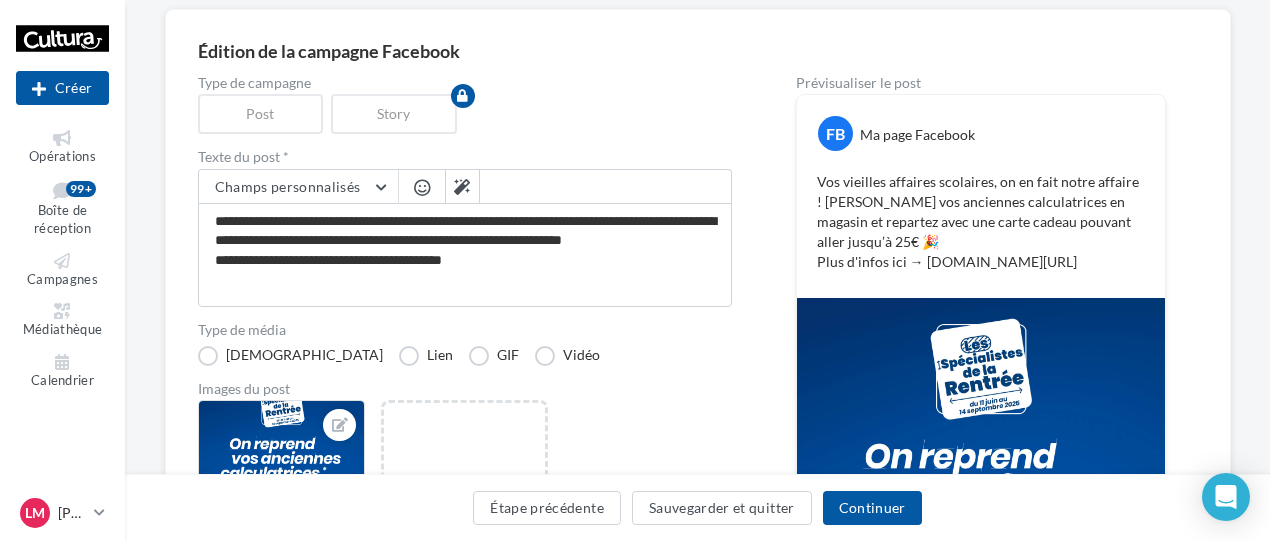 click on "**********" at bounding box center [697, 453] 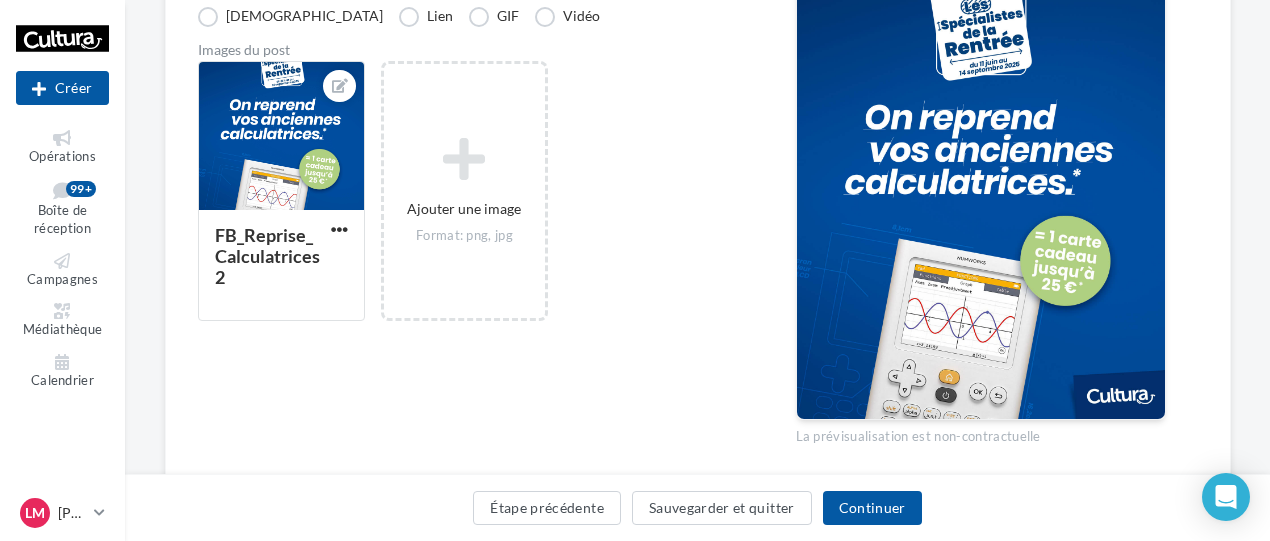 scroll, scrollTop: 489, scrollLeft: 0, axis: vertical 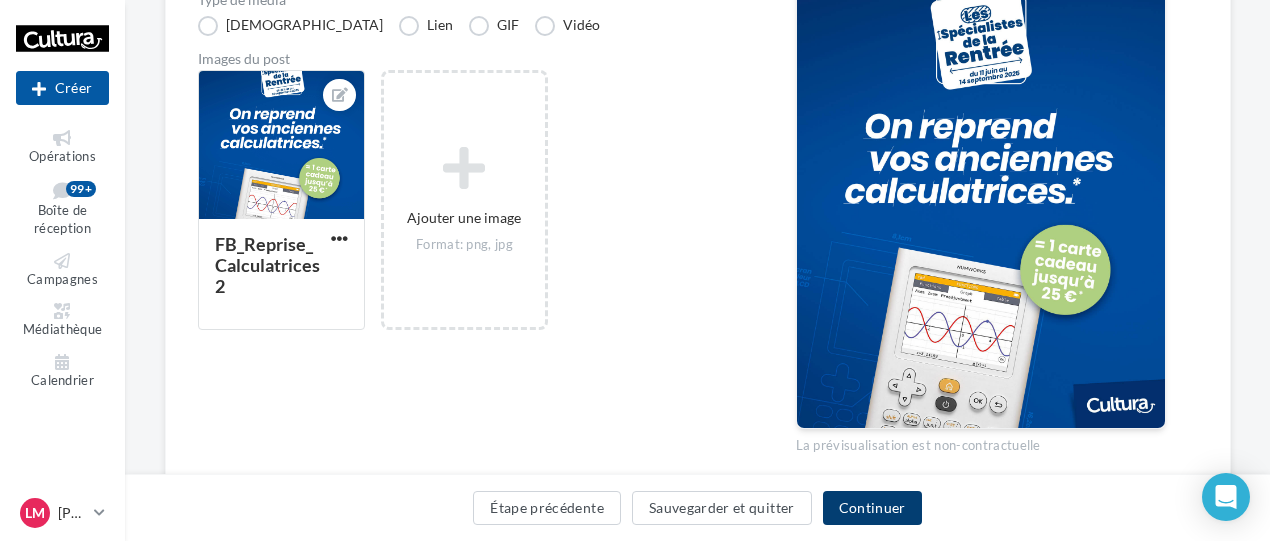 click on "Continuer" at bounding box center [872, 508] 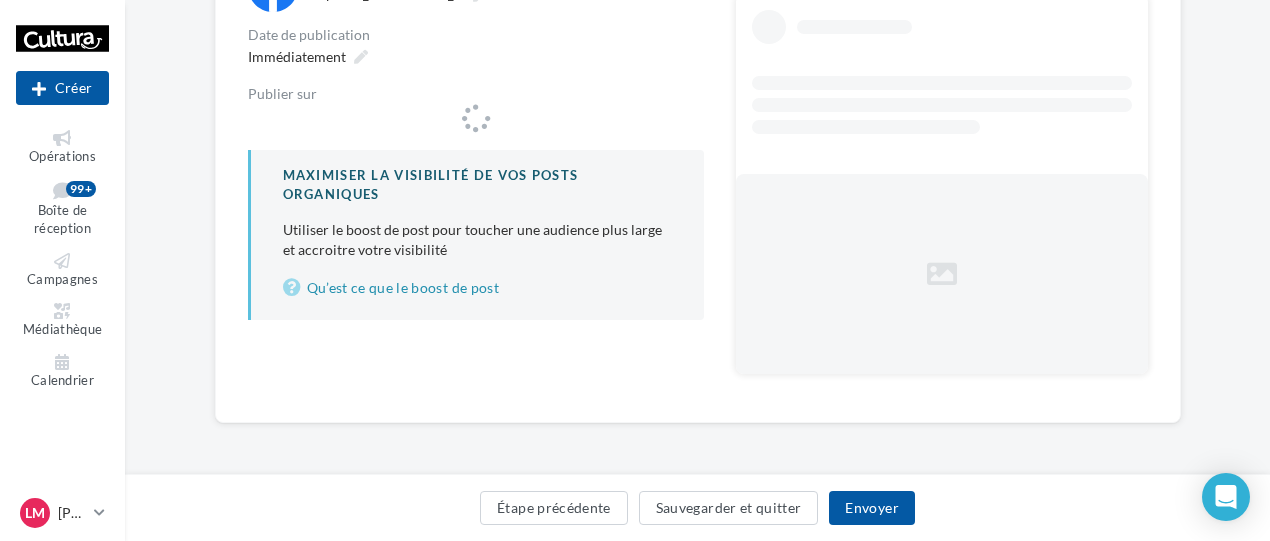 scroll, scrollTop: 272, scrollLeft: 0, axis: vertical 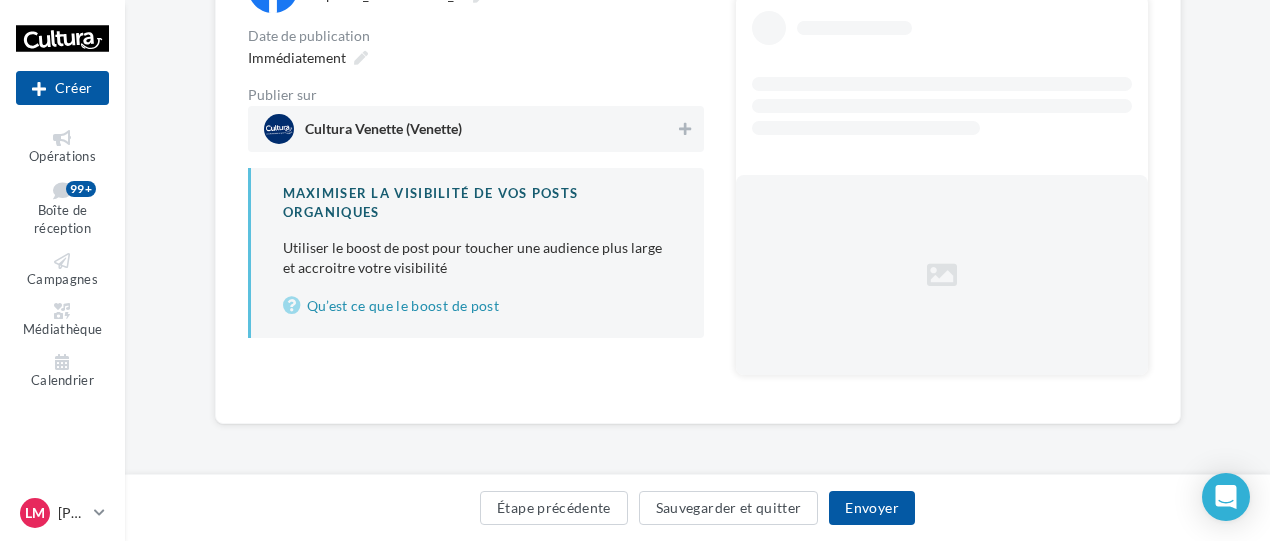 click on "Cultura Venette (Venette)" at bounding box center (470, 129) 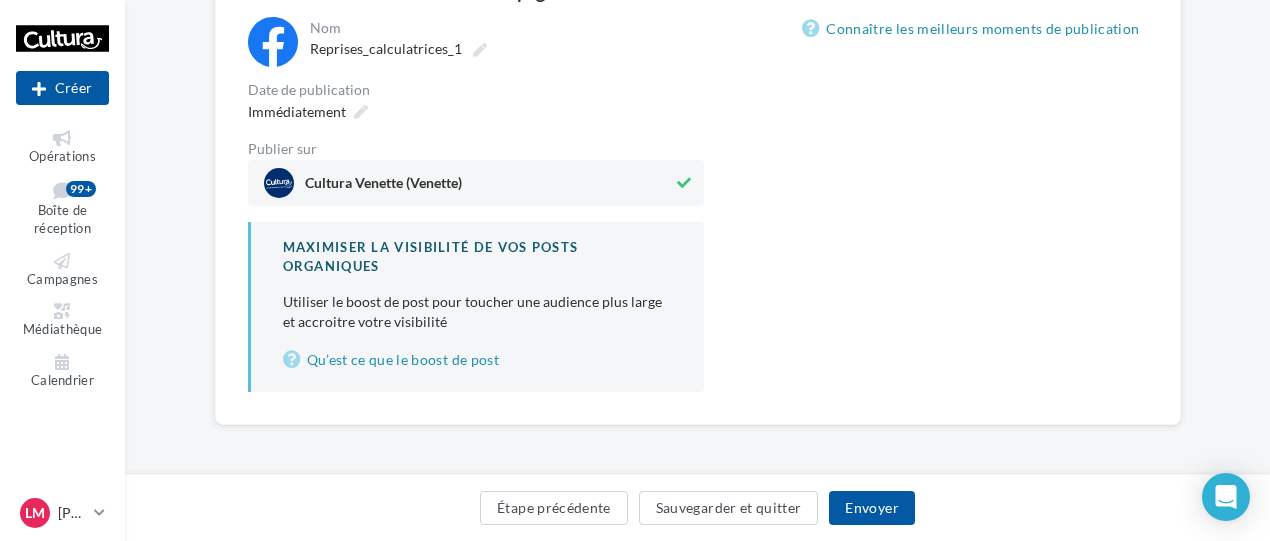 scroll, scrollTop: 272, scrollLeft: 0, axis: vertical 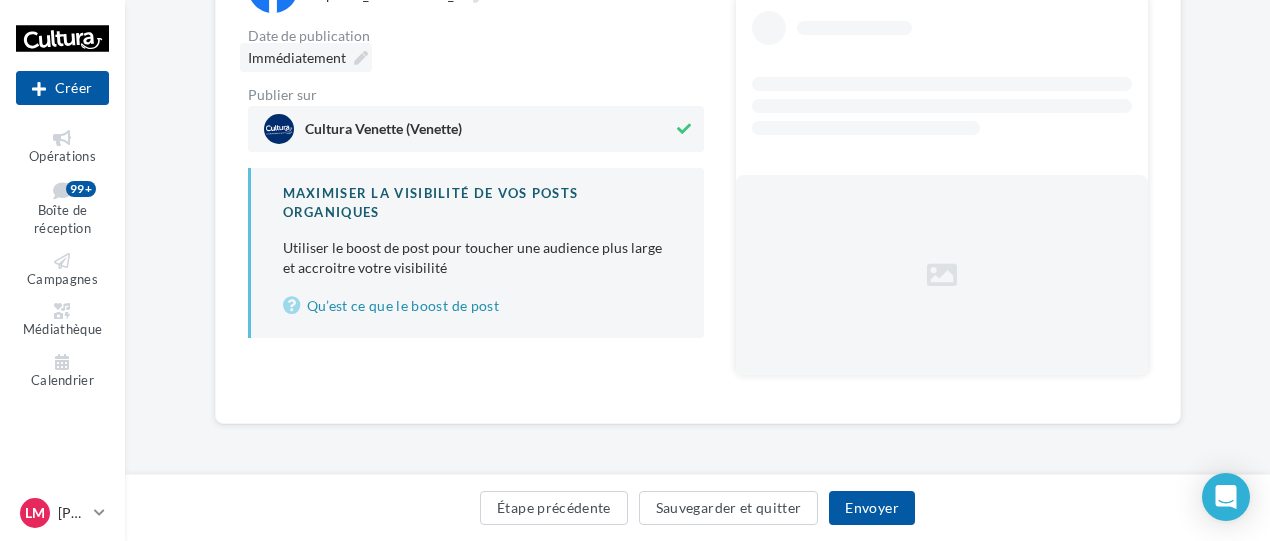click on "Immédiatement" at bounding box center [306, 57] 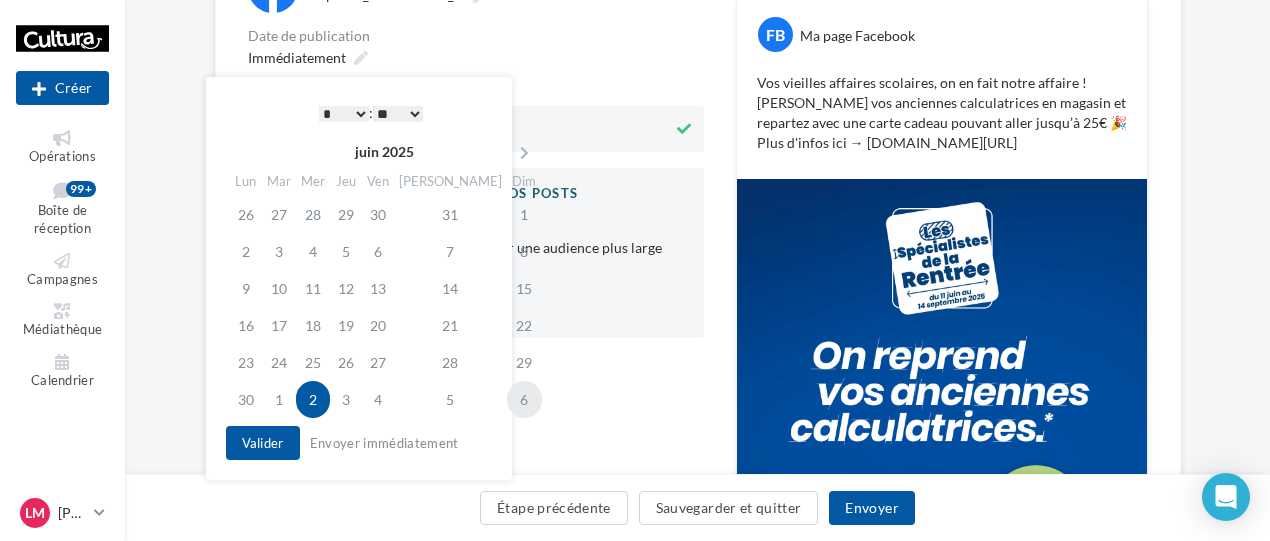 click on "6" at bounding box center [524, 399] 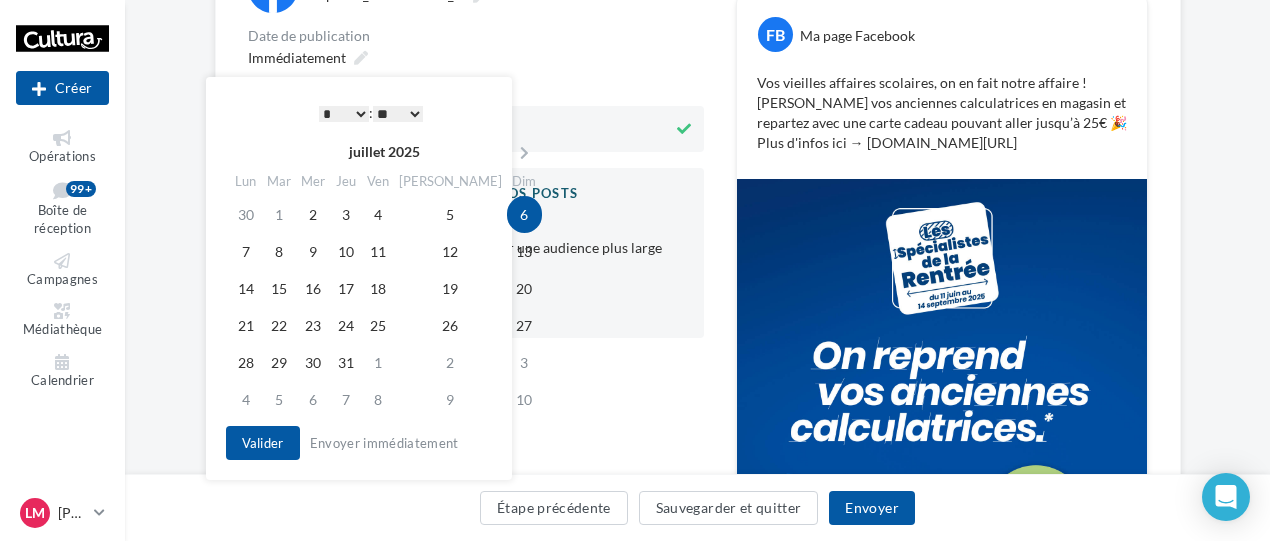click on "* * * * * * * * * * ** ** ** ** ** ** ** ** ** ** ** ** ** **" at bounding box center (344, 114) 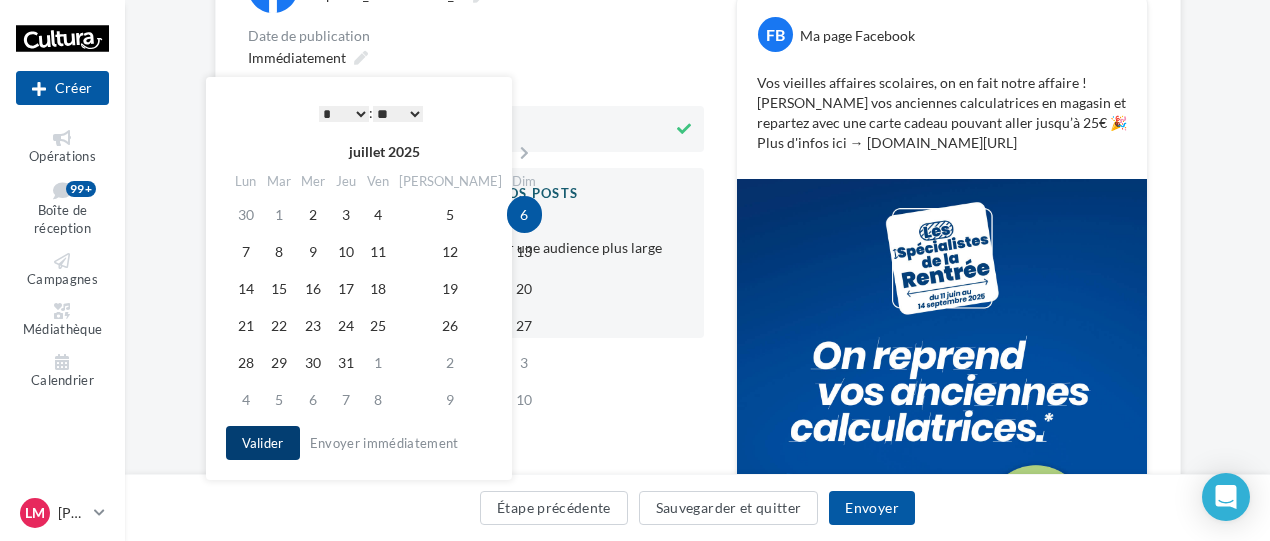 click on "Valider" at bounding box center [263, 443] 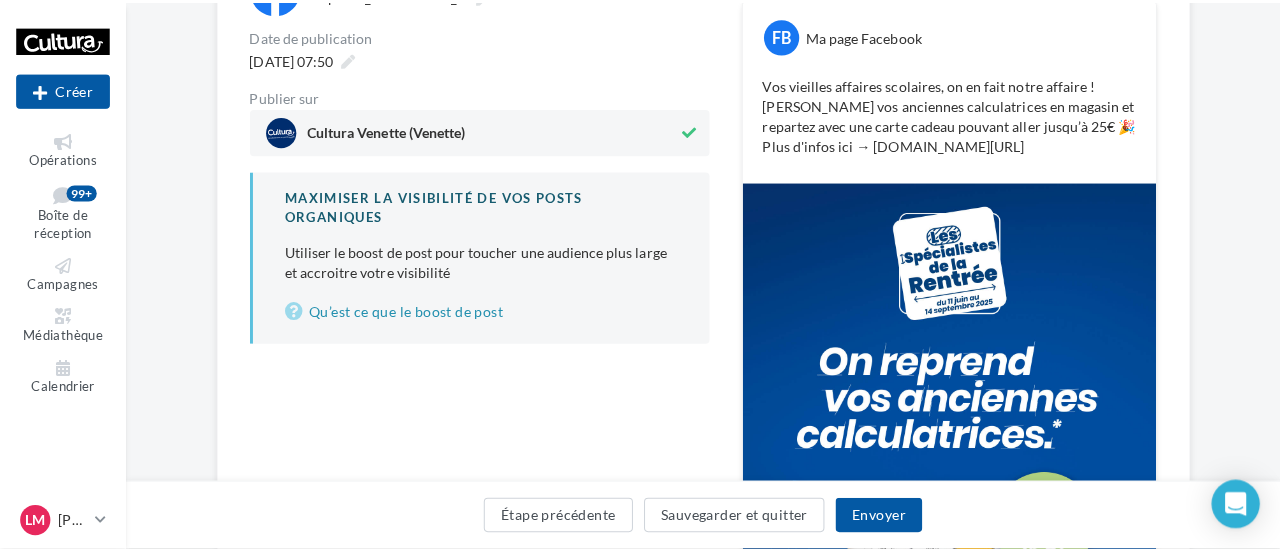 scroll, scrollTop: 176, scrollLeft: 0, axis: vertical 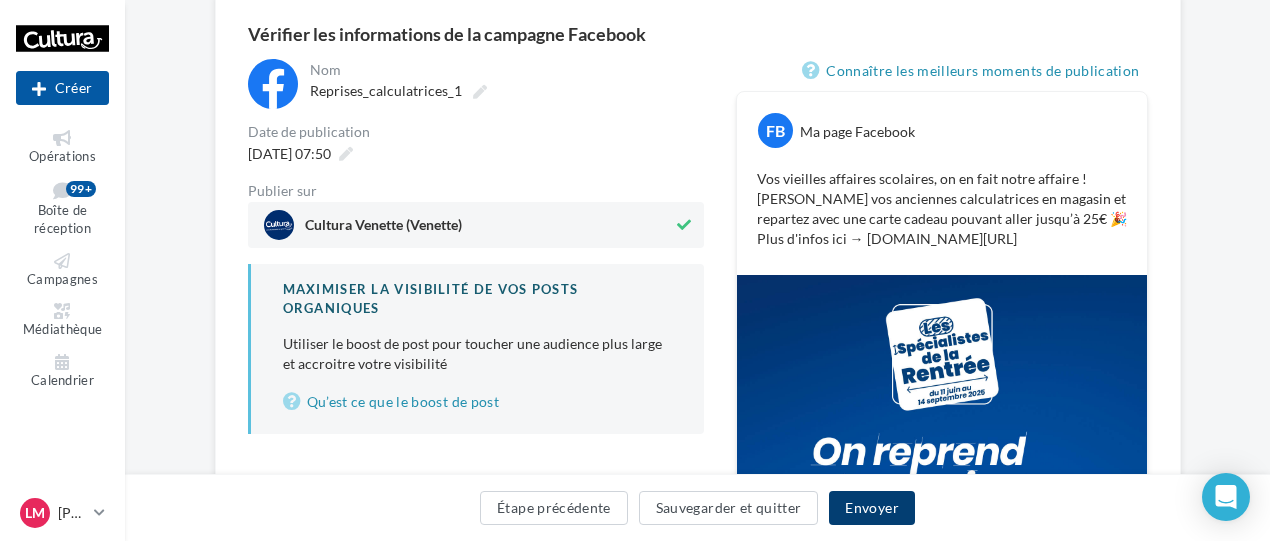 click on "Envoyer" at bounding box center (871, 508) 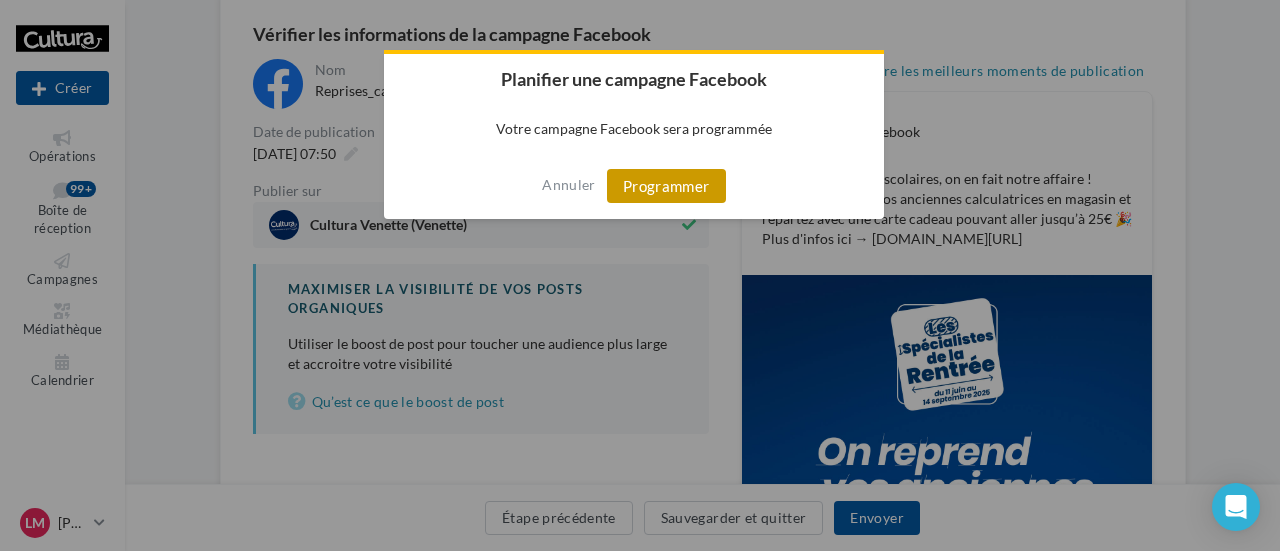 click on "Programmer" at bounding box center (666, 186) 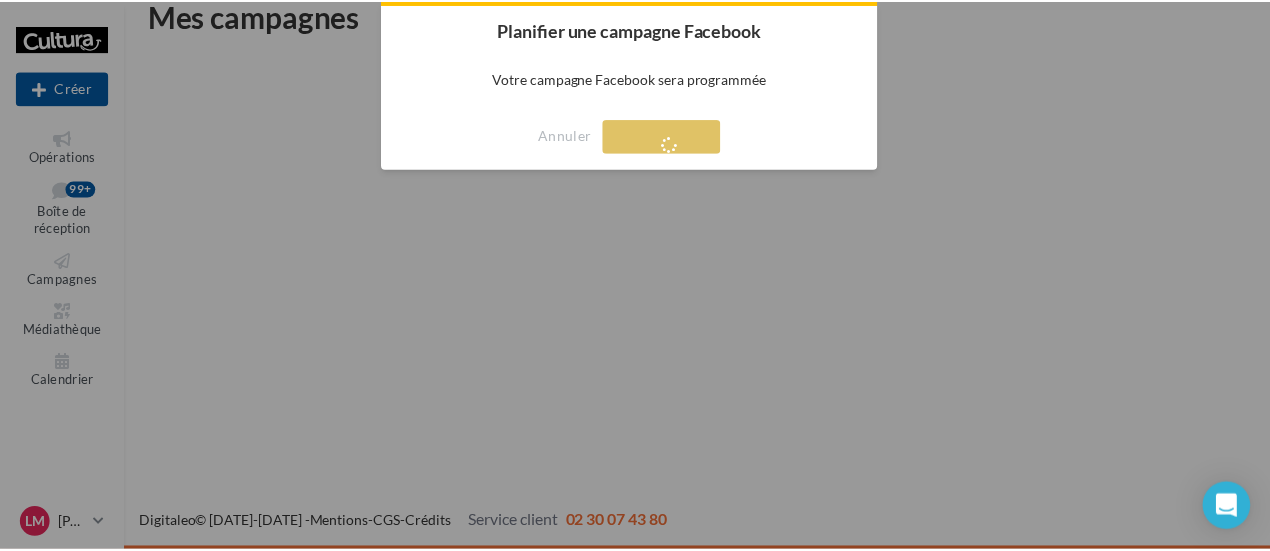 scroll, scrollTop: 32, scrollLeft: 0, axis: vertical 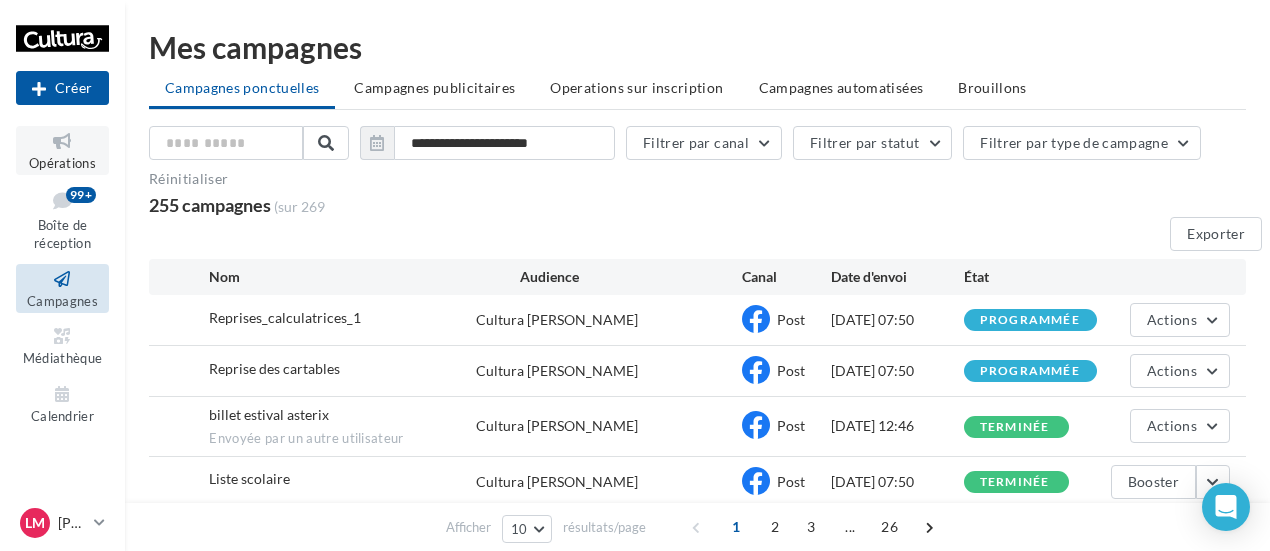 click at bounding box center (62, 141) 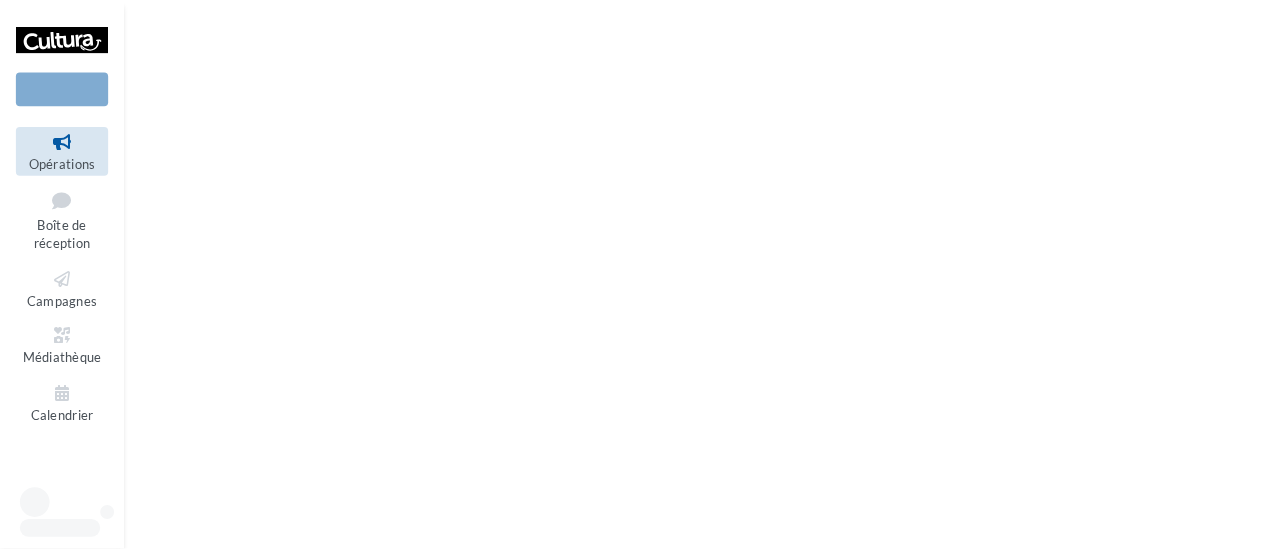 scroll, scrollTop: 0, scrollLeft: 0, axis: both 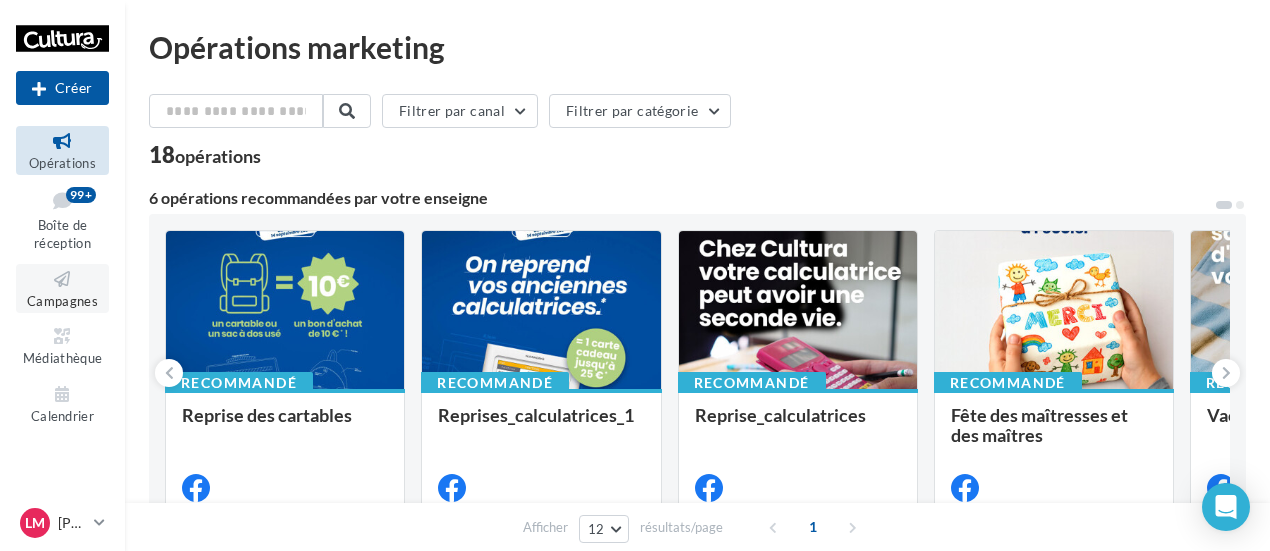 click at bounding box center (62, 279) 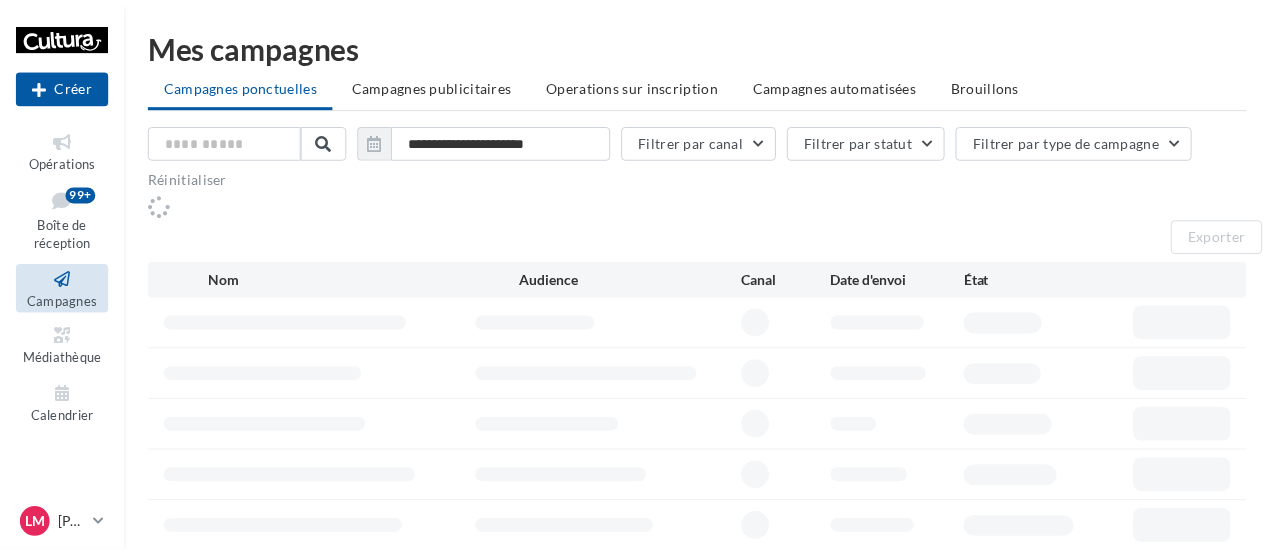scroll, scrollTop: 0, scrollLeft: 0, axis: both 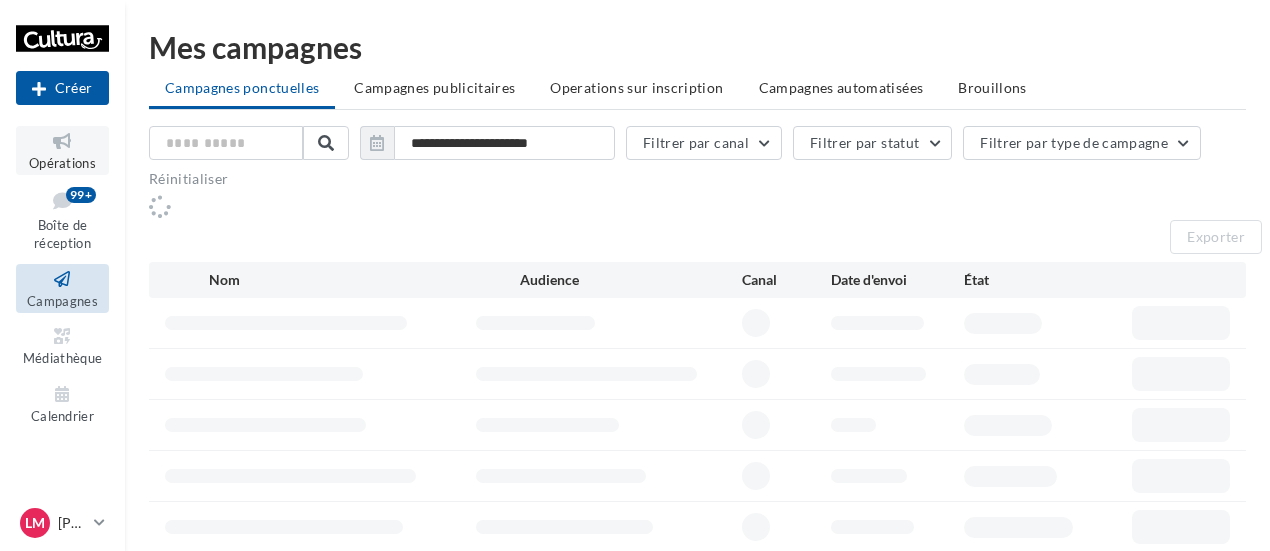 click on "Opérations" at bounding box center (62, 163) 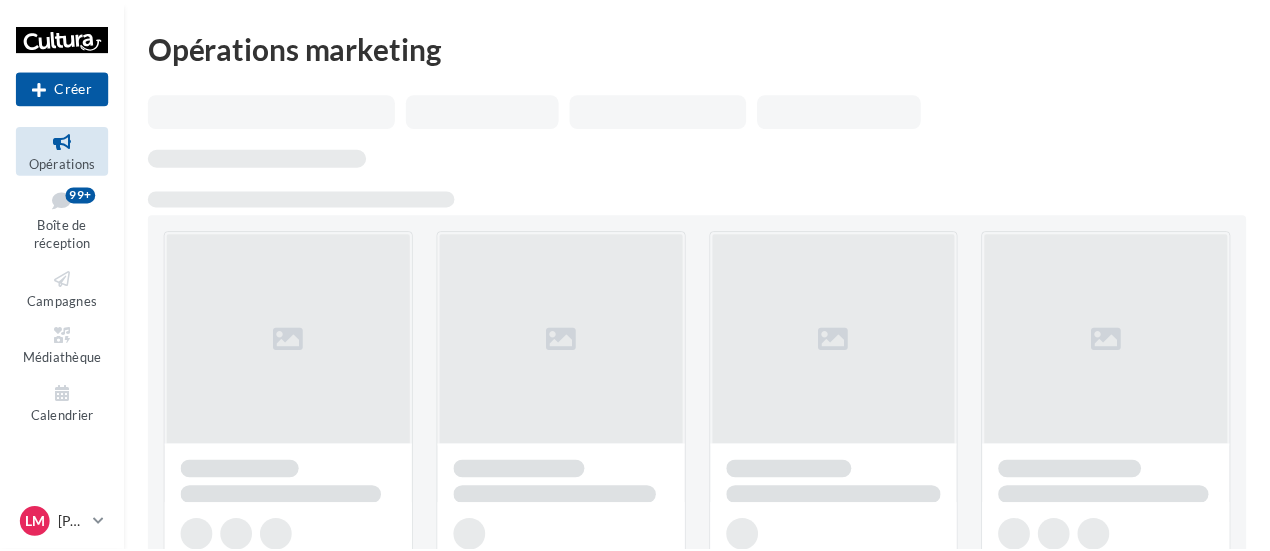 scroll, scrollTop: 0, scrollLeft: 0, axis: both 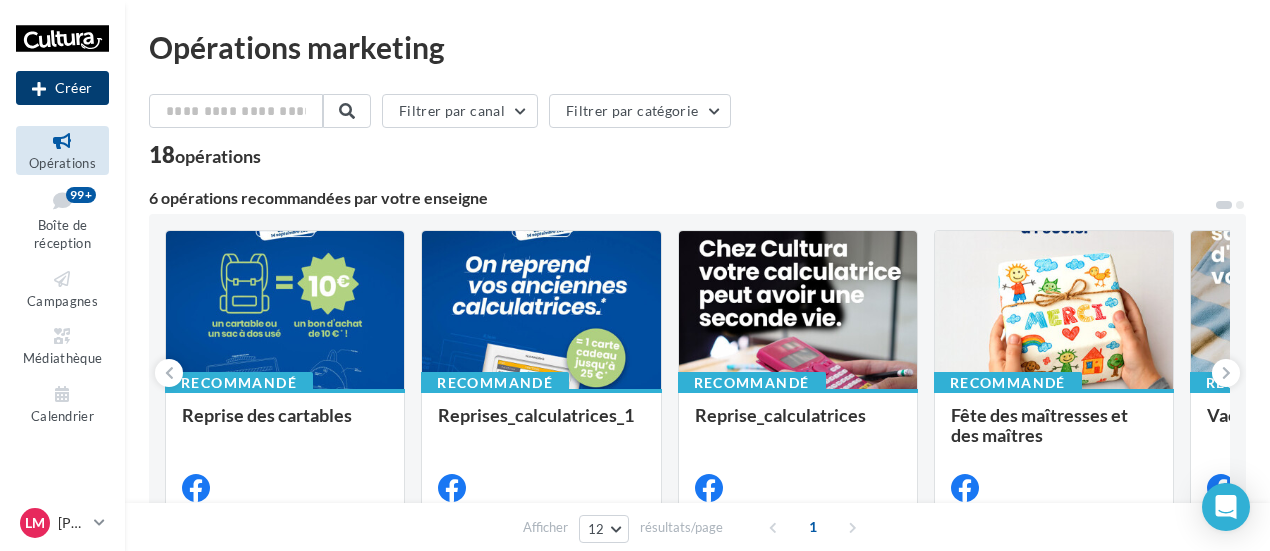 click on "Créer" at bounding box center [62, 88] 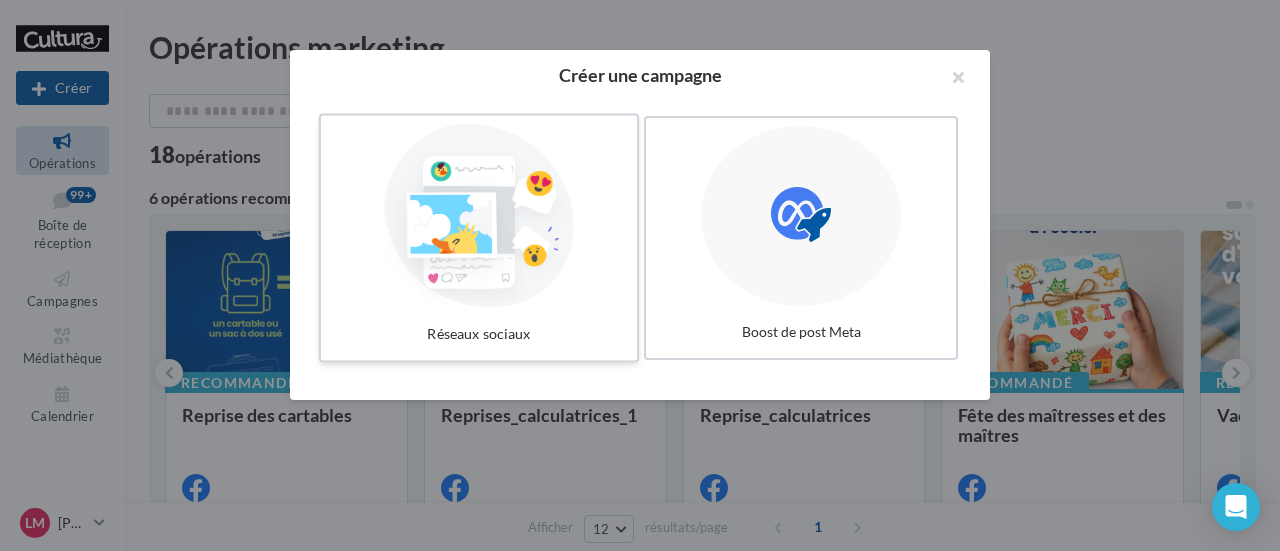 click at bounding box center (479, 216) 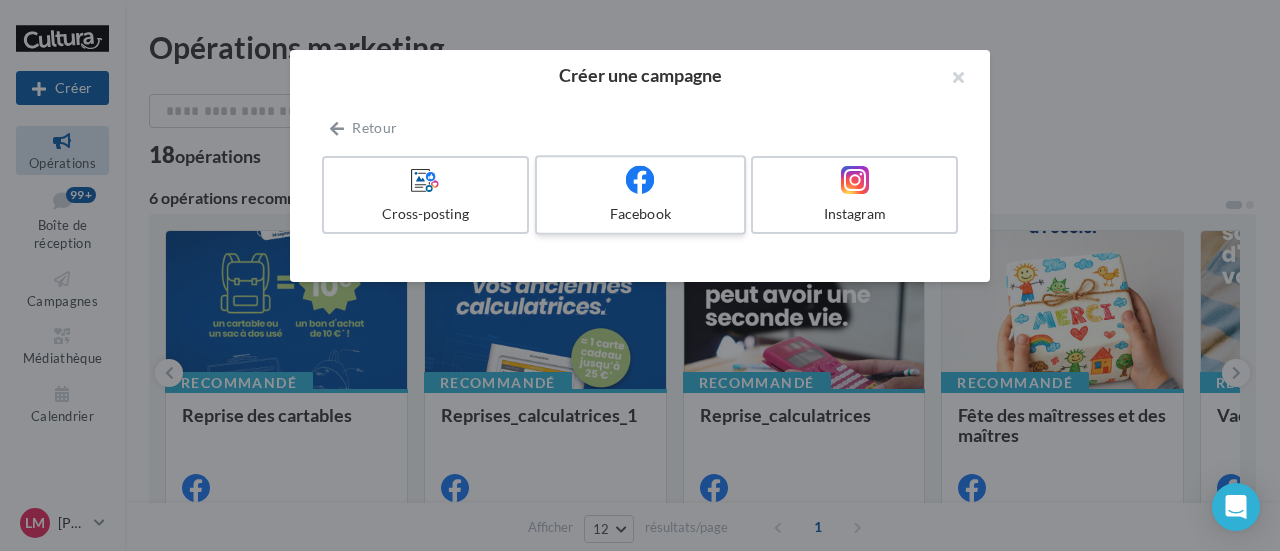 click at bounding box center (640, 179) 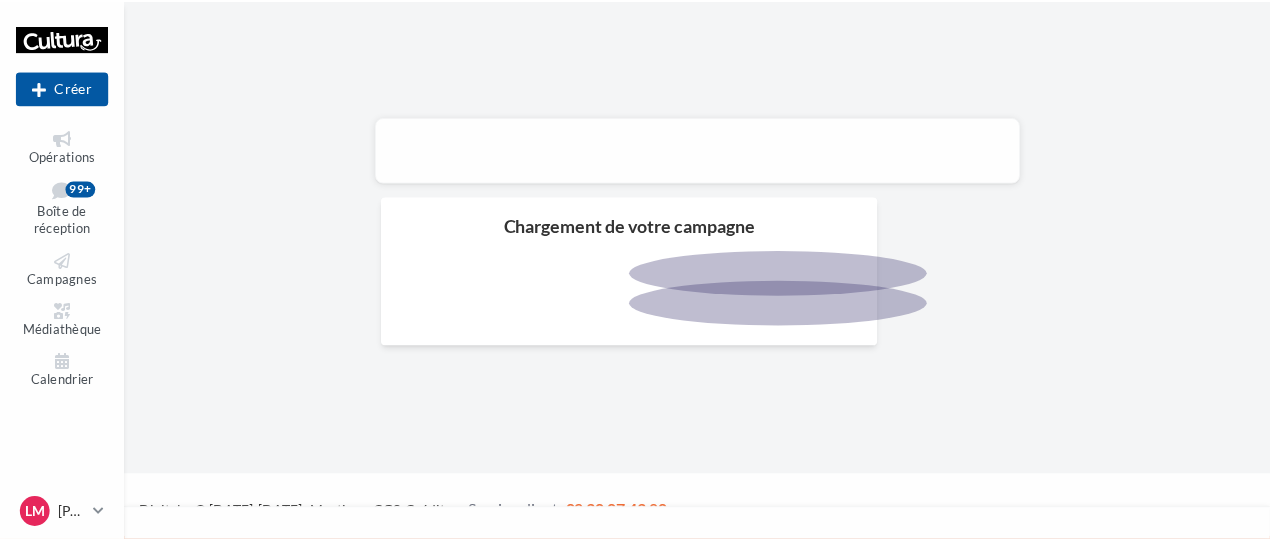 scroll, scrollTop: 0, scrollLeft: 0, axis: both 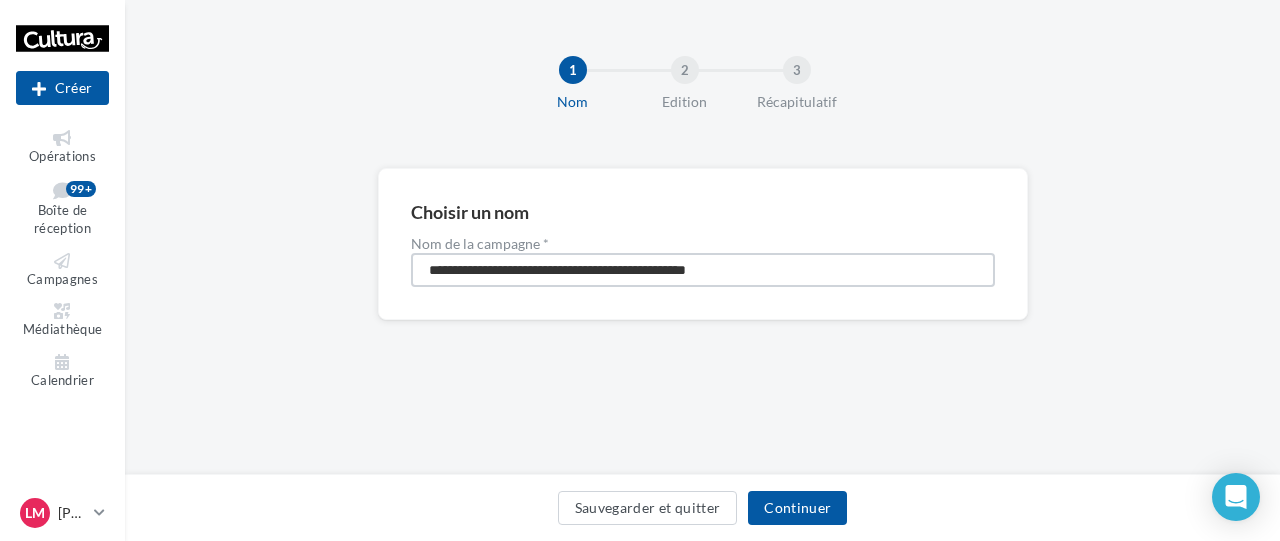 drag, startPoint x: 654, startPoint y: 281, endPoint x: 232, endPoint y: 261, distance: 422.47366 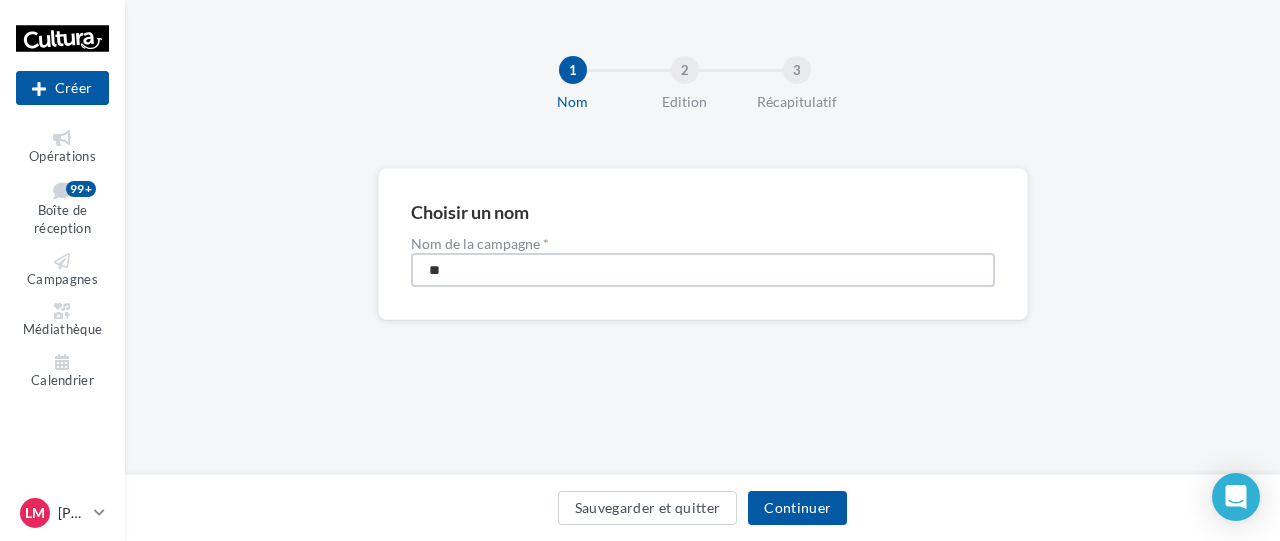 type on "*" 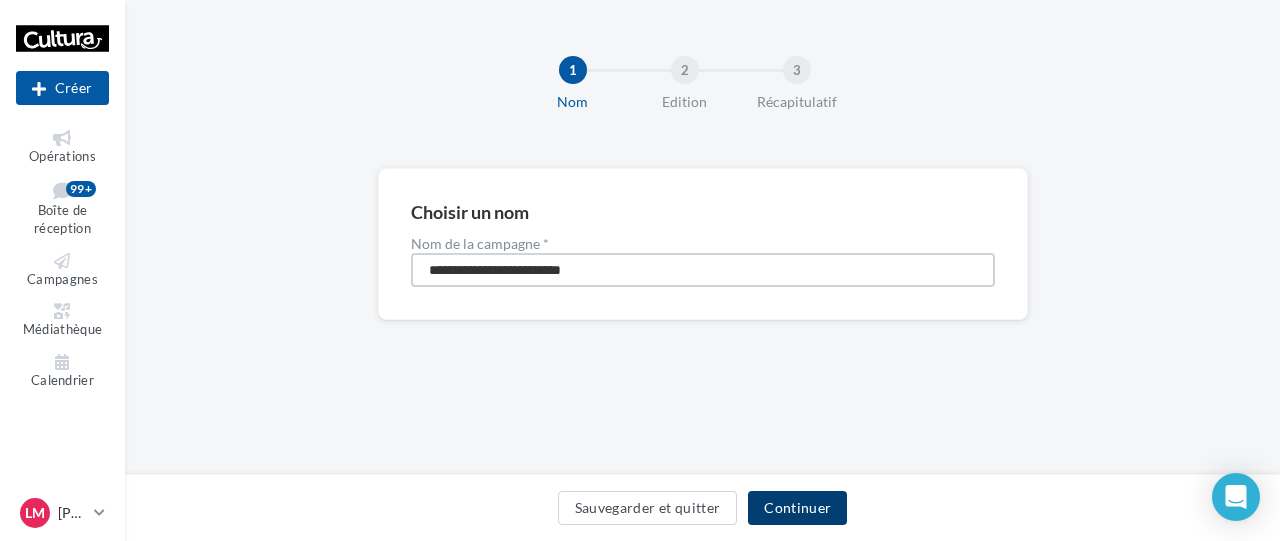 type on "**********" 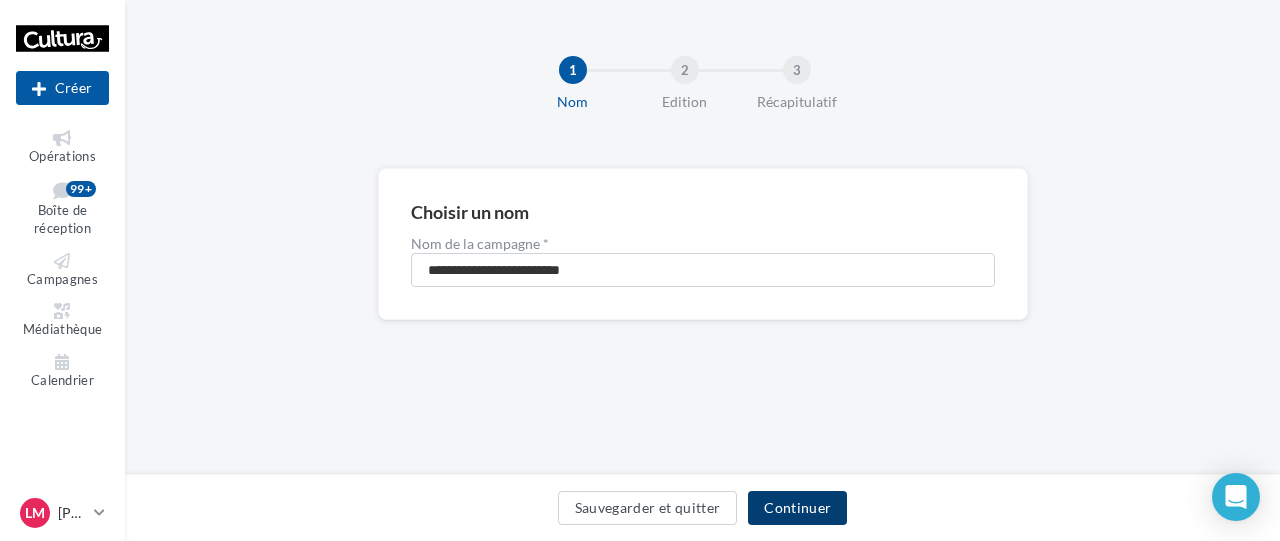 click on "Continuer" at bounding box center [797, 508] 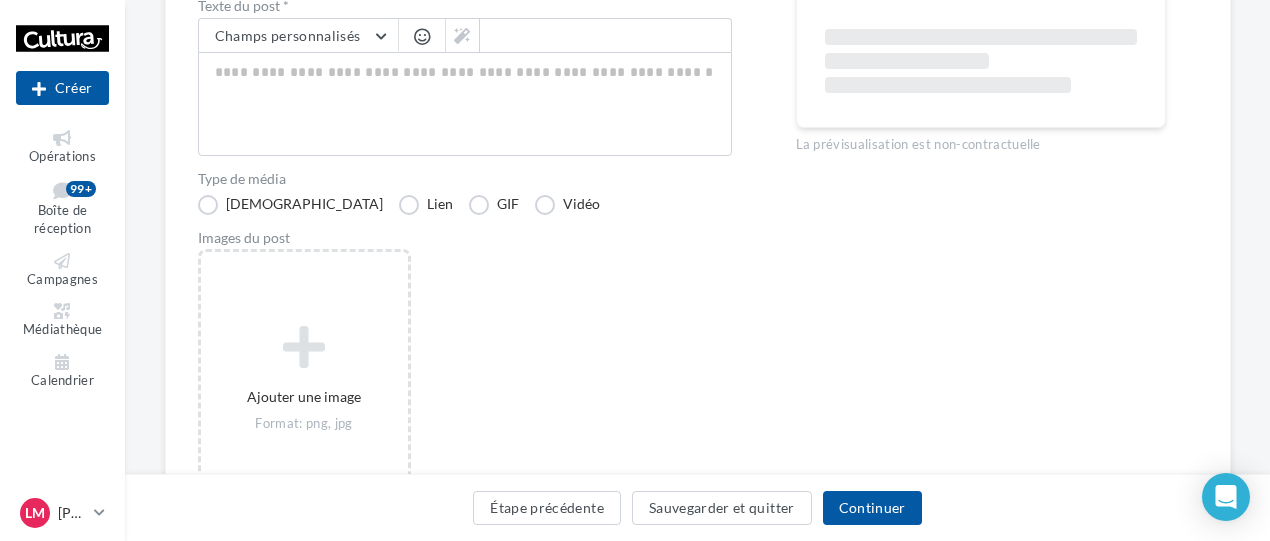 scroll, scrollTop: 305, scrollLeft: 0, axis: vertical 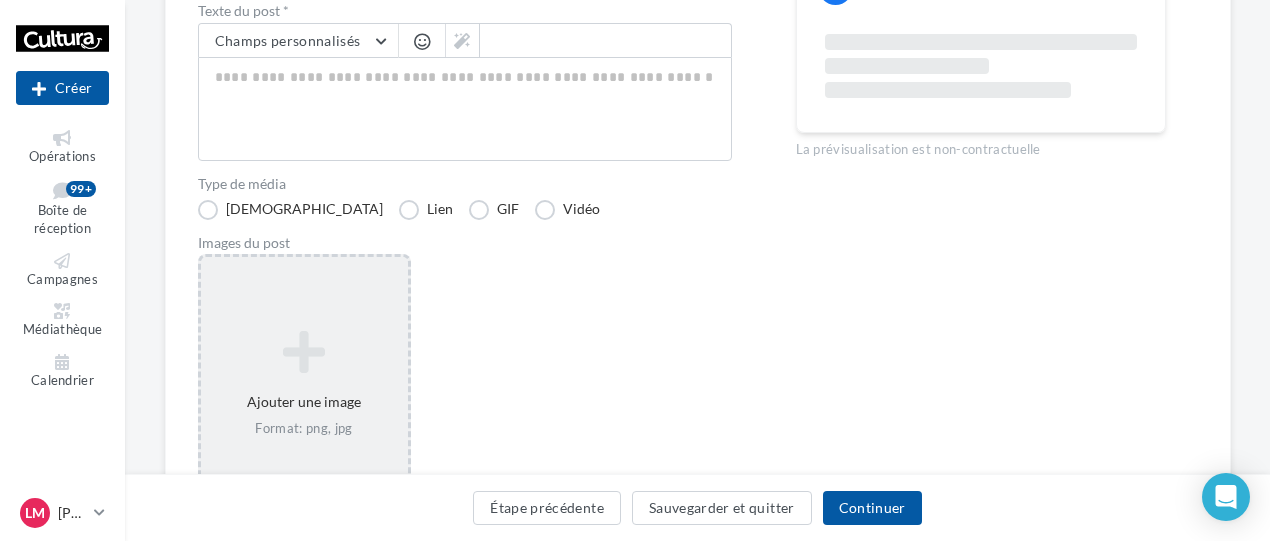 click at bounding box center [304, 352] 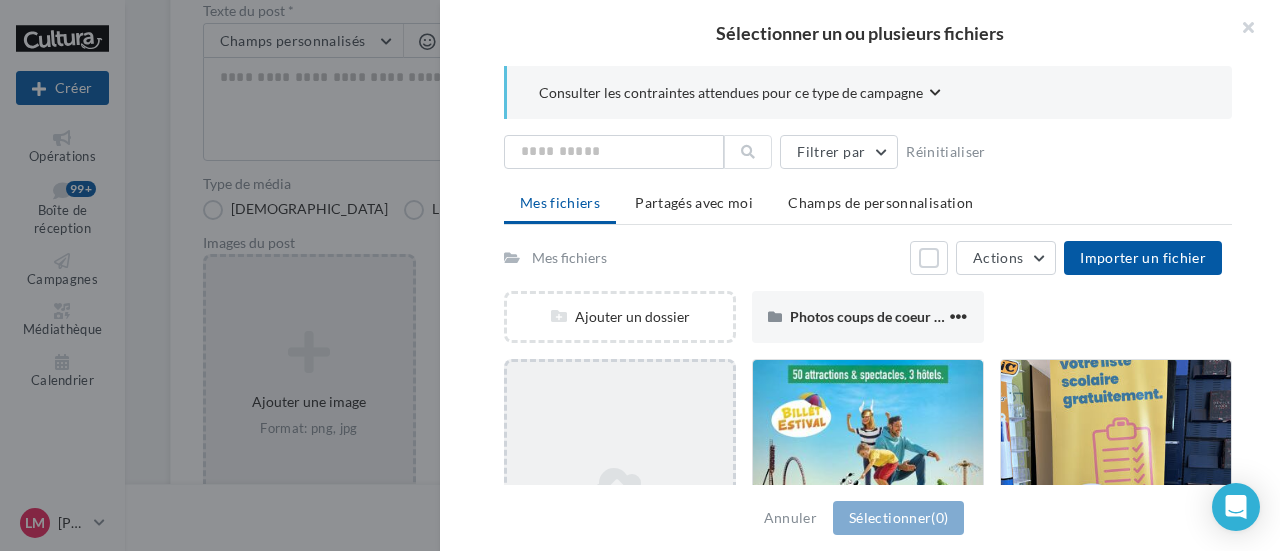 click on "Ajouter un fichier" at bounding box center (620, 507) 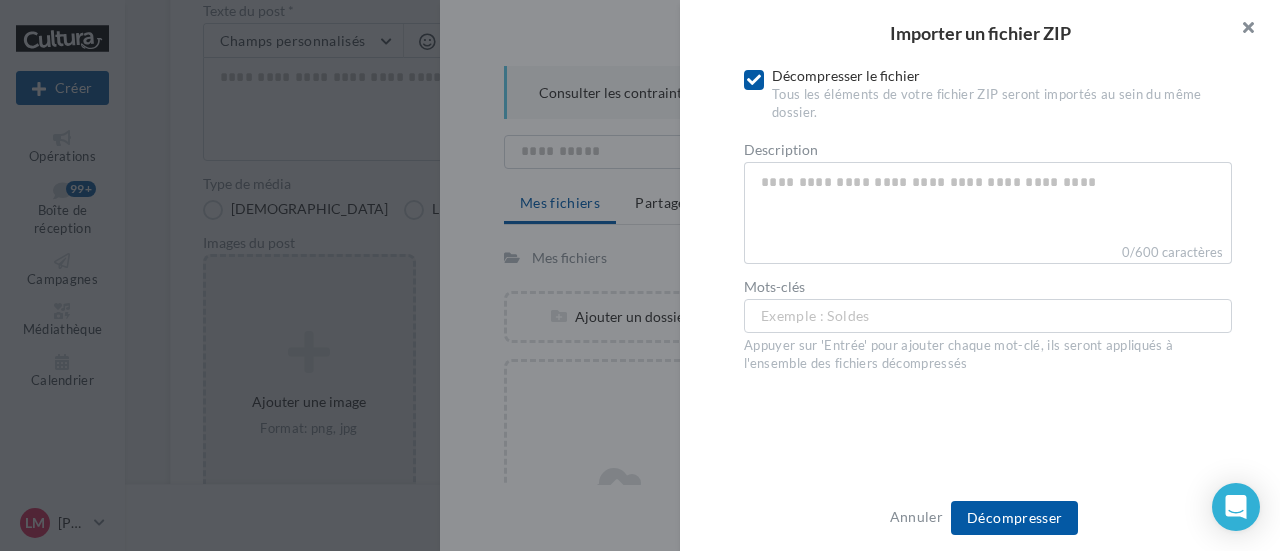 click at bounding box center (1240, 30) 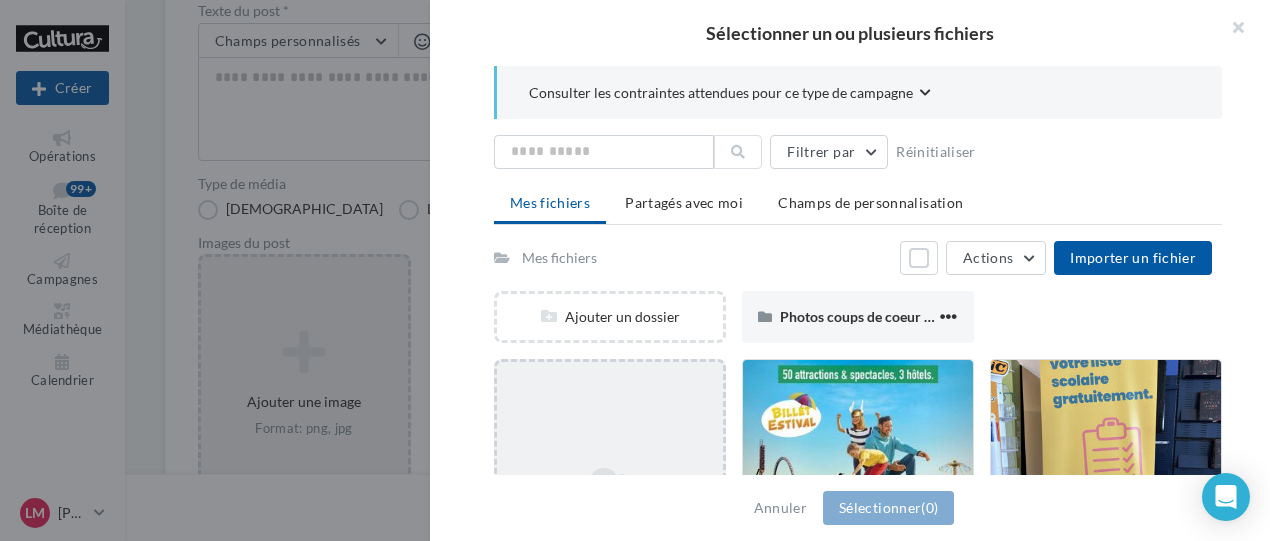 click on "Ajouter un fichier" at bounding box center [610, 507] 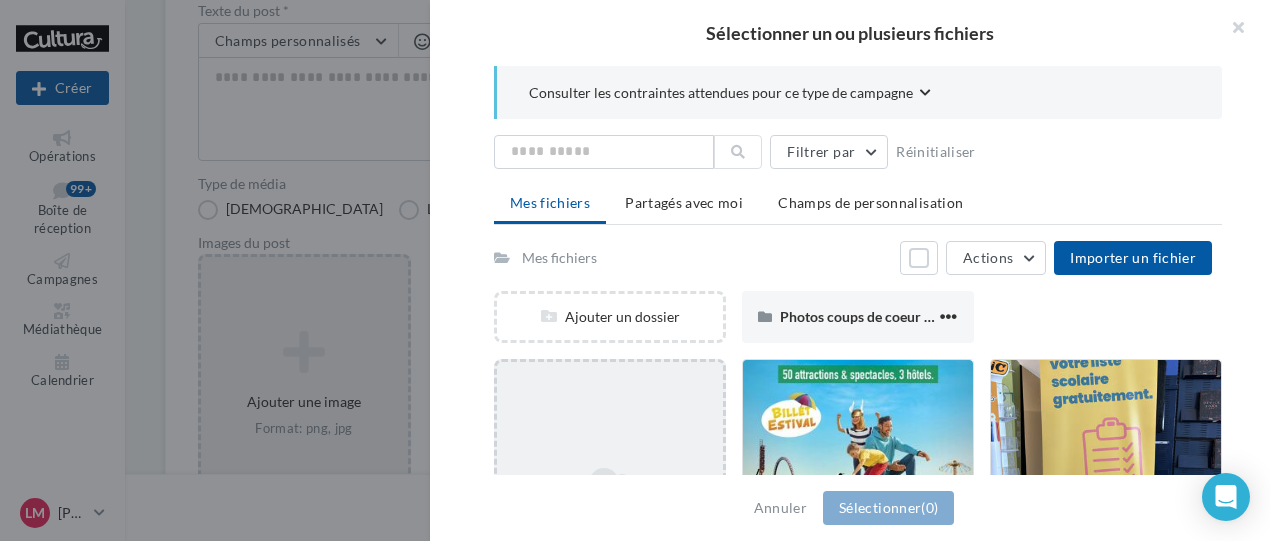 click on "Ajouter un fichier" at bounding box center (610, 507) 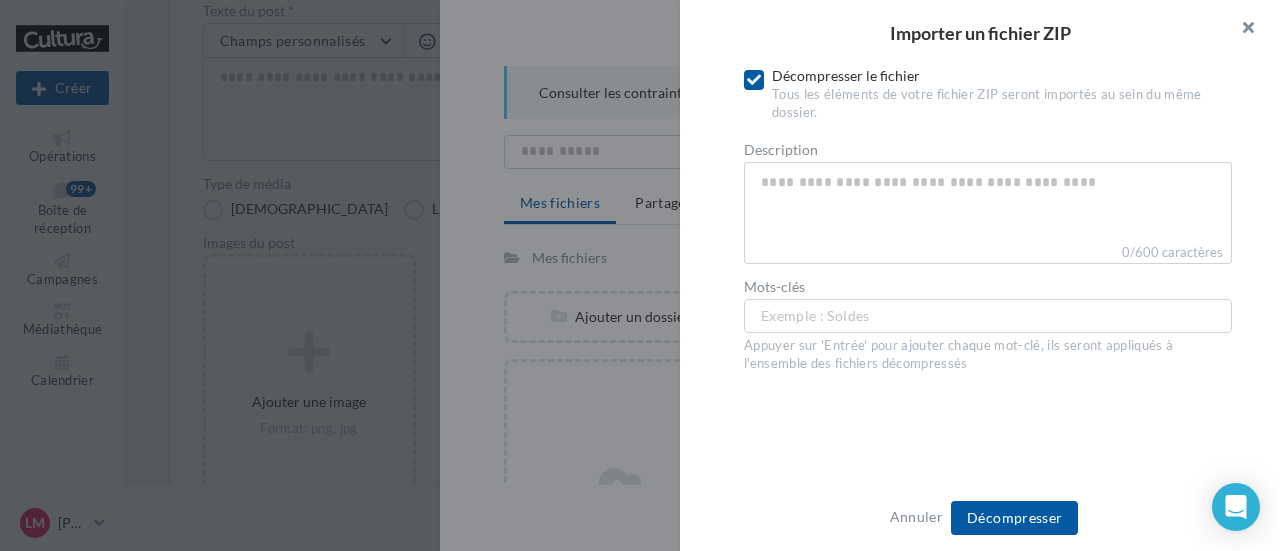click at bounding box center [1240, 30] 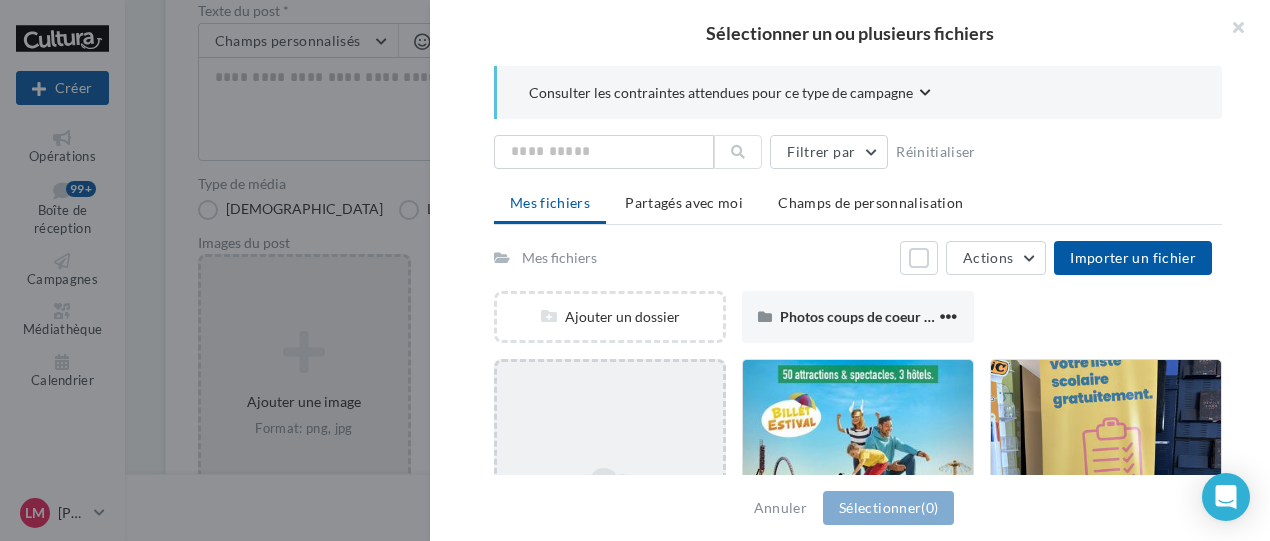 click on "Ajouter un fichier" at bounding box center [610, 507] 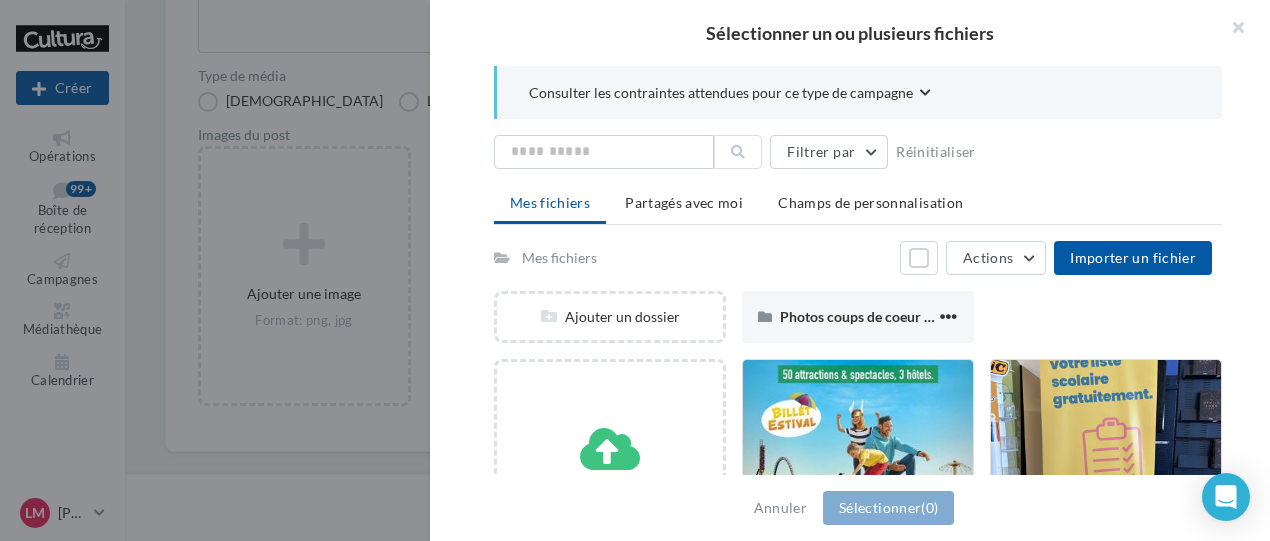 scroll, scrollTop: 441, scrollLeft: 0, axis: vertical 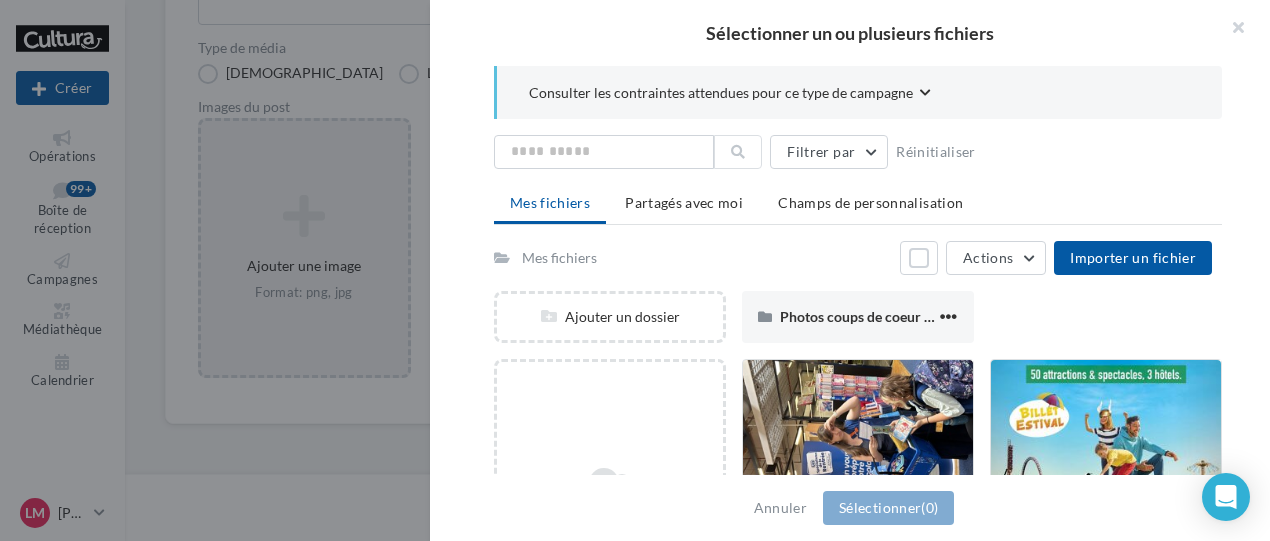click on "Consulter les contraintes attendues pour ce type de campagne                   Filtrer par        Réinitialiser
Mes fichiers
Partagés avec moi
Champs de personnalisation
Mes fichiers
Tout sélectionner
Actions                Importer un fichier     Ajouter un dossier    Photos coups de coeur calendrier                Photos coups de coeur calendrier       Ajouter un fichier                  image00002  Format d'image: jpeg                   image00002                      asterix  Format d'image: jpg                   asterix" at bounding box center [858, 271] 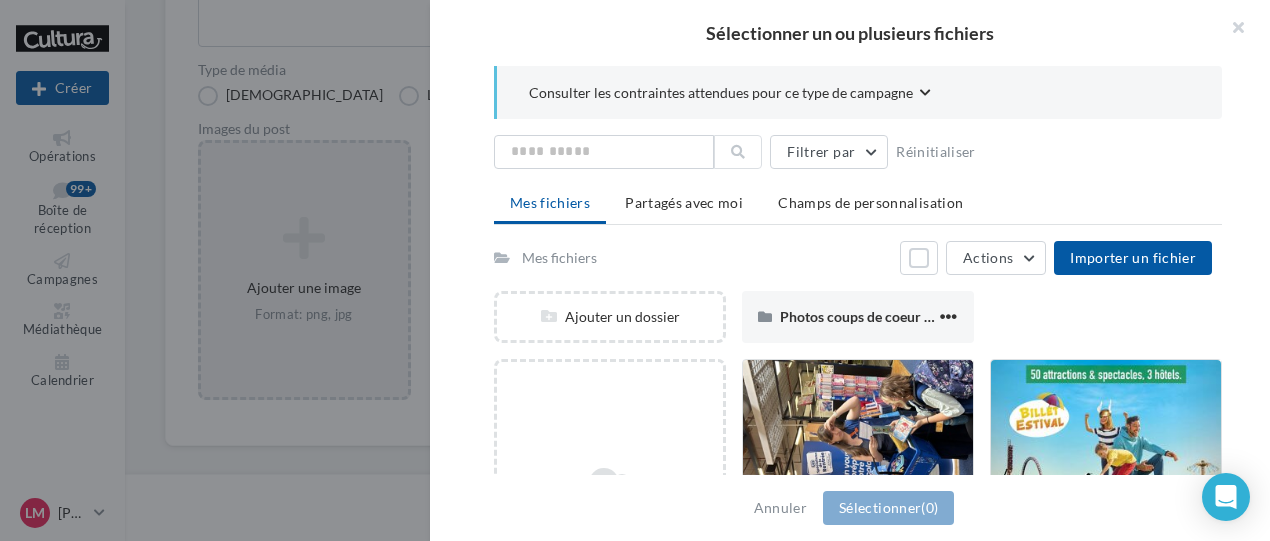 scroll, scrollTop: 441, scrollLeft: 0, axis: vertical 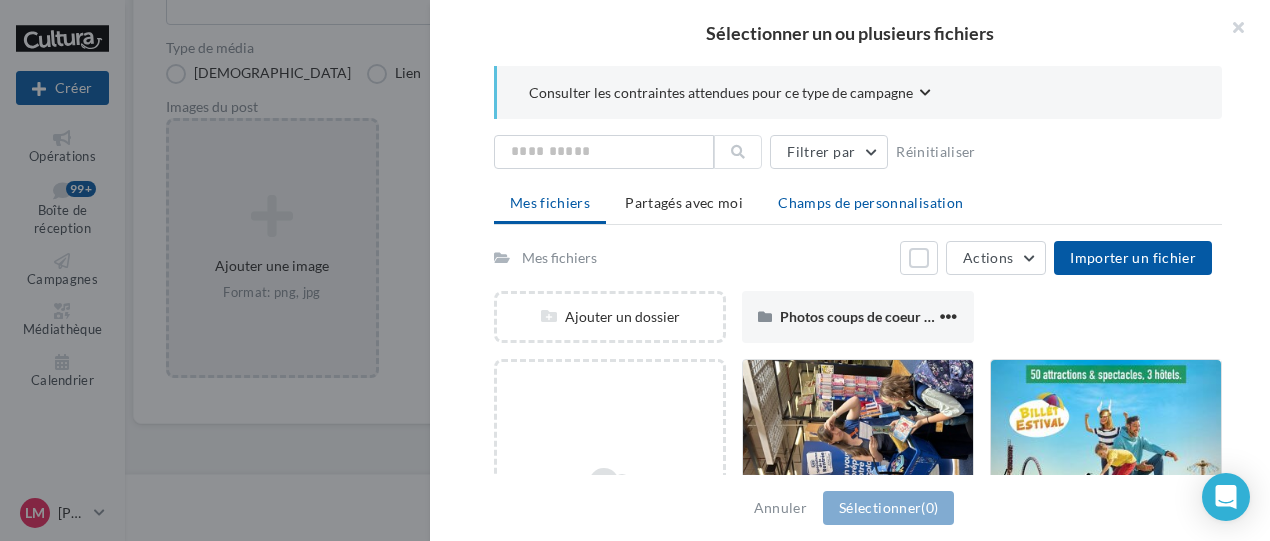 click on "Champs de personnalisation" at bounding box center (870, 203) 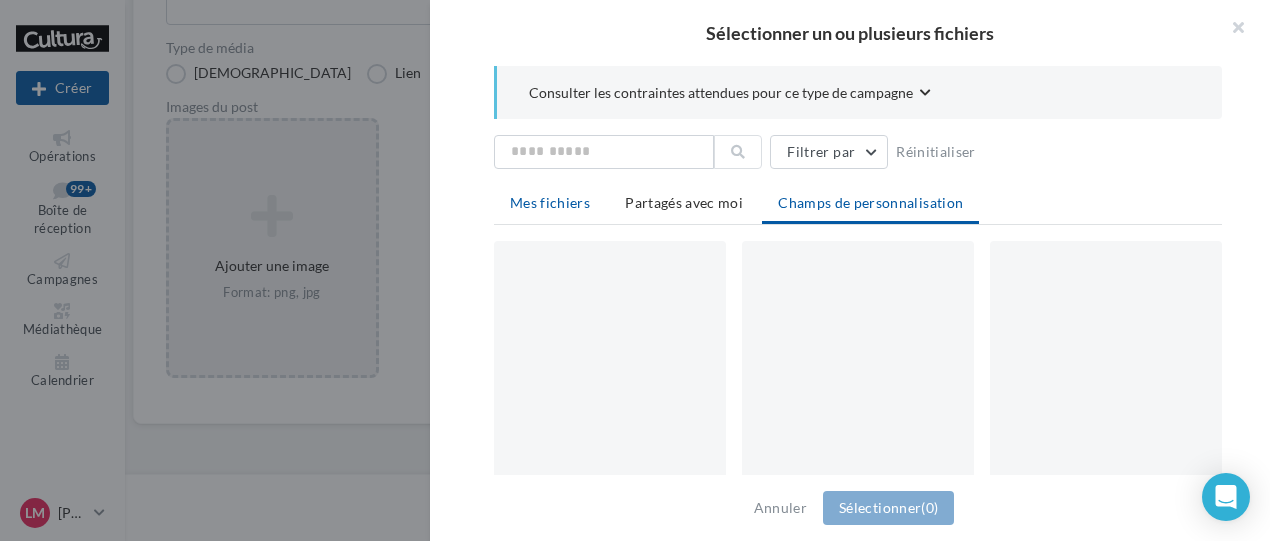 click on "Mes fichiers" at bounding box center (550, 202) 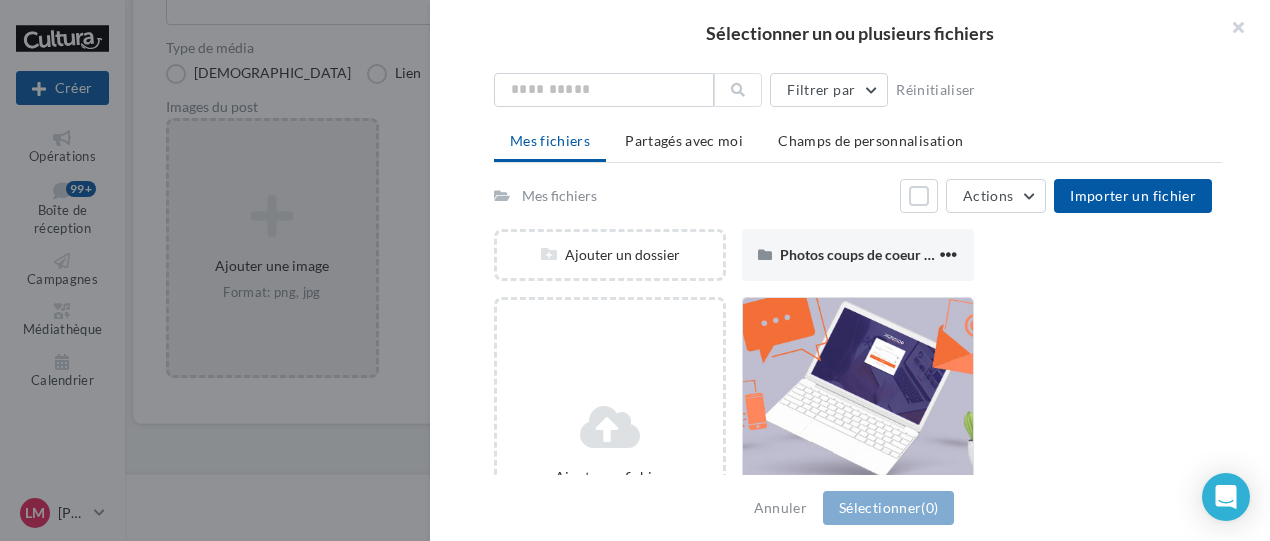scroll, scrollTop: 22, scrollLeft: 0, axis: vertical 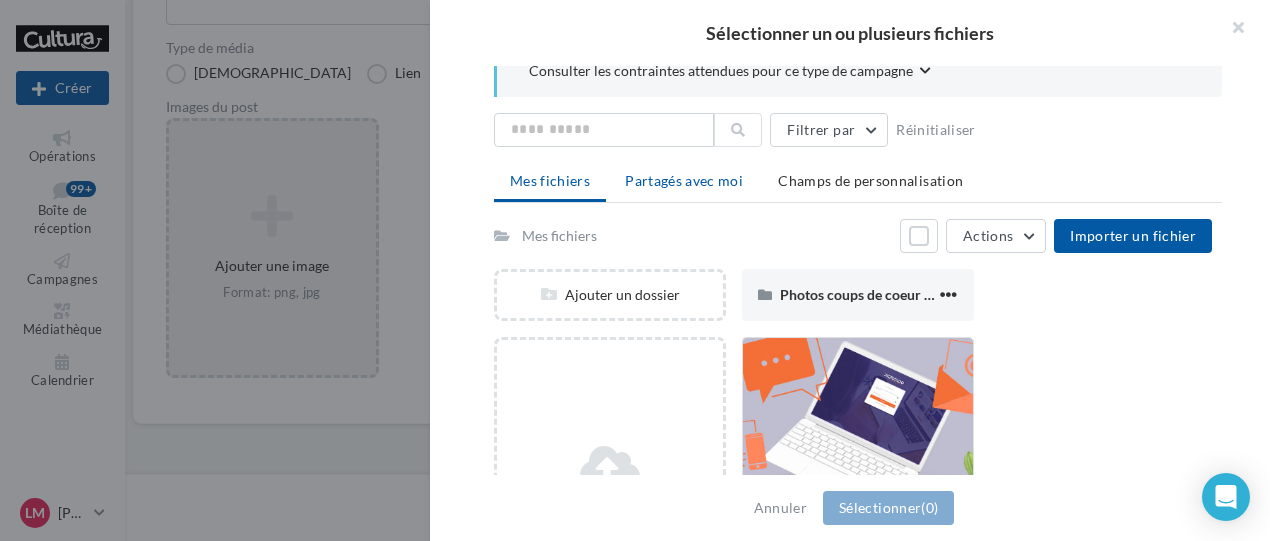 click on "Partagés avec moi" at bounding box center [684, 181] 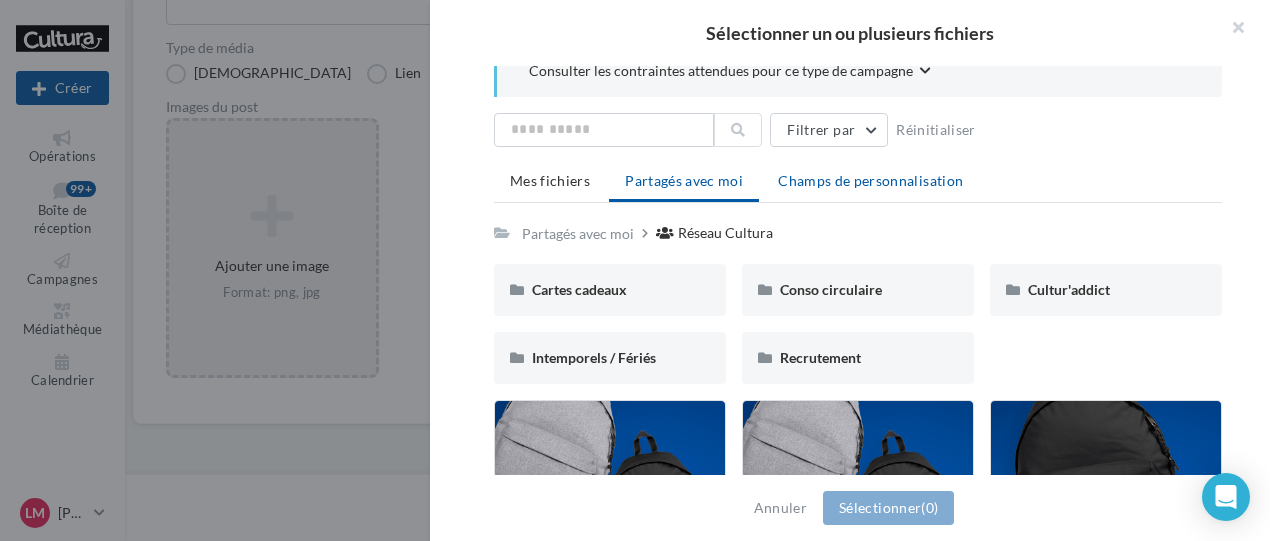 click on "Champs de personnalisation" at bounding box center [870, 180] 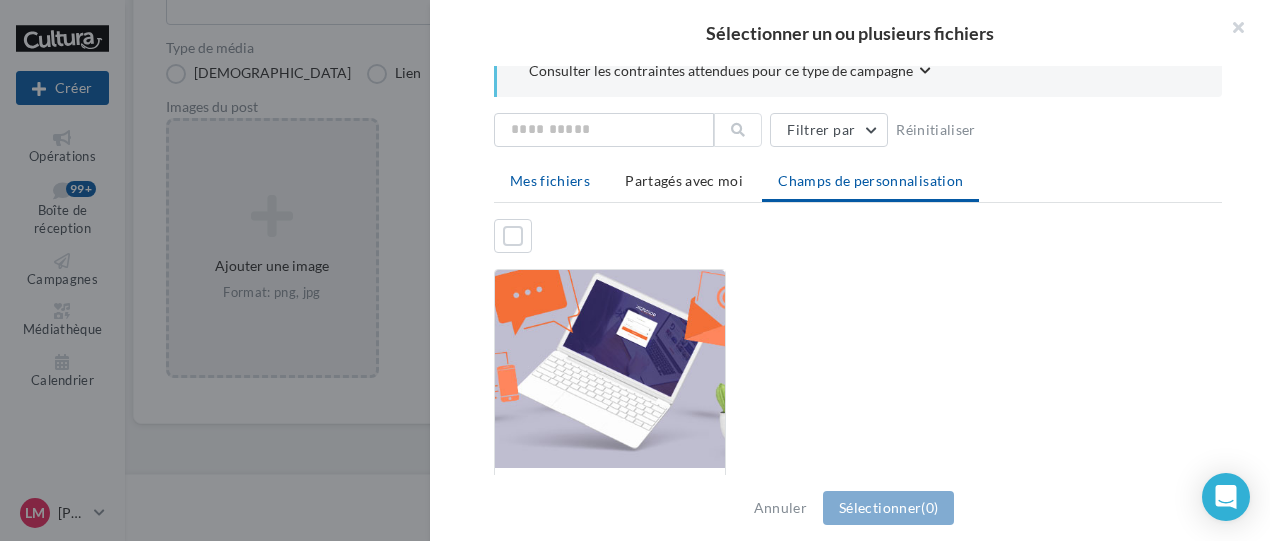 click on "Mes fichiers" at bounding box center (550, 180) 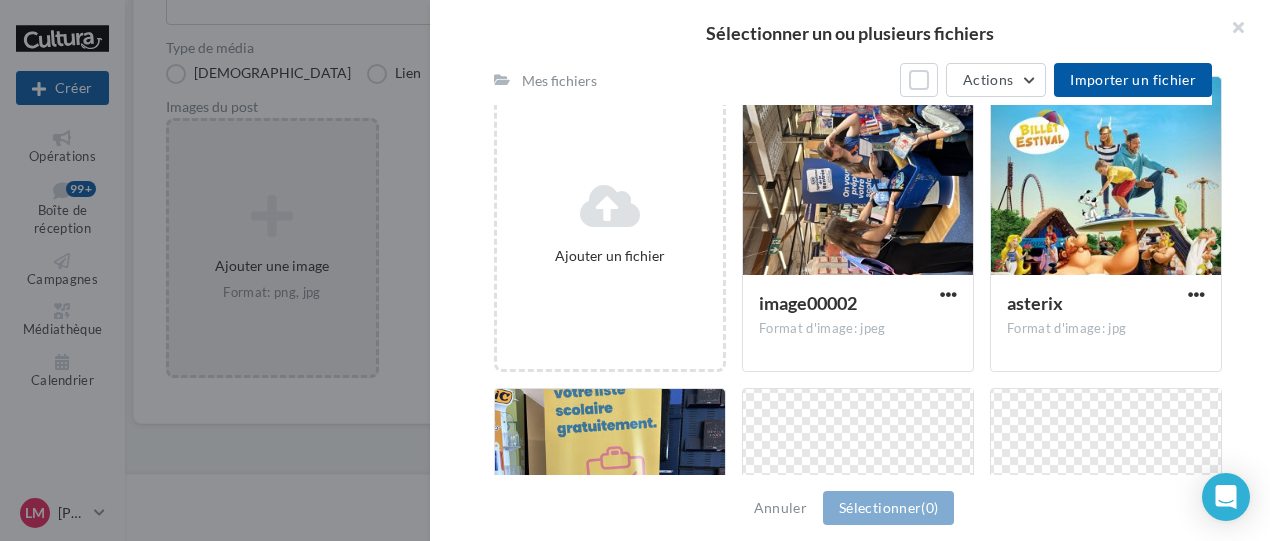 scroll, scrollTop: 302, scrollLeft: 0, axis: vertical 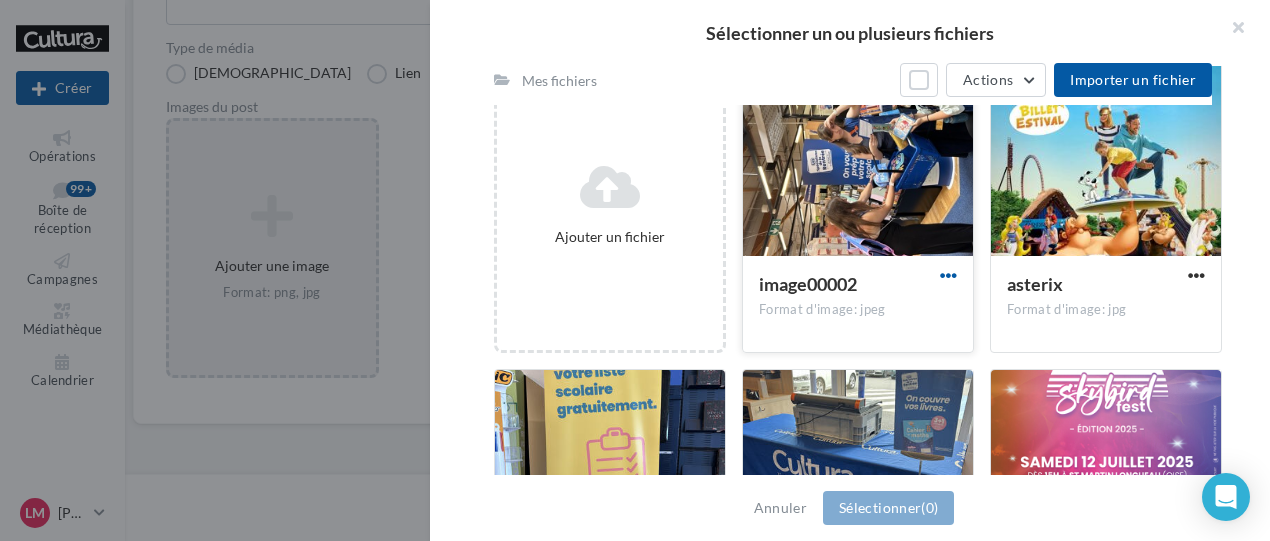 click at bounding box center [948, 275] 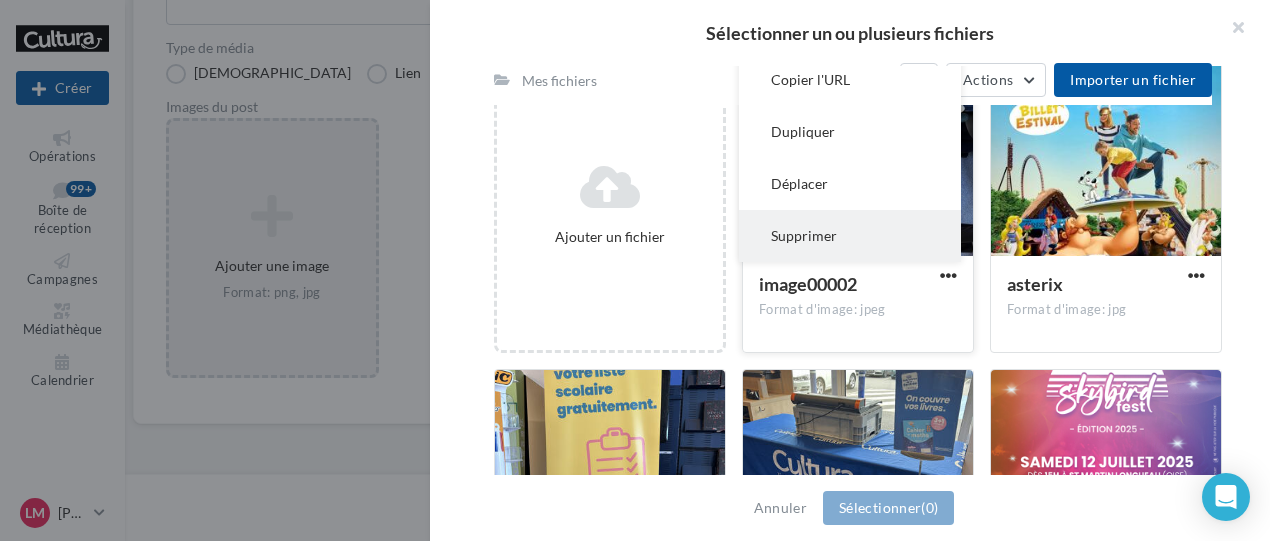 click on "Supprimer" at bounding box center [850, 236] 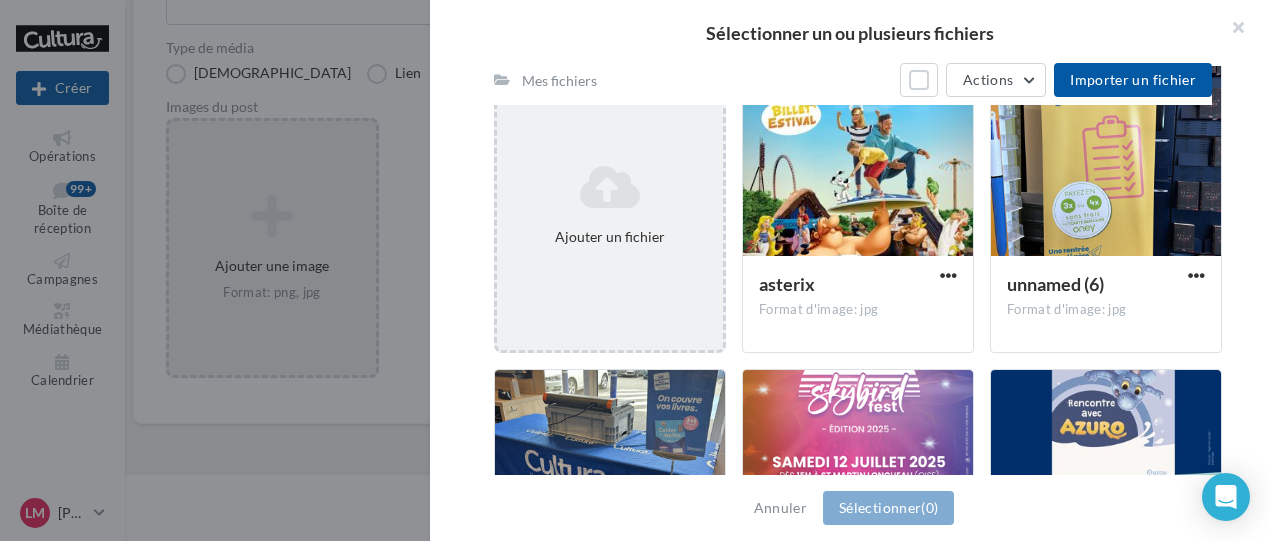 click on "Ajouter un fichier" at bounding box center [610, 205] 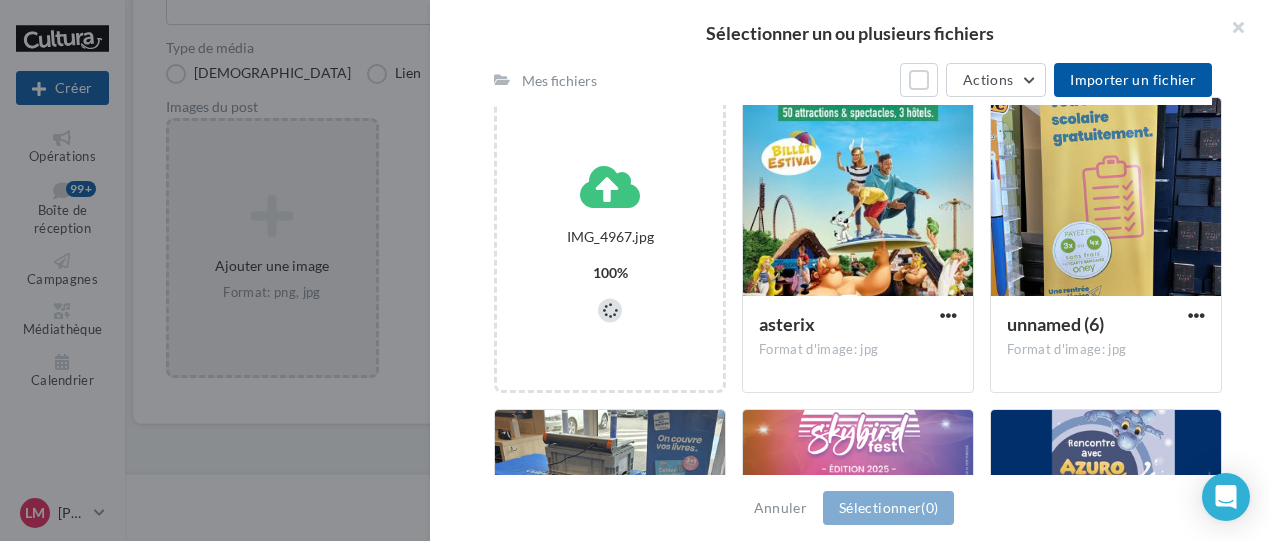 scroll, scrollTop: 302, scrollLeft: 0, axis: vertical 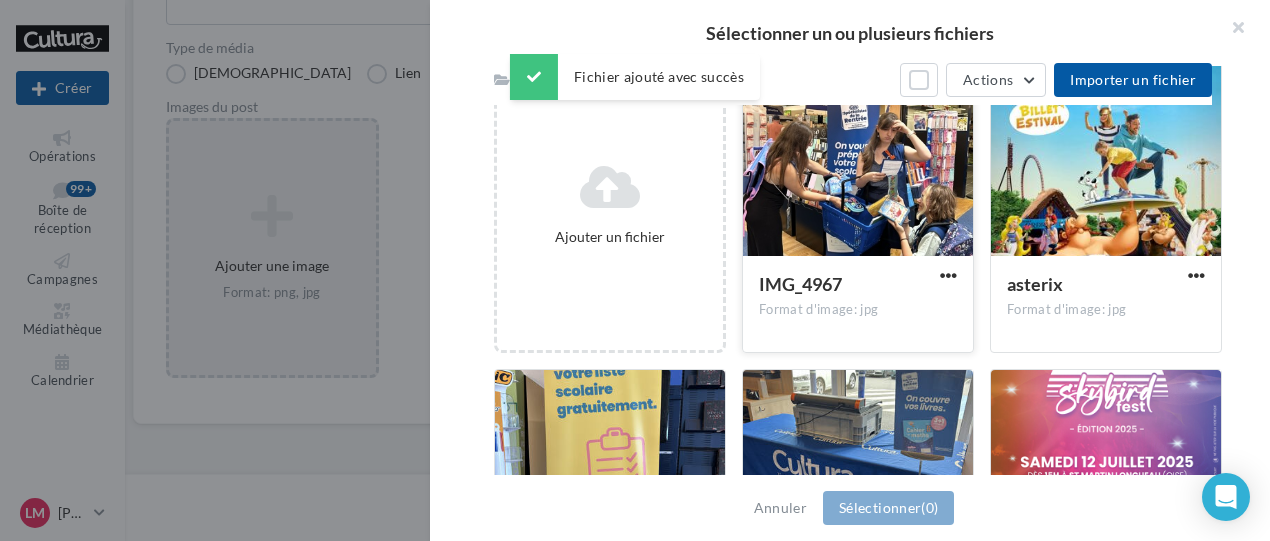 click at bounding box center [858, 158] 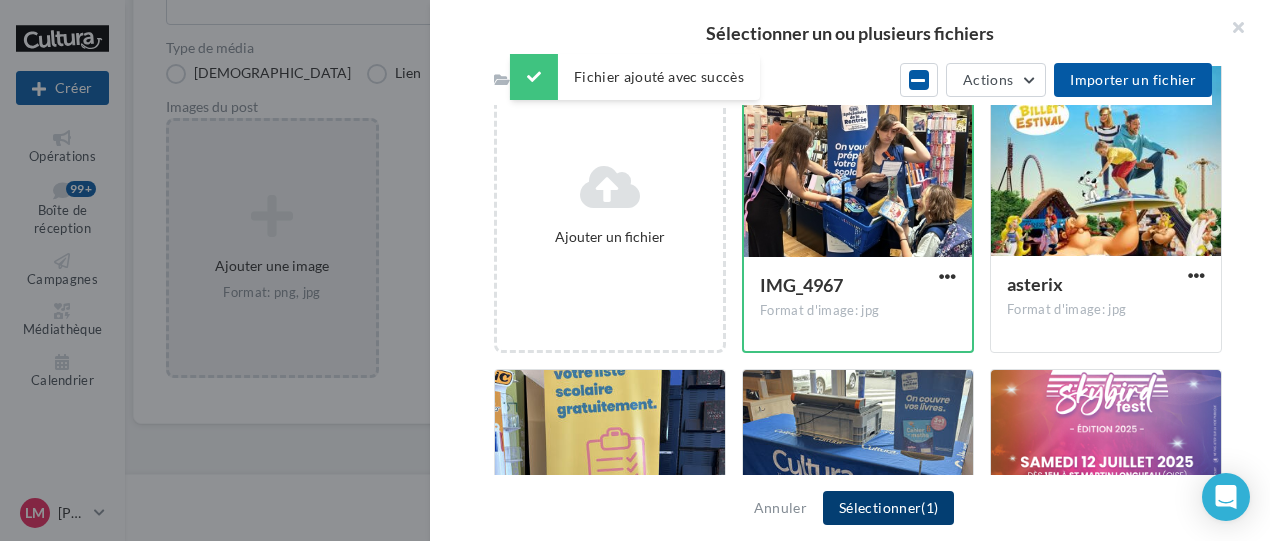 click on "Sélectionner   (1)" at bounding box center [888, 508] 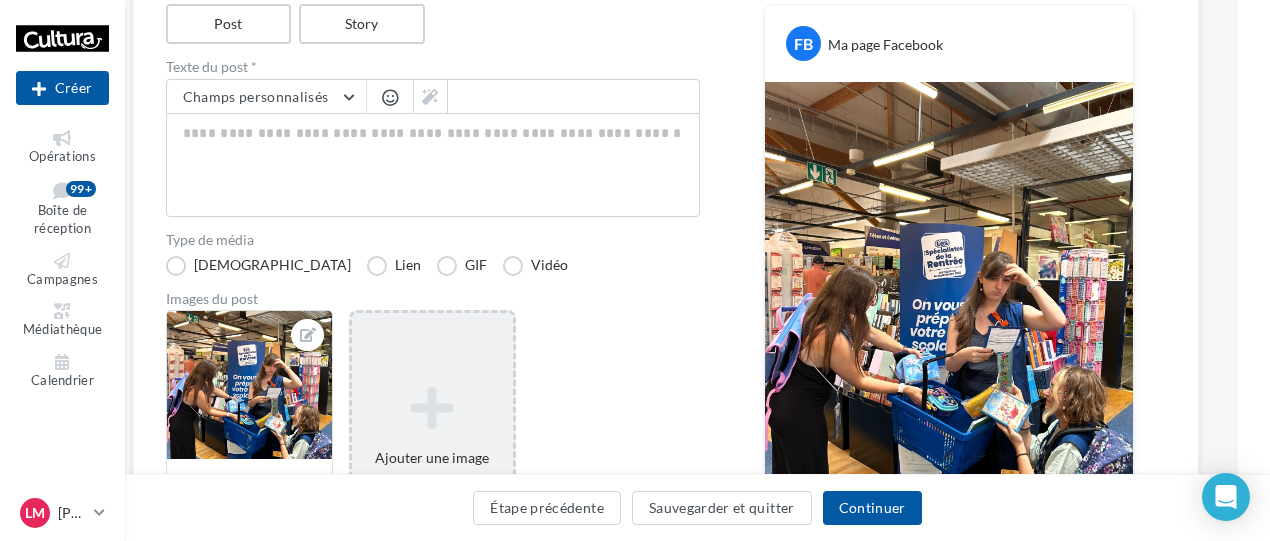 scroll, scrollTop: 441, scrollLeft: 32, axis: both 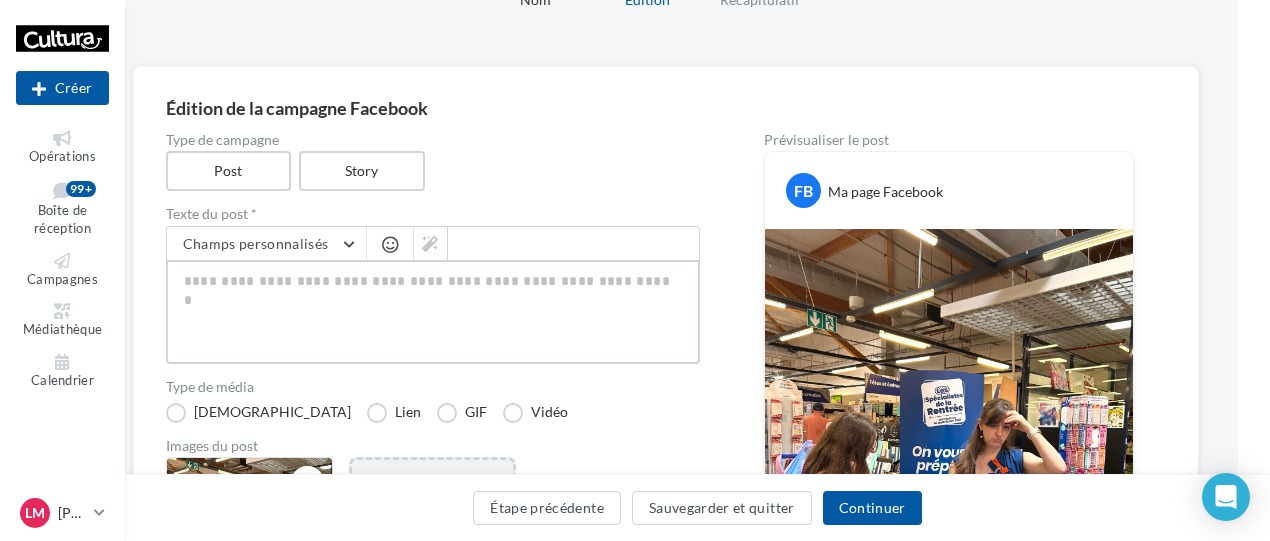 click at bounding box center (433, 312) 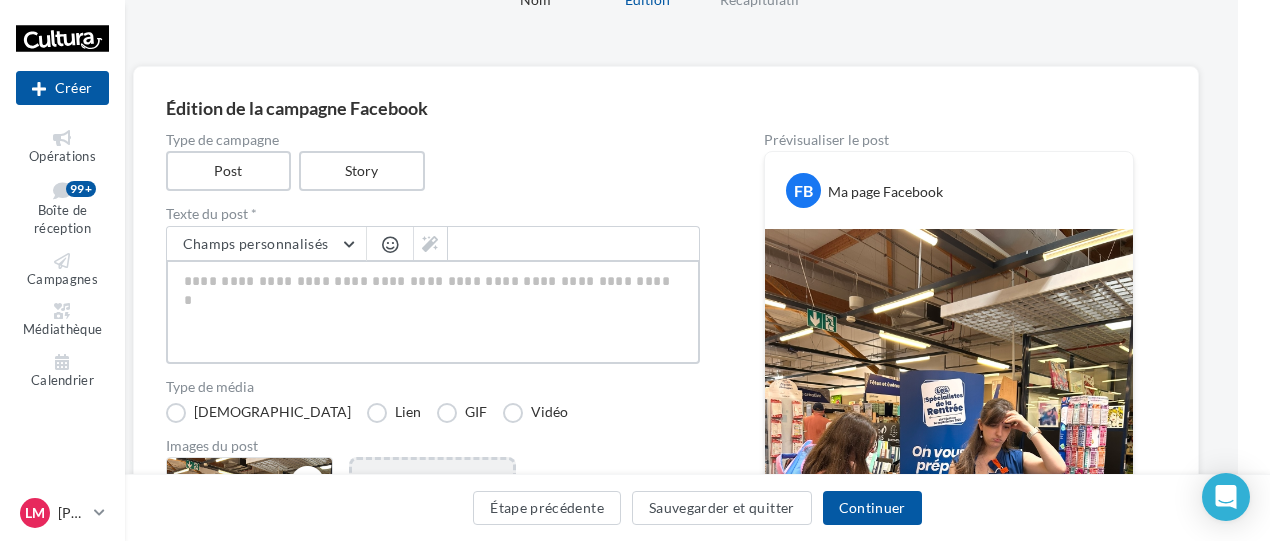 paste on "**********" 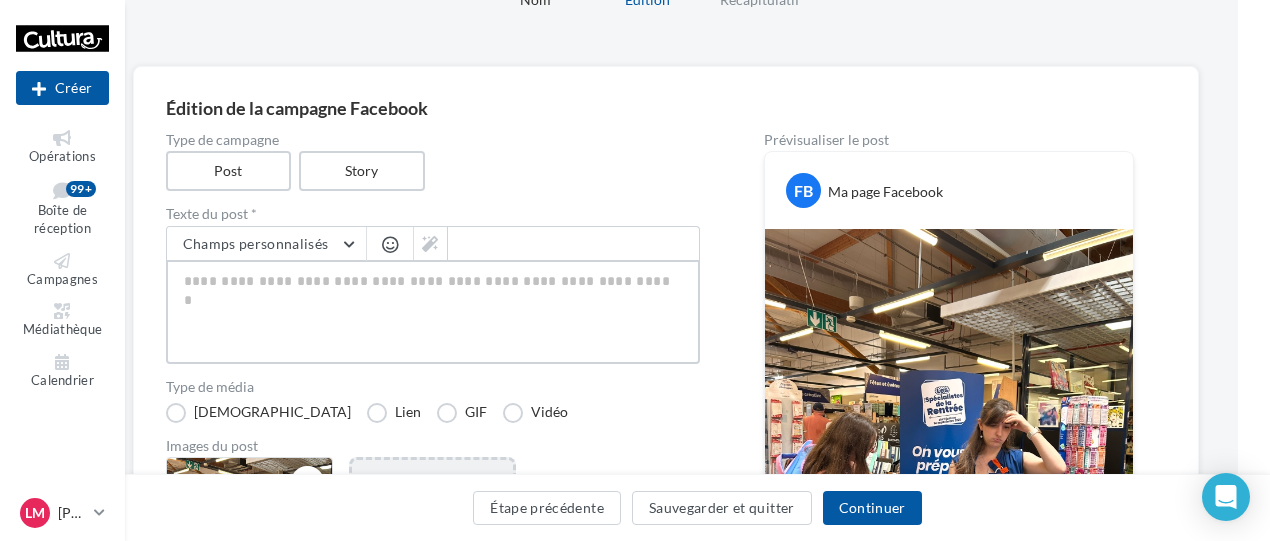 type on "**********" 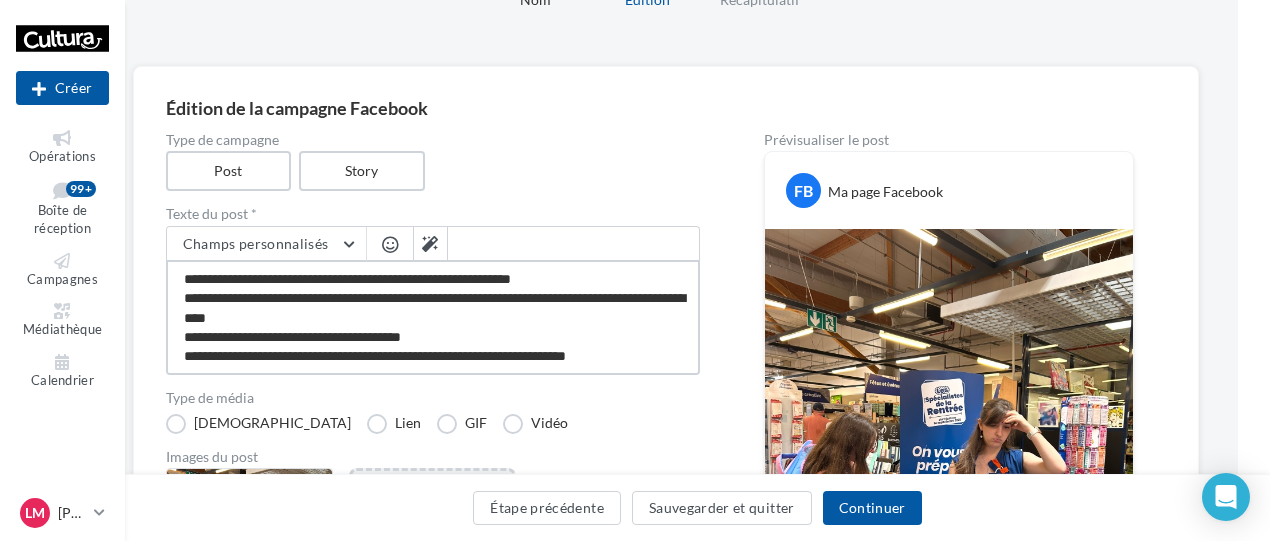 click on "**********" at bounding box center [433, 317] 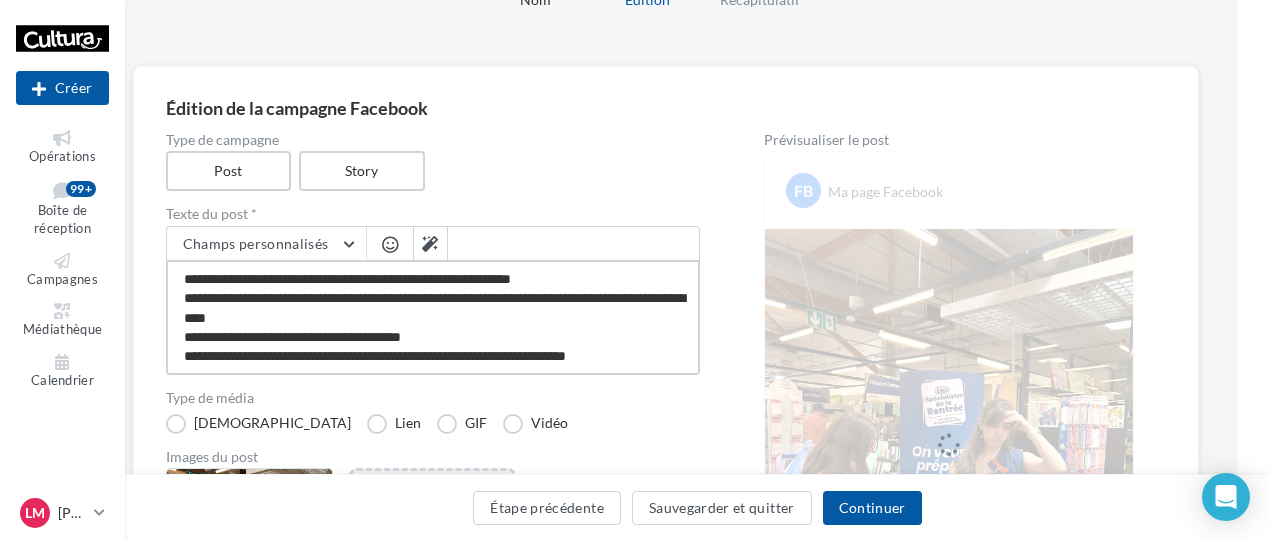 click on "**********" at bounding box center (433, 317) 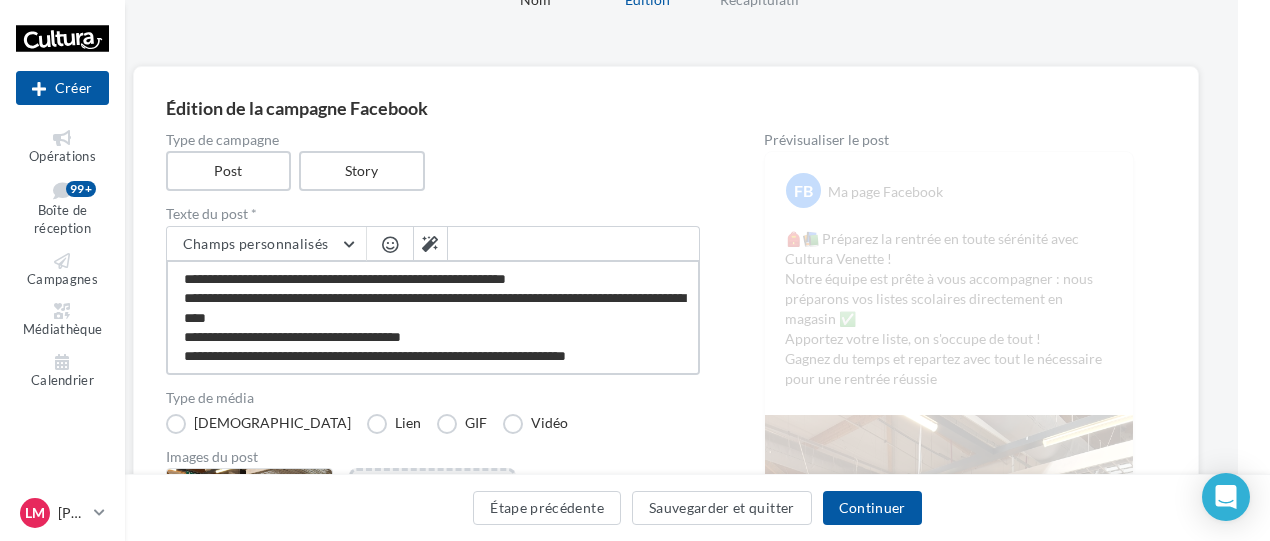 click on "**********" at bounding box center [433, 317] 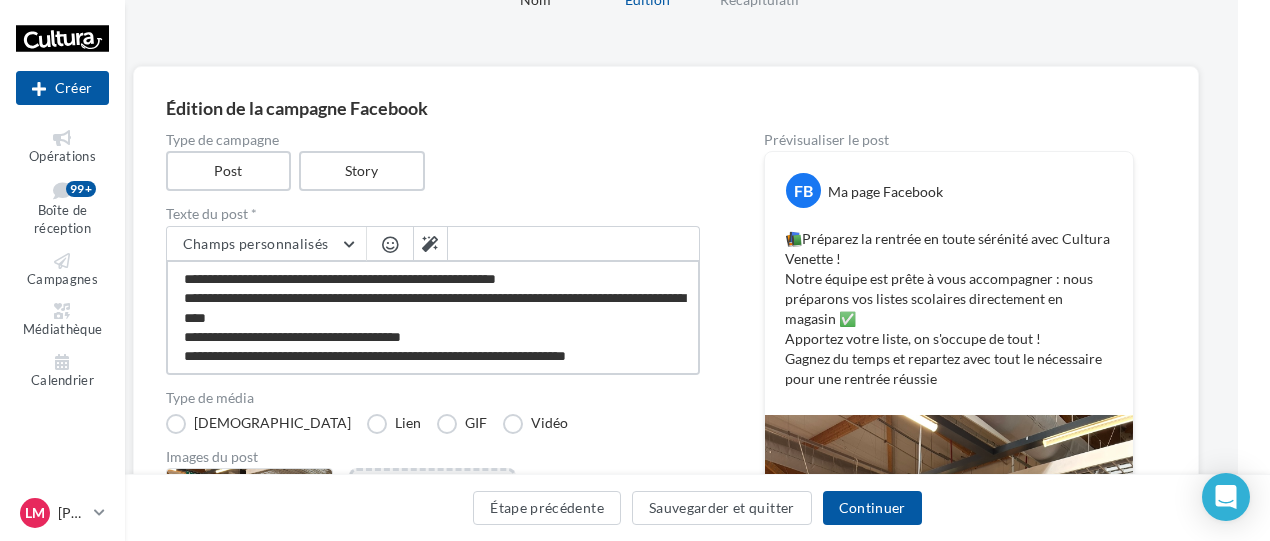 drag, startPoint x: 353, startPoint y: 315, endPoint x: 332, endPoint y: 321, distance: 21.84033 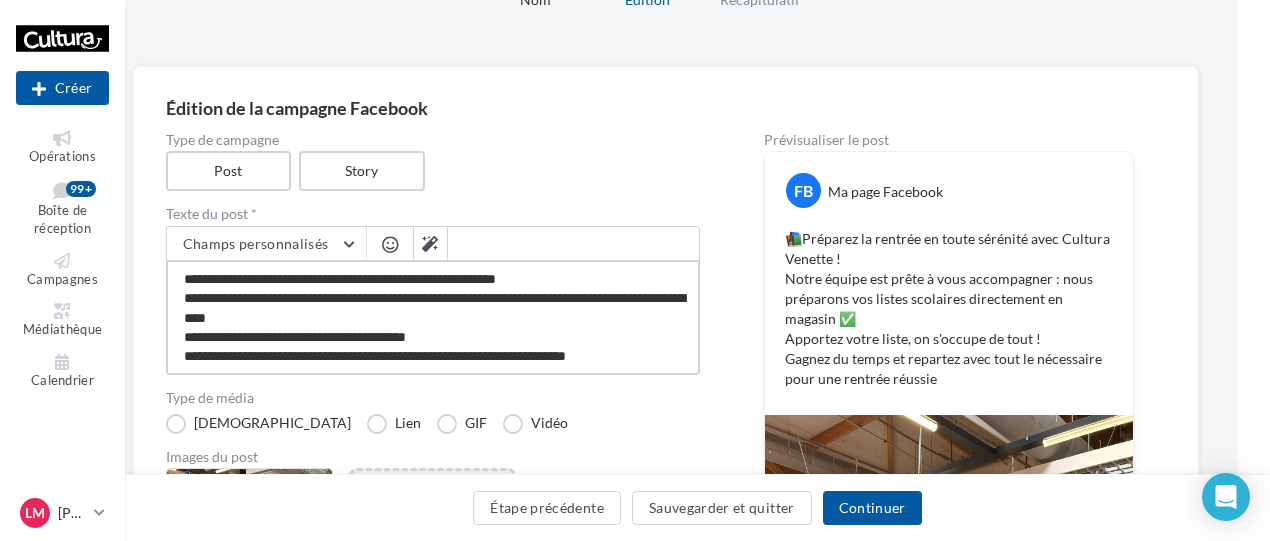 click on "**********" at bounding box center (433, 317) 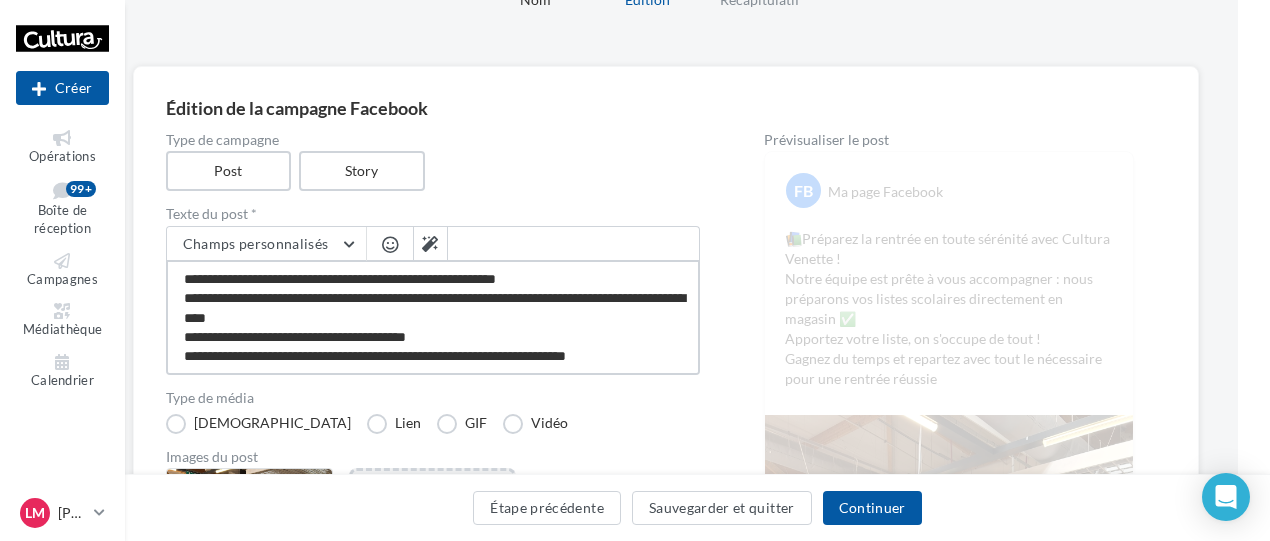type on "**********" 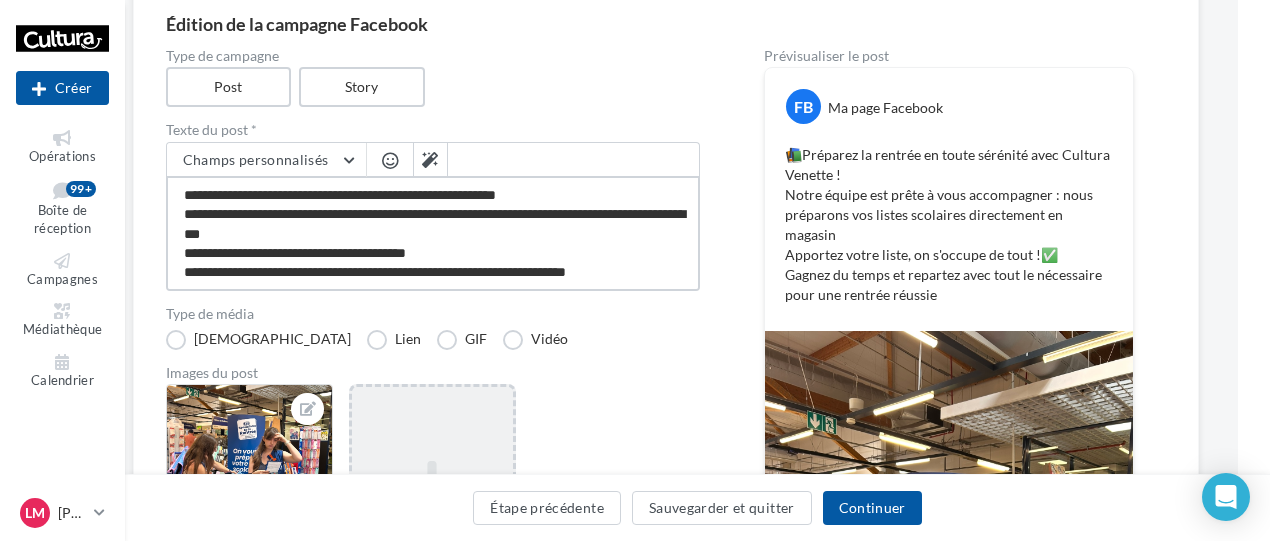 scroll, scrollTop: 203, scrollLeft: 32, axis: both 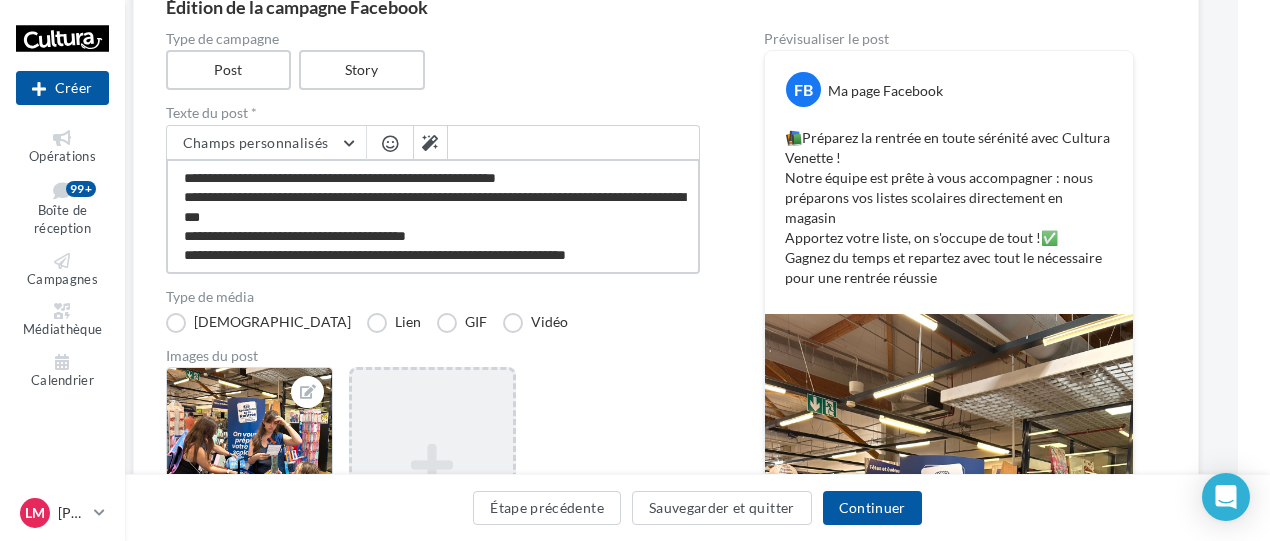 click on "**********" at bounding box center (433, 216) 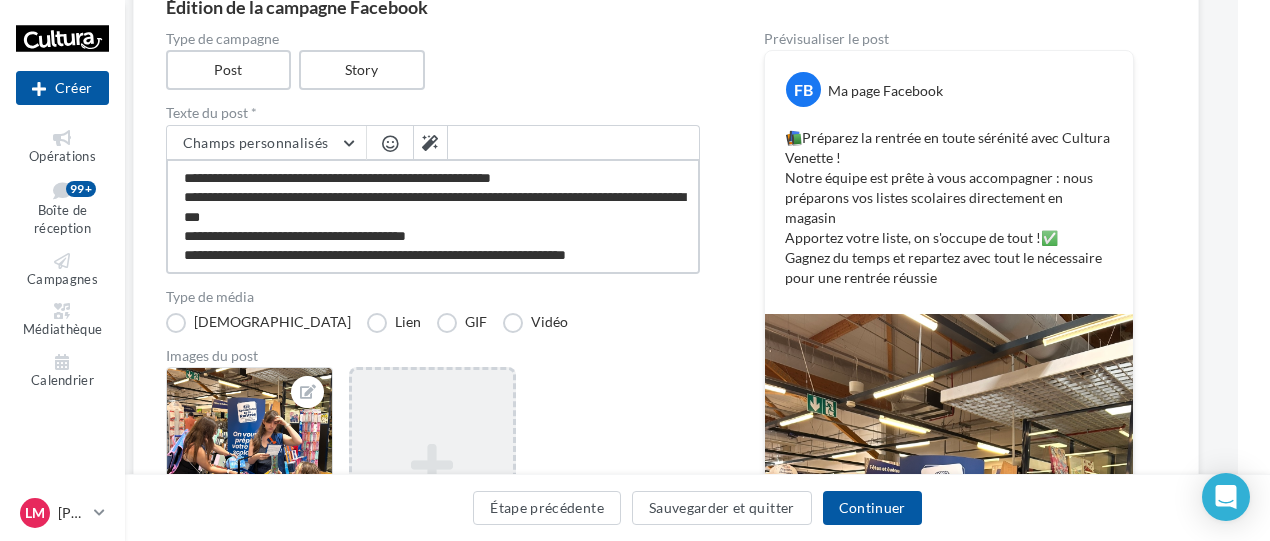 type on "**********" 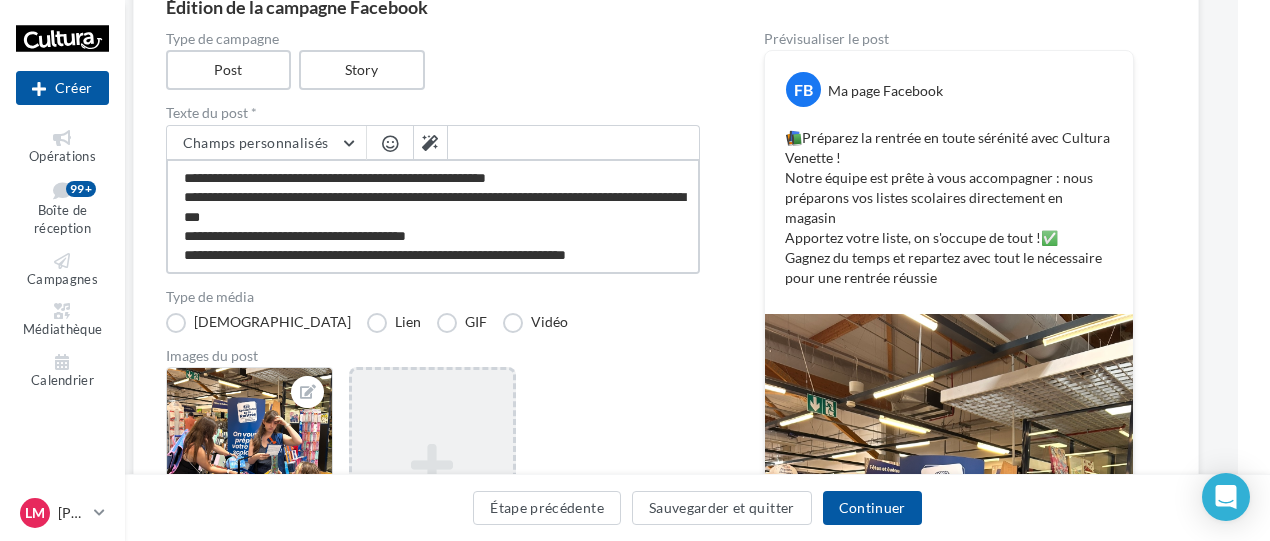 type on "**********" 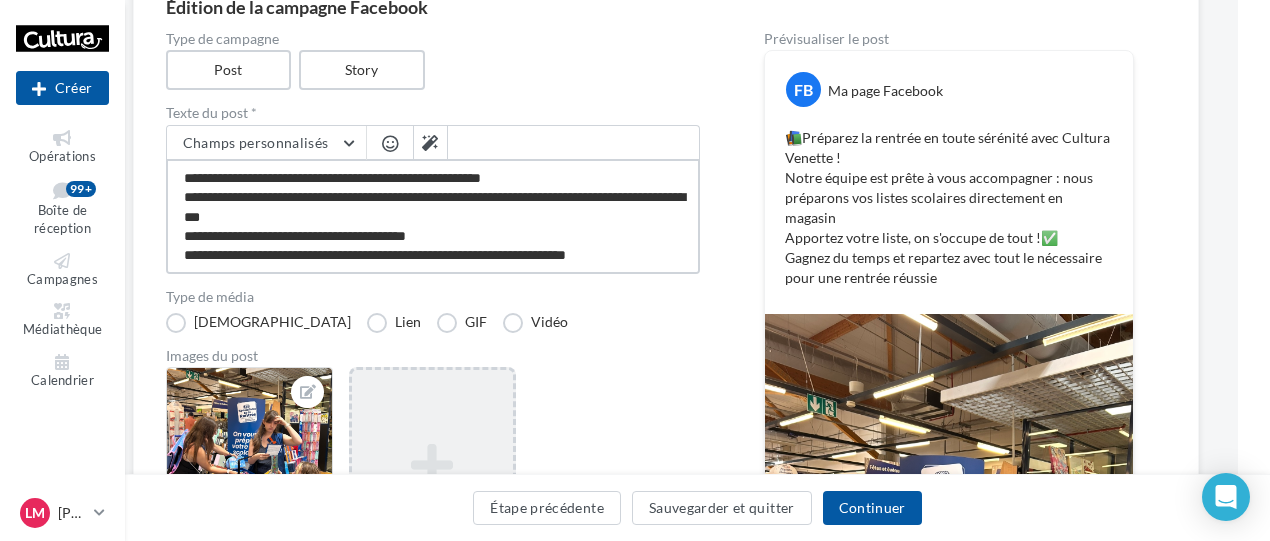 type on "**********" 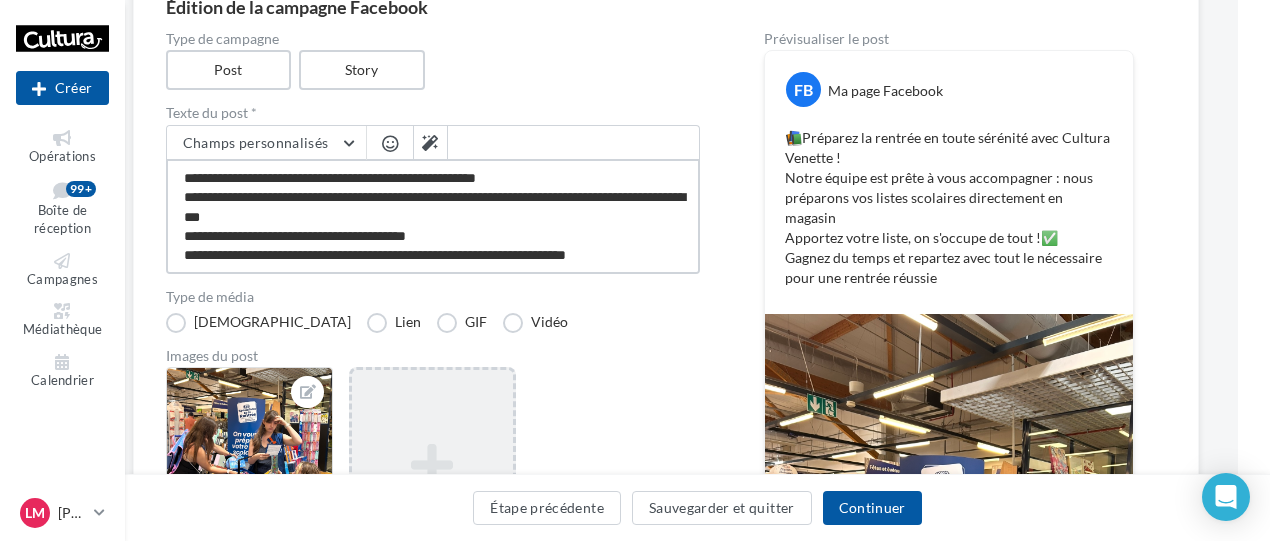 type on "**********" 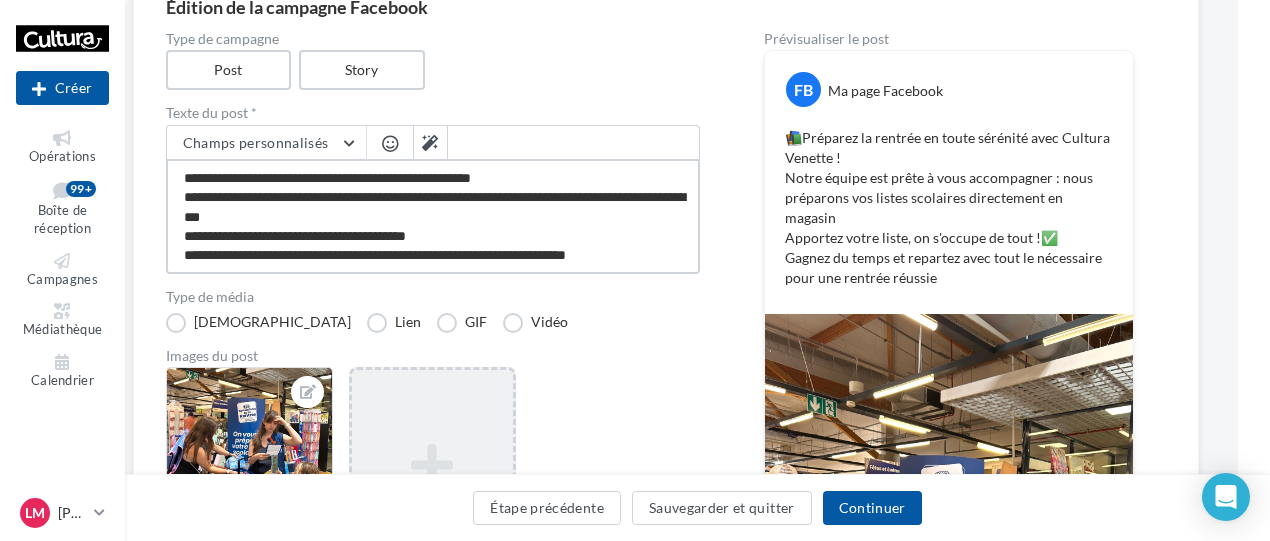 type on "**********" 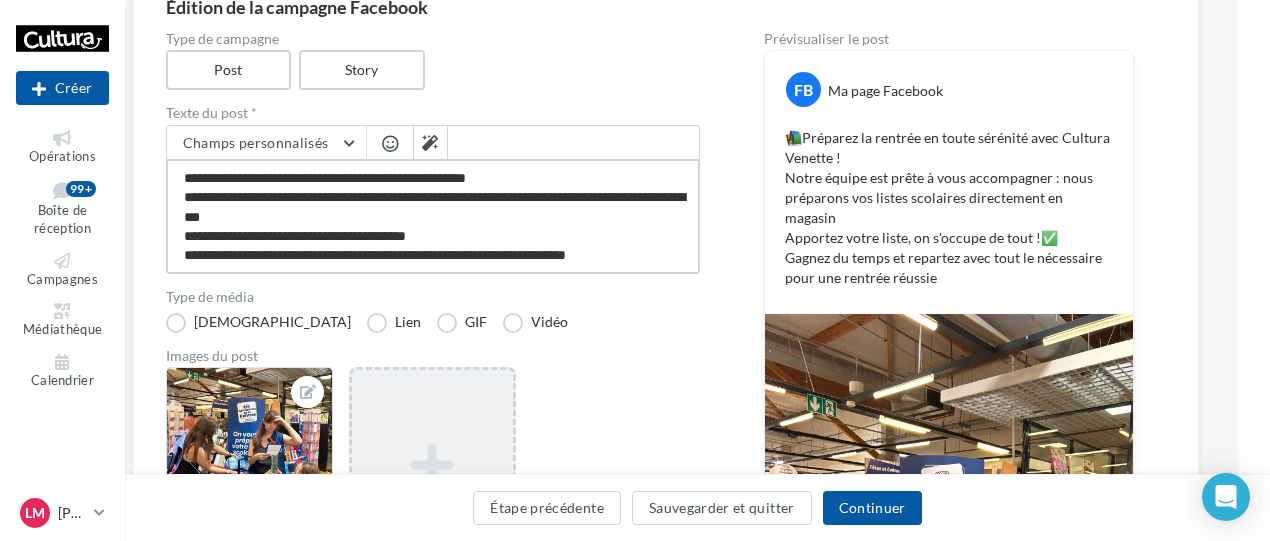 type on "**********" 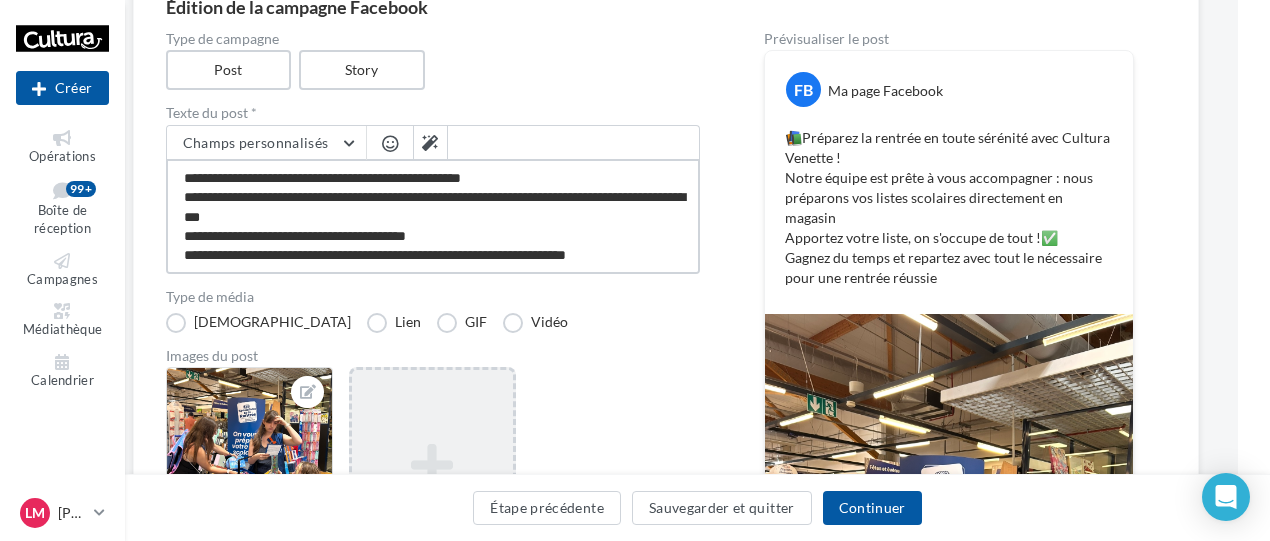 type on "**********" 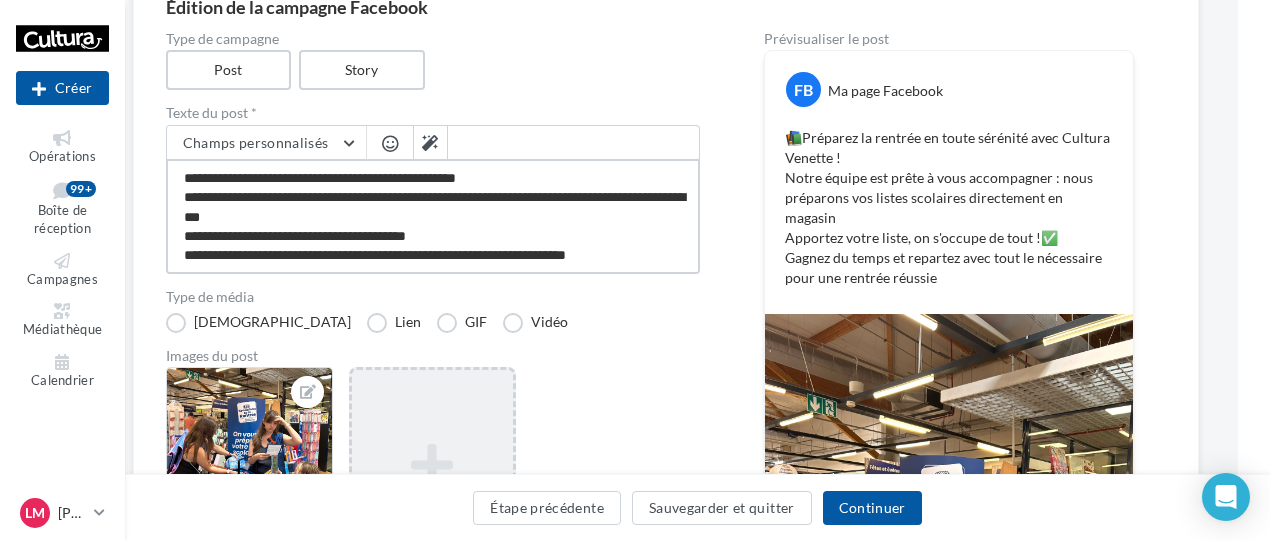 type on "**********" 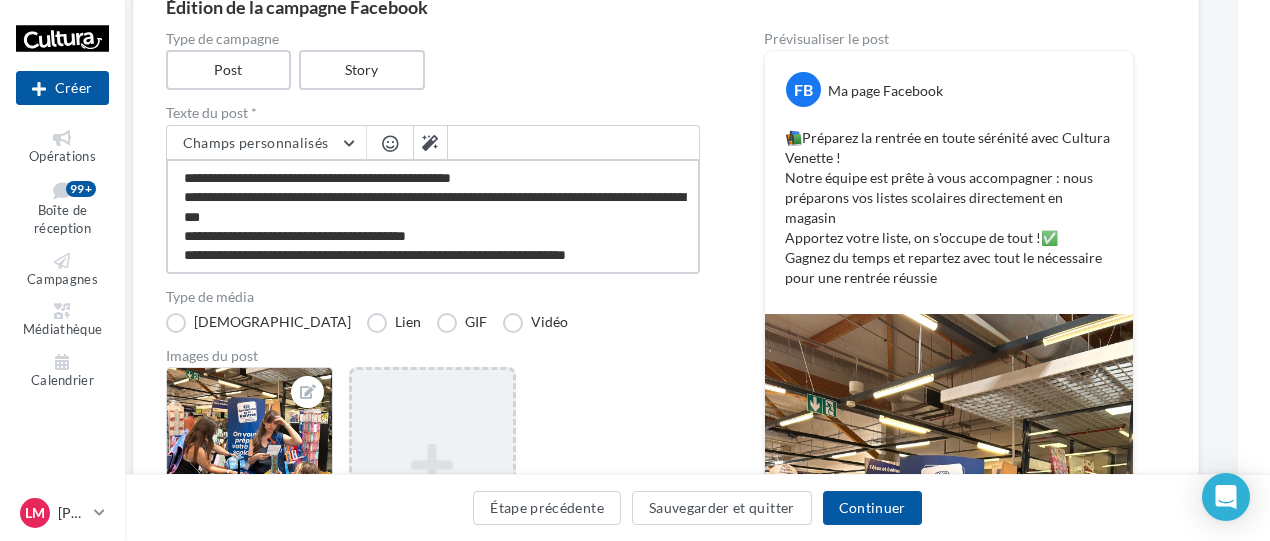 type on "**********" 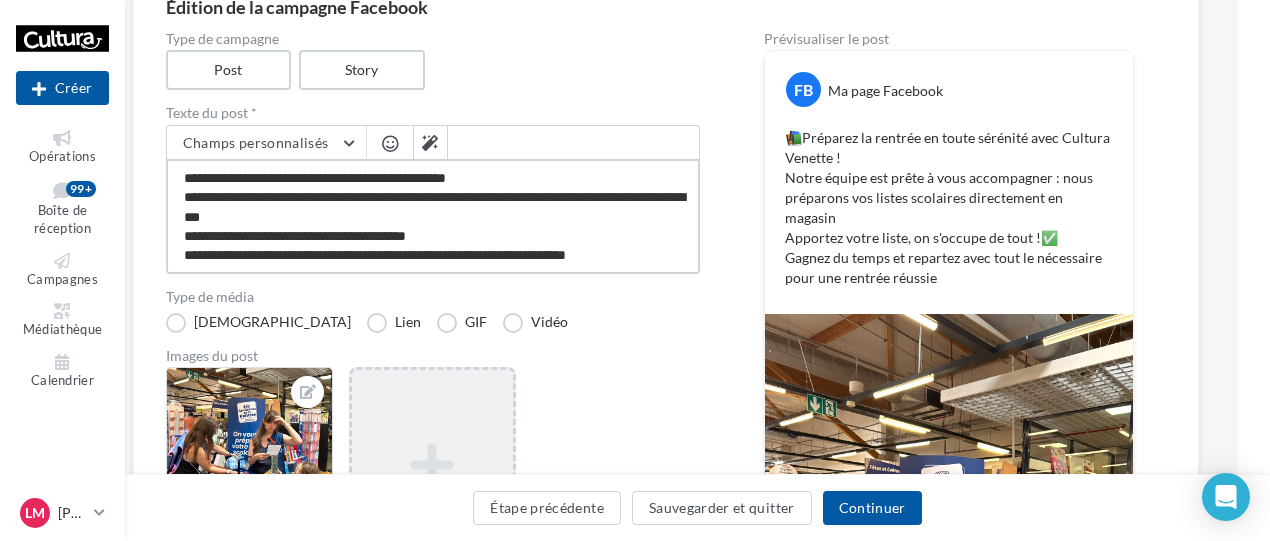 type on "**********" 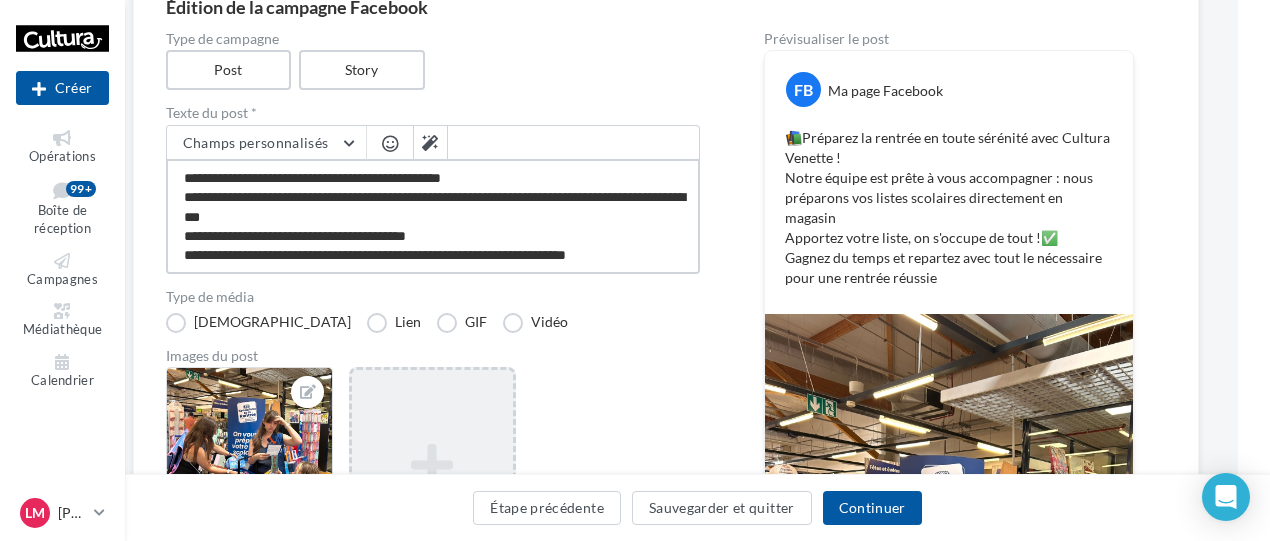 type on "**********" 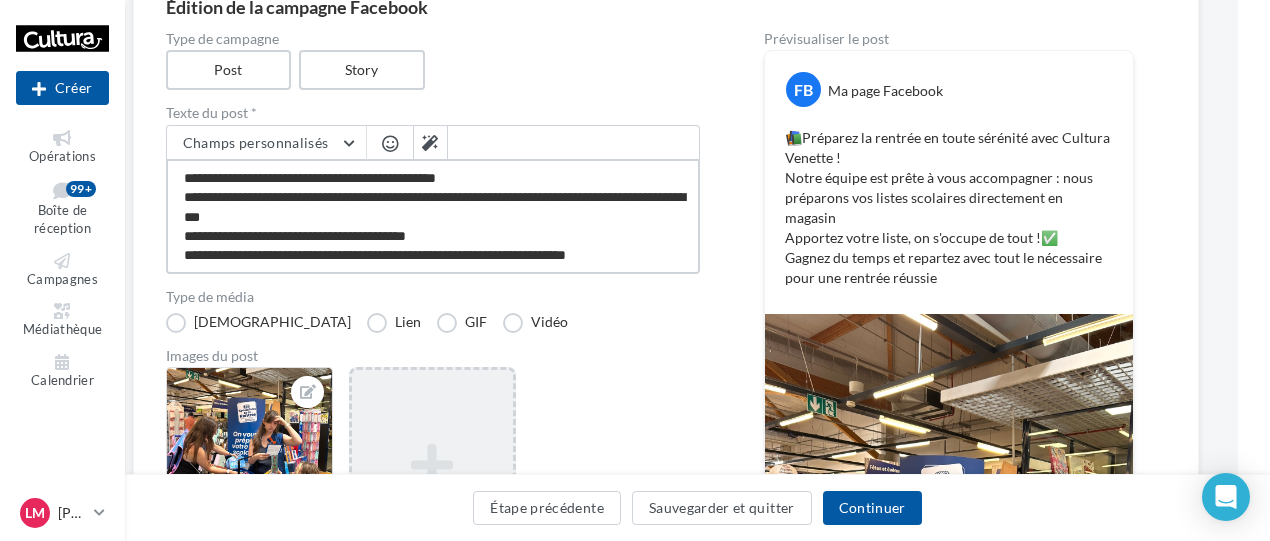 type on "**********" 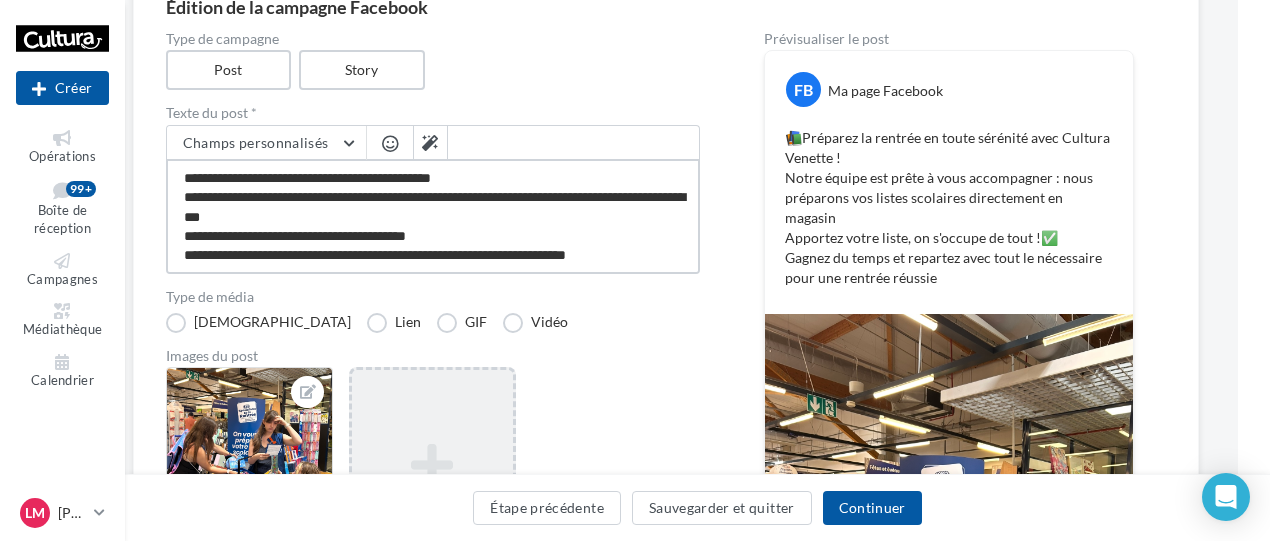 type on "**********" 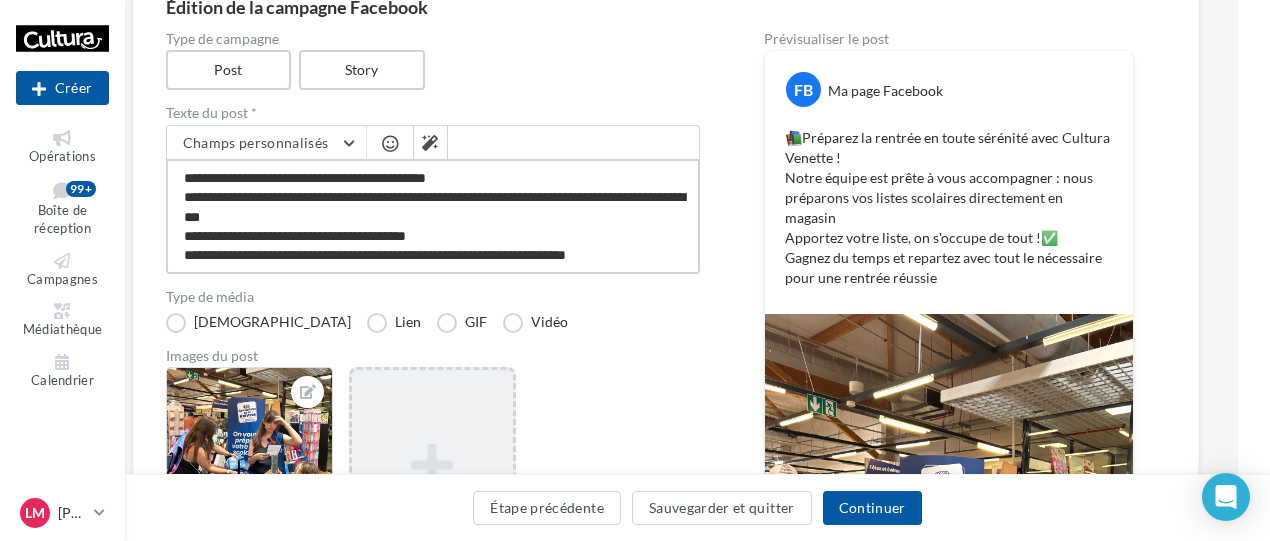 type on "**********" 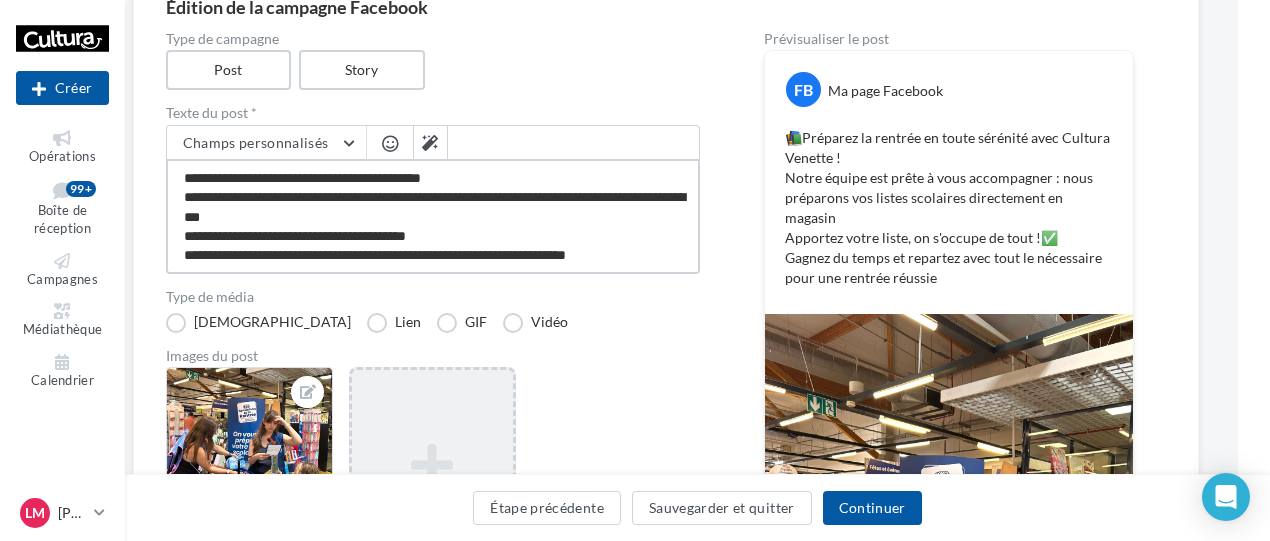 type on "**********" 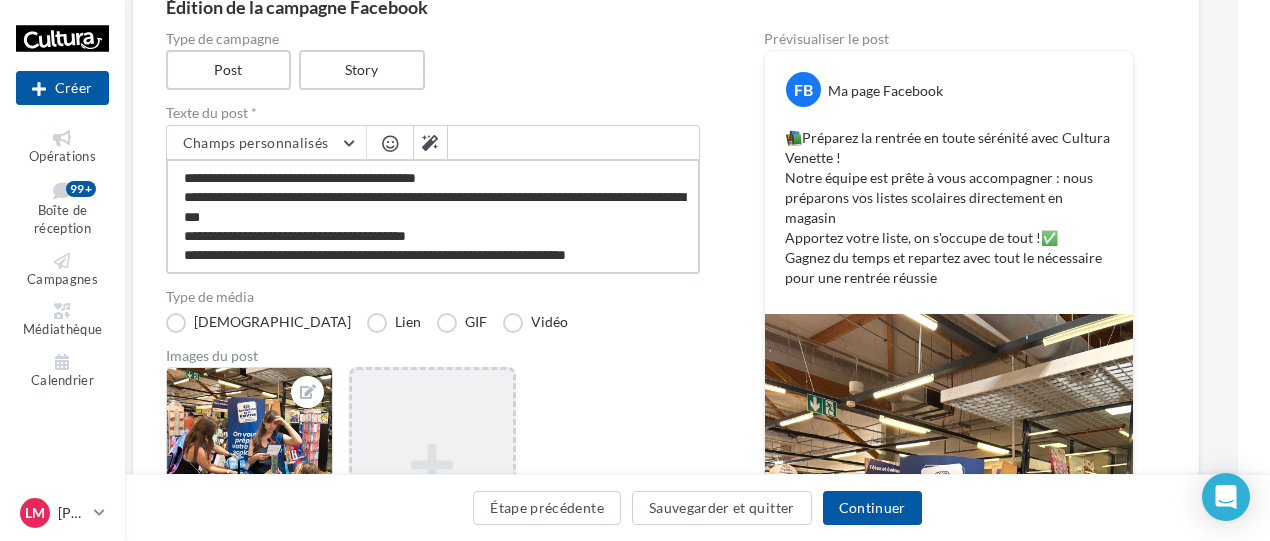 type on "**********" 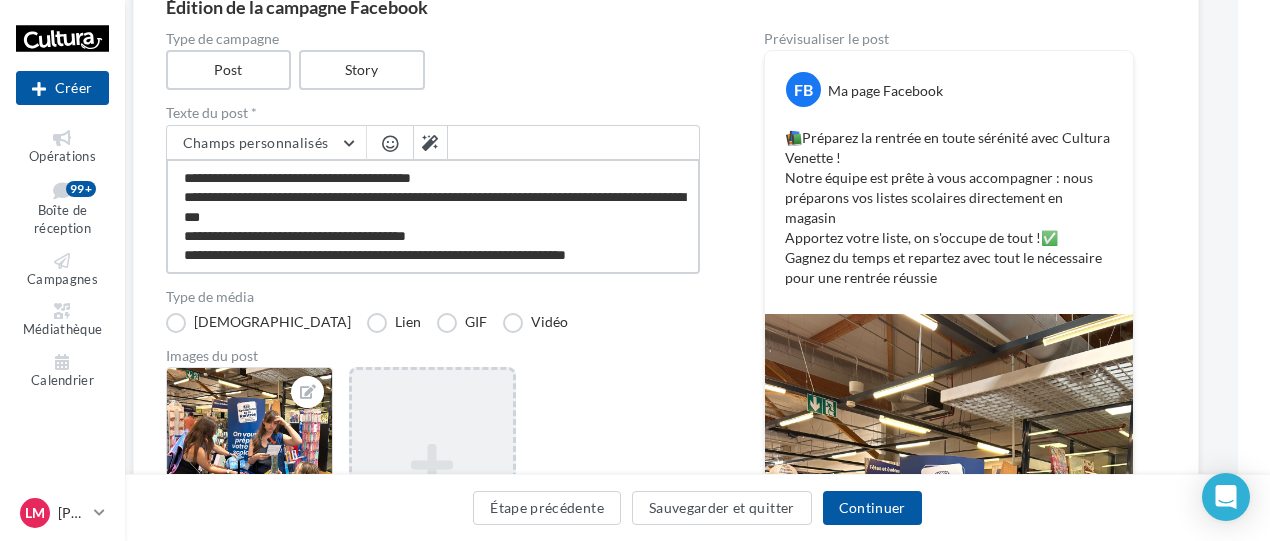 type on "**********" 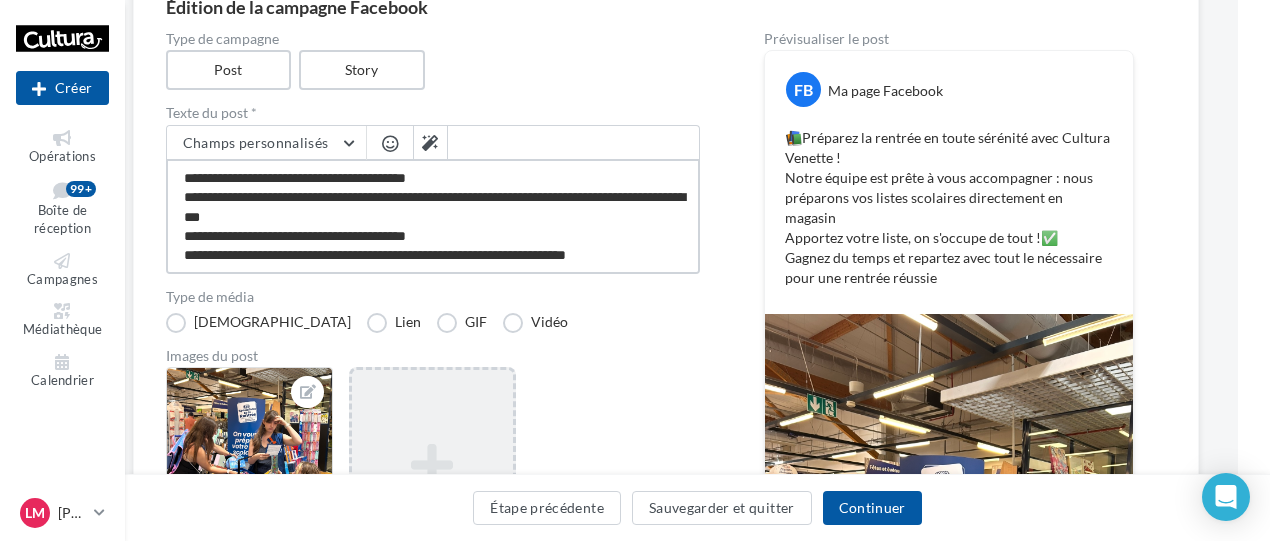 type on "**********" 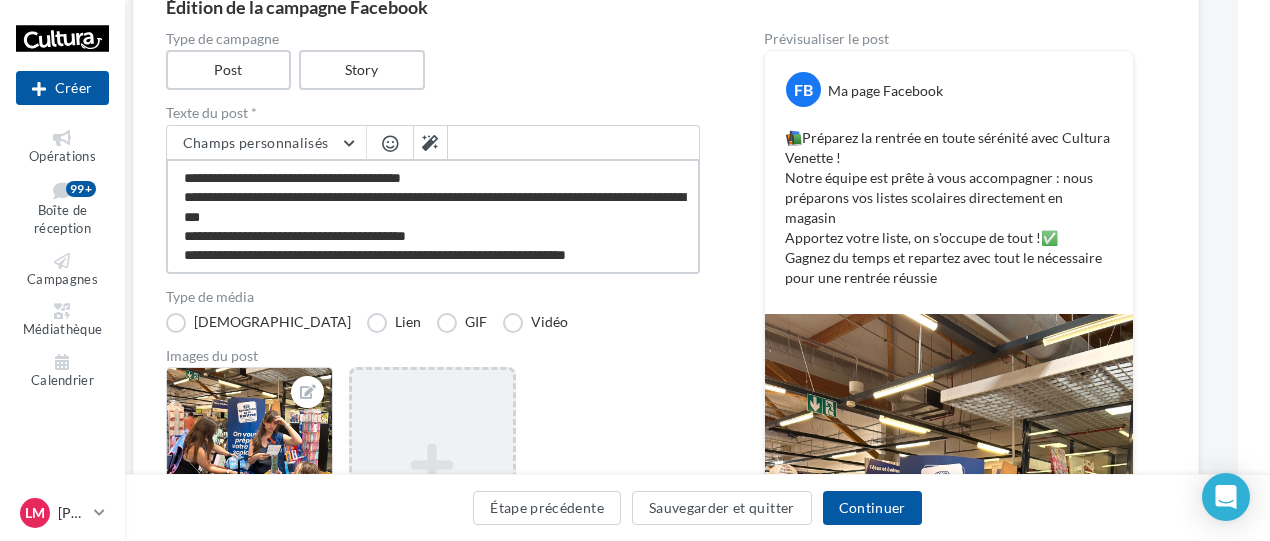 type on "**********" 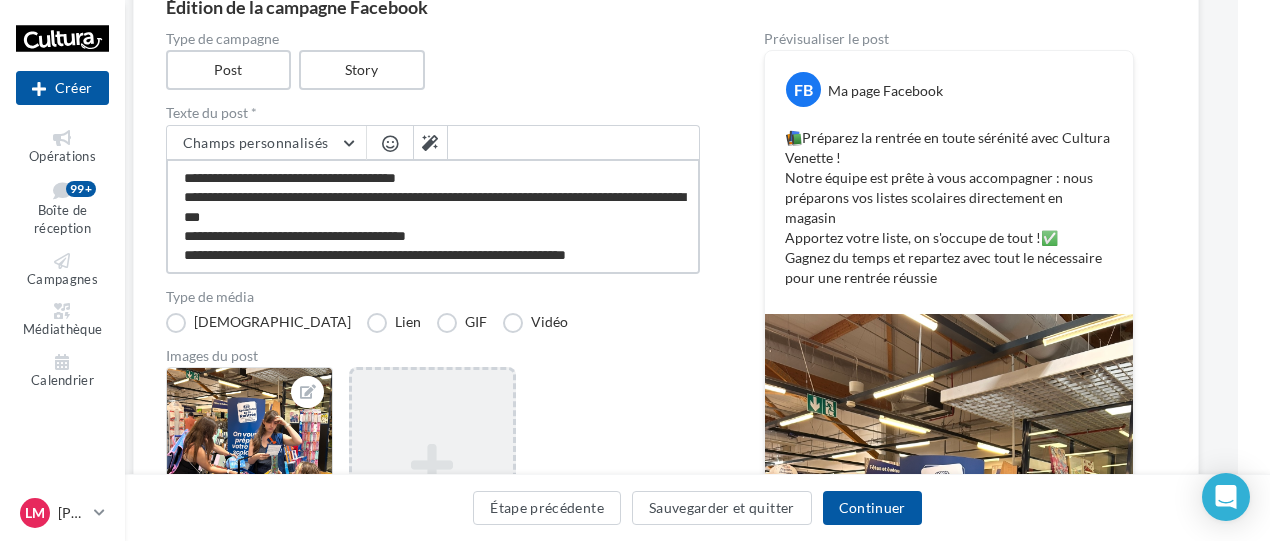 type on "**********" 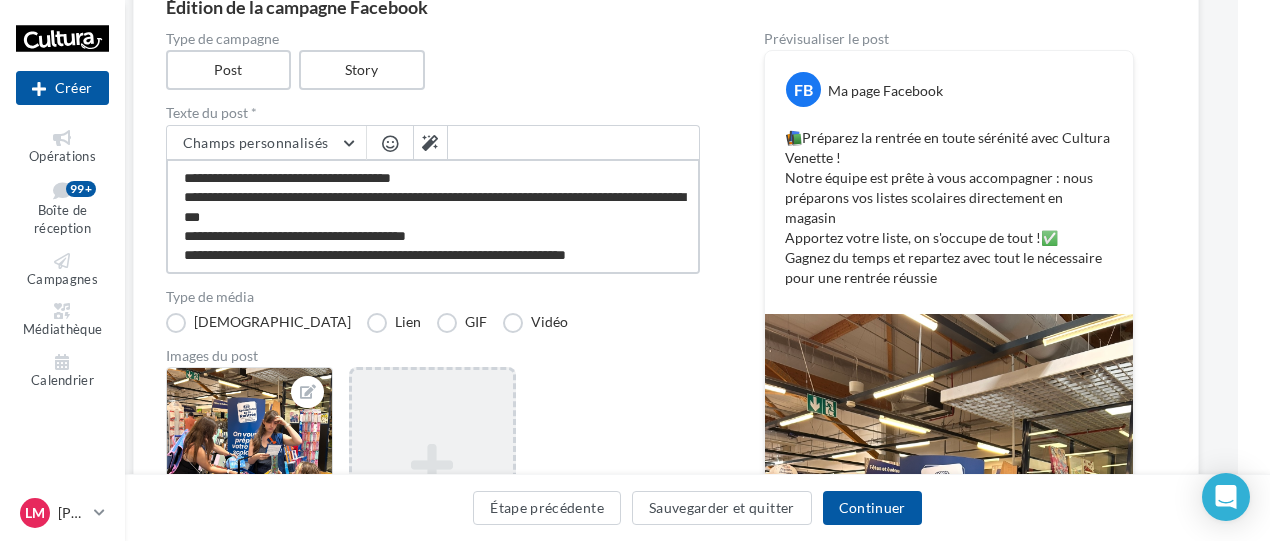 type on "**********" 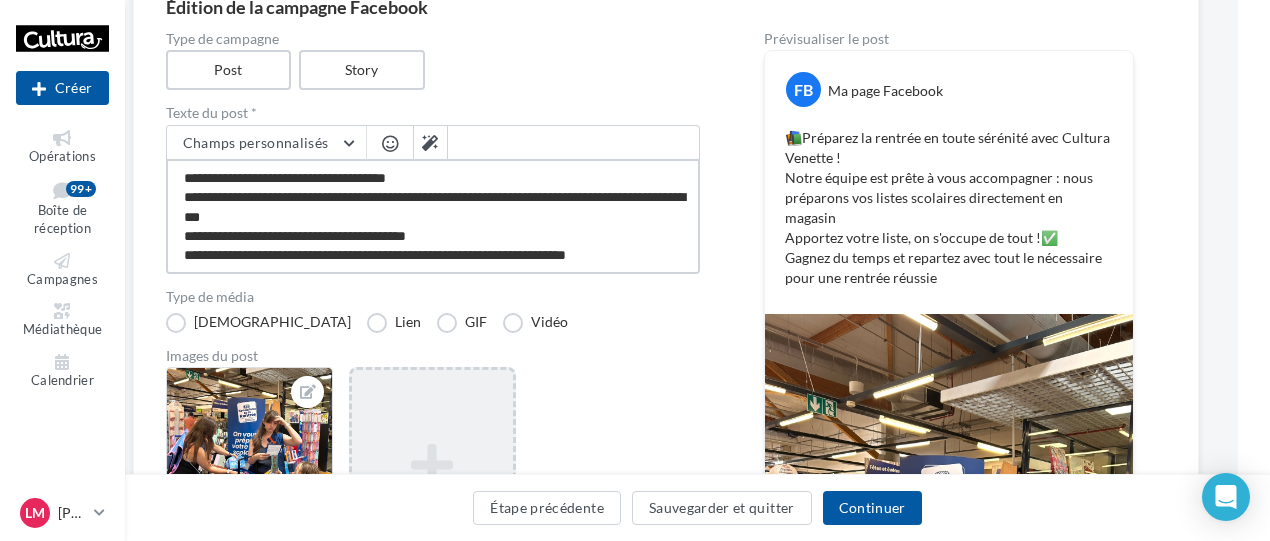 type on "**********" 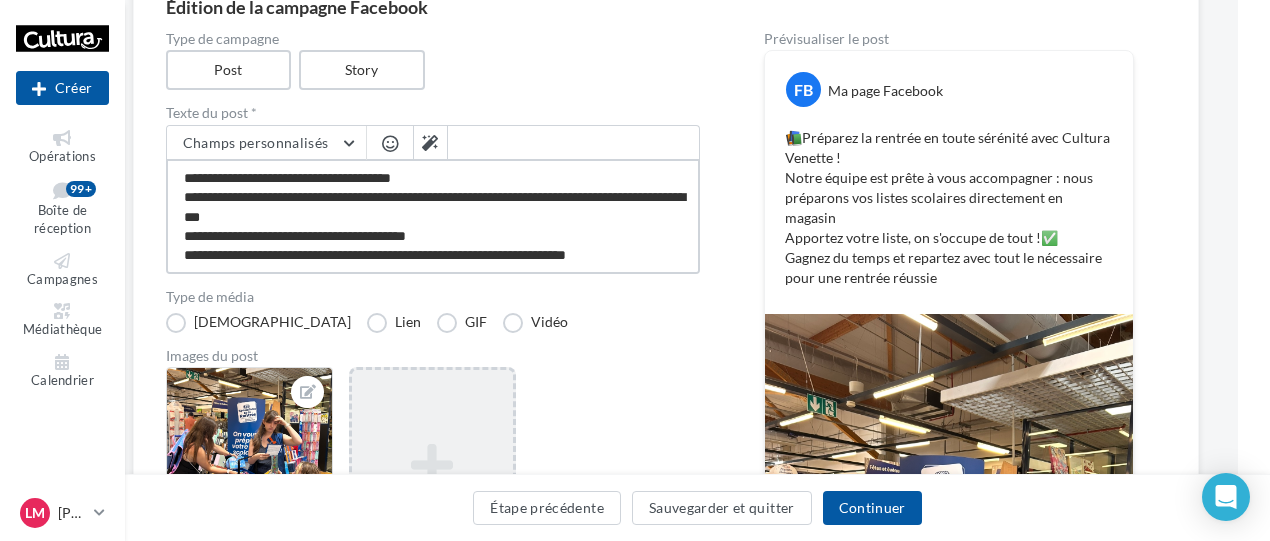type on "**********" 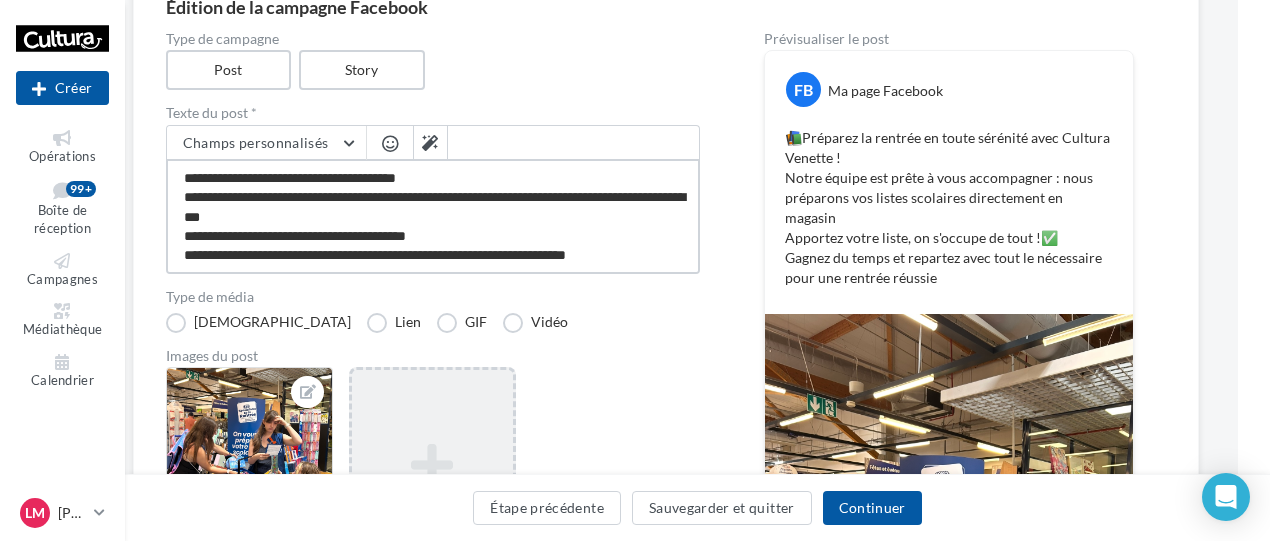 type on "**********" 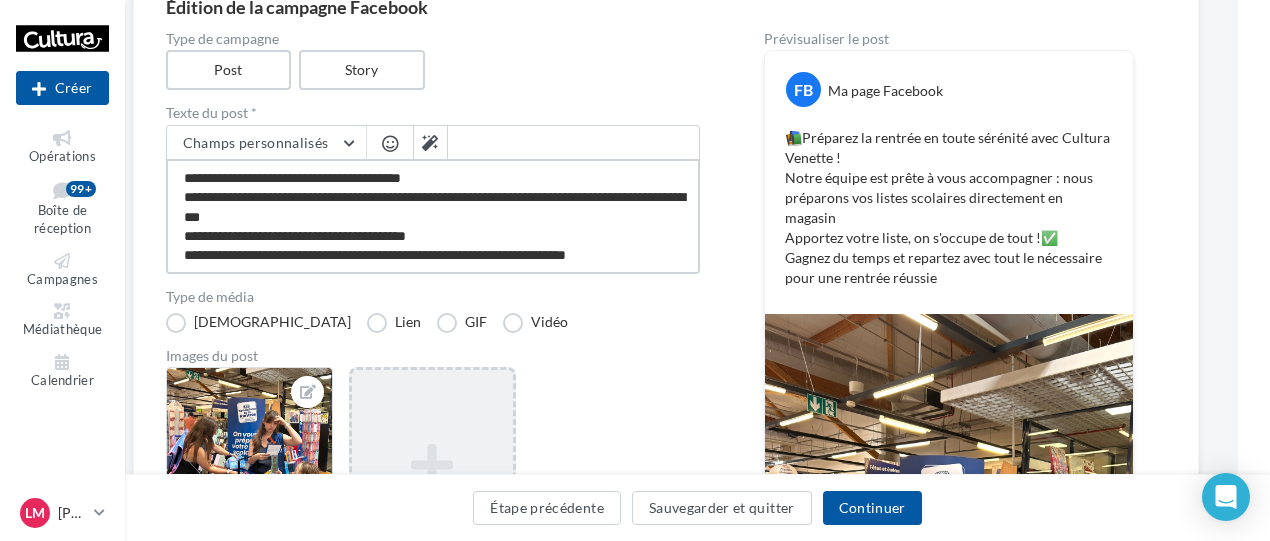 type on "**********" 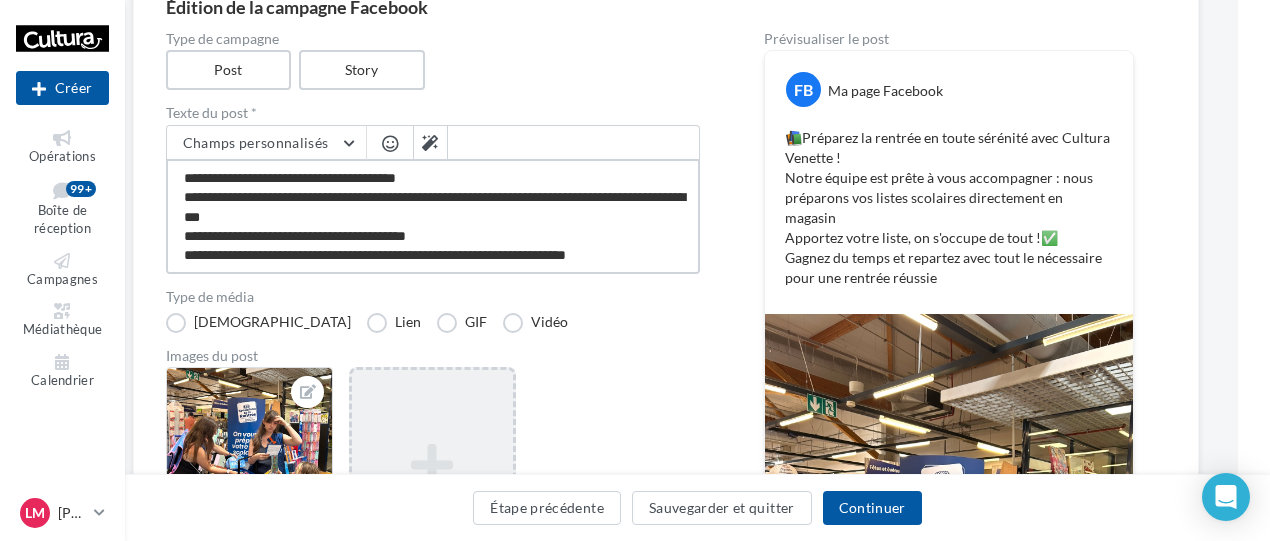 type on "**********" 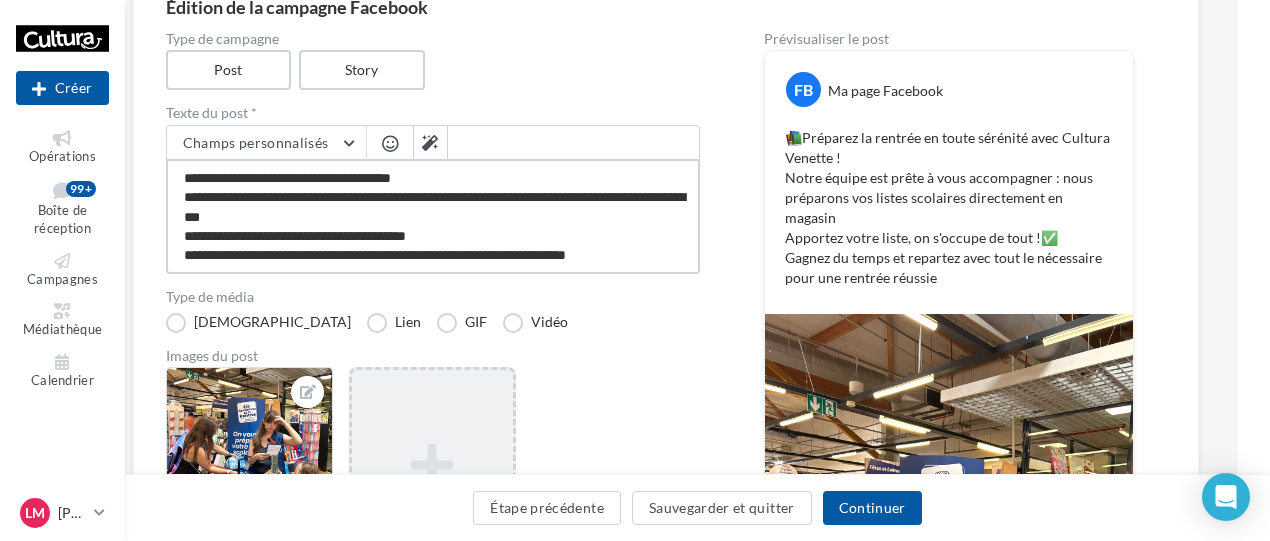 type on "**********" 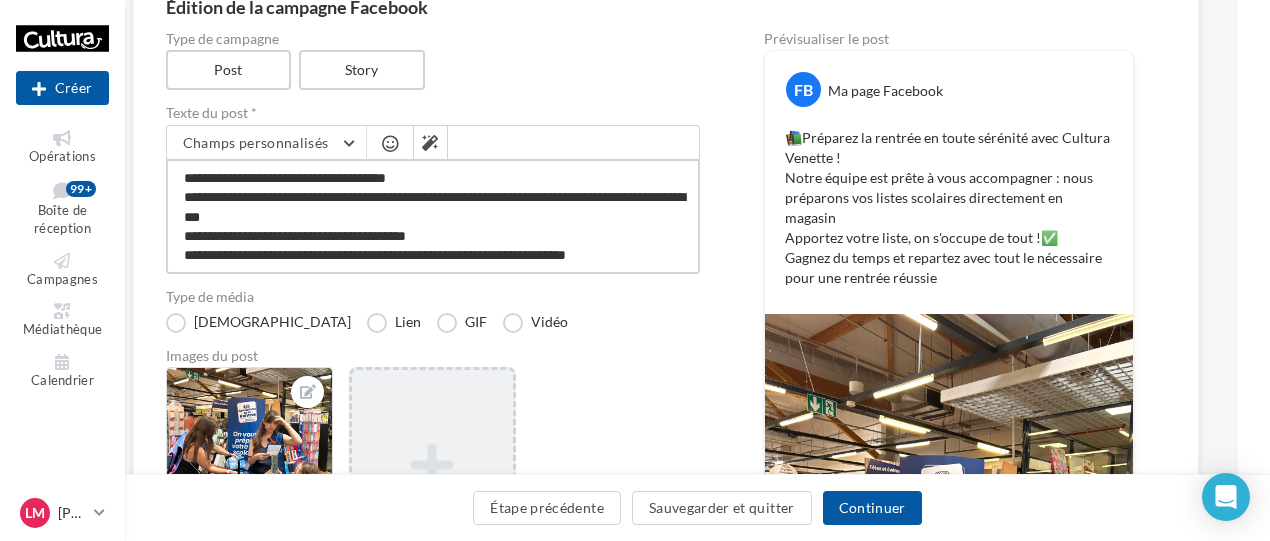 type on "**********" 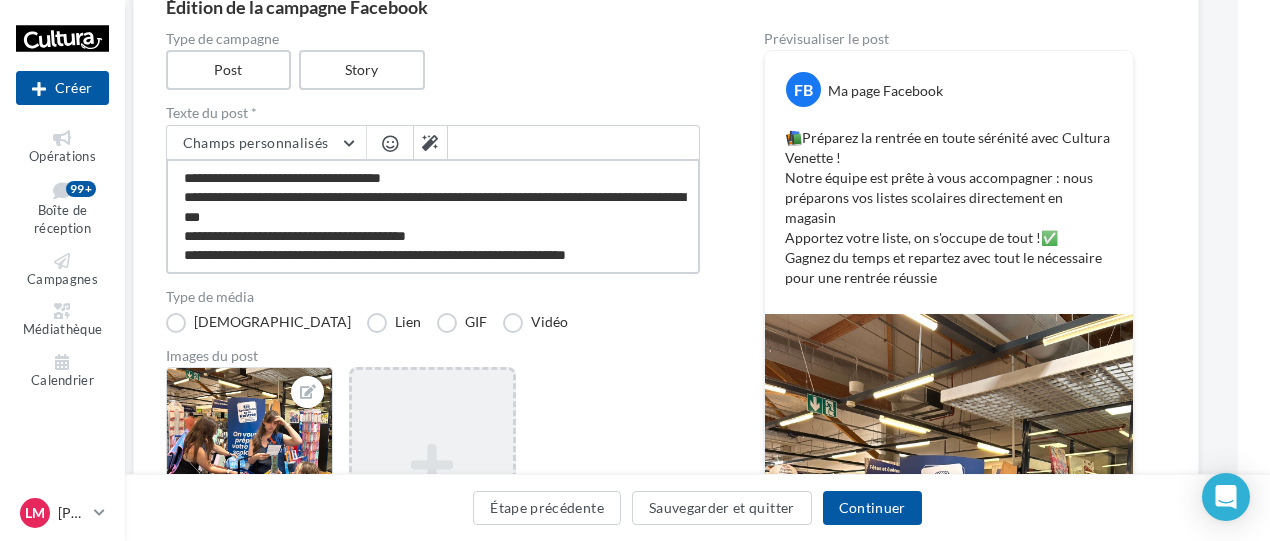 type on "**********" 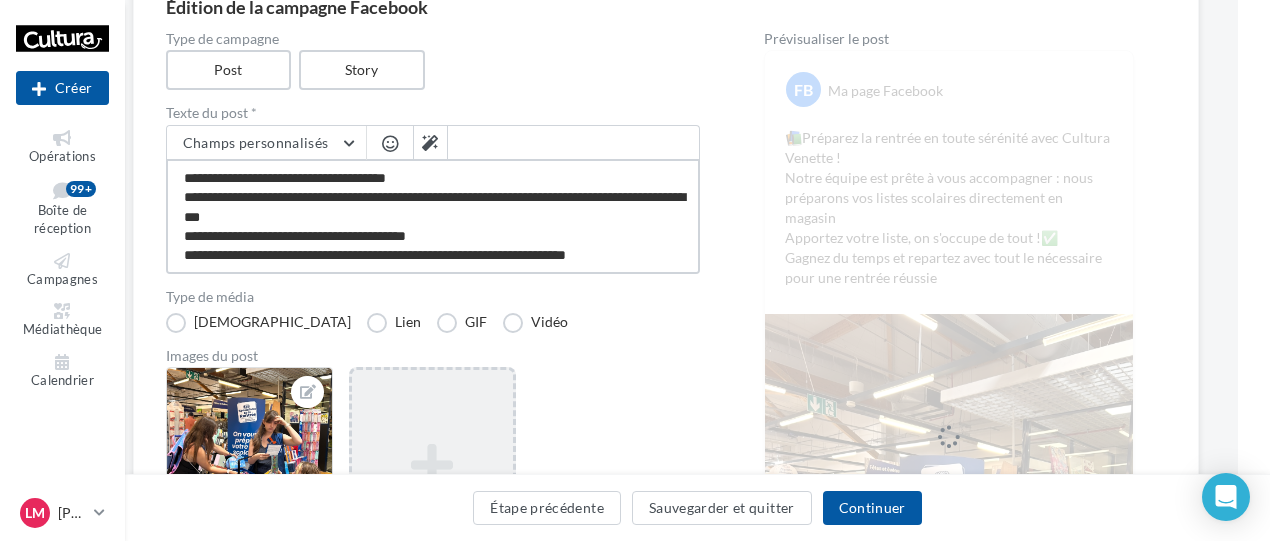click on "**********" at bounding box center [433, 216] 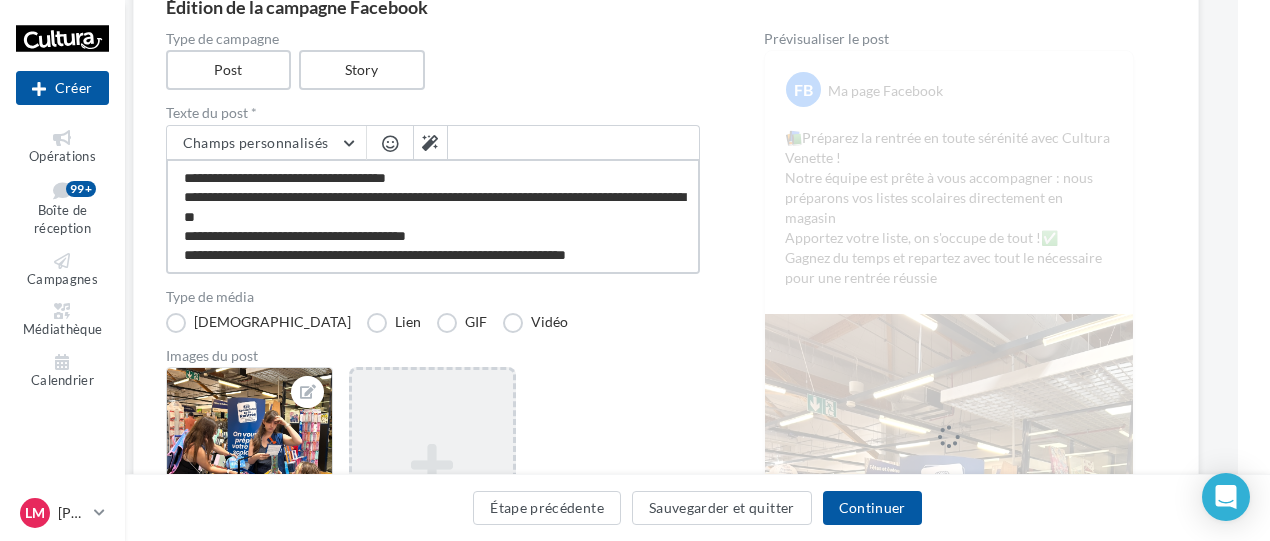 type on "**********" 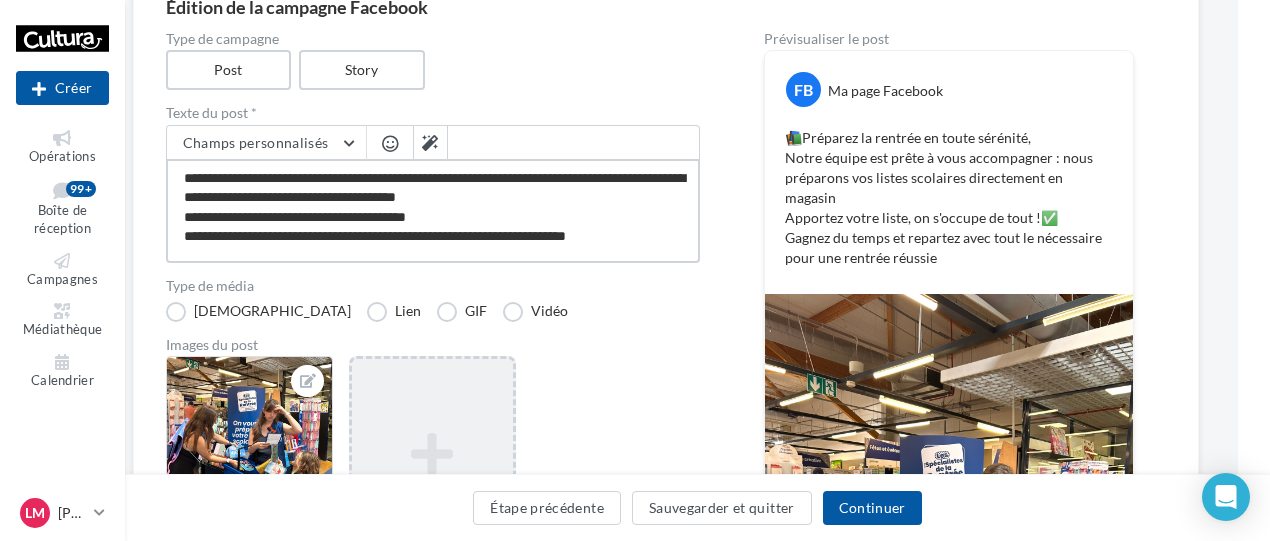 type on "**********" 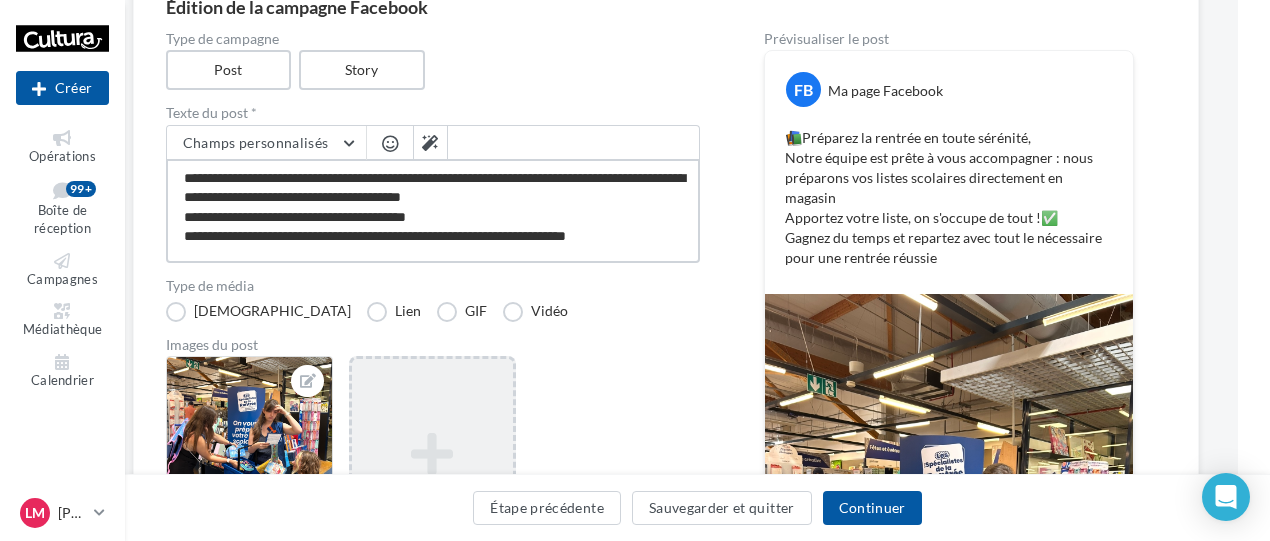 type on "**********" 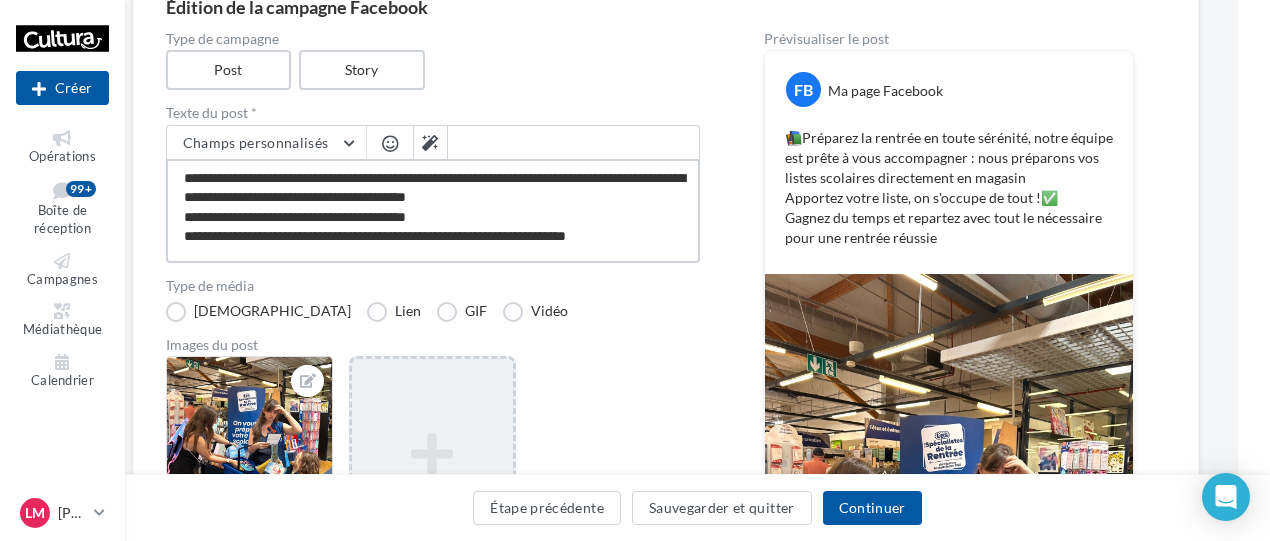 click on "**********" at bounding box center (433, 211) 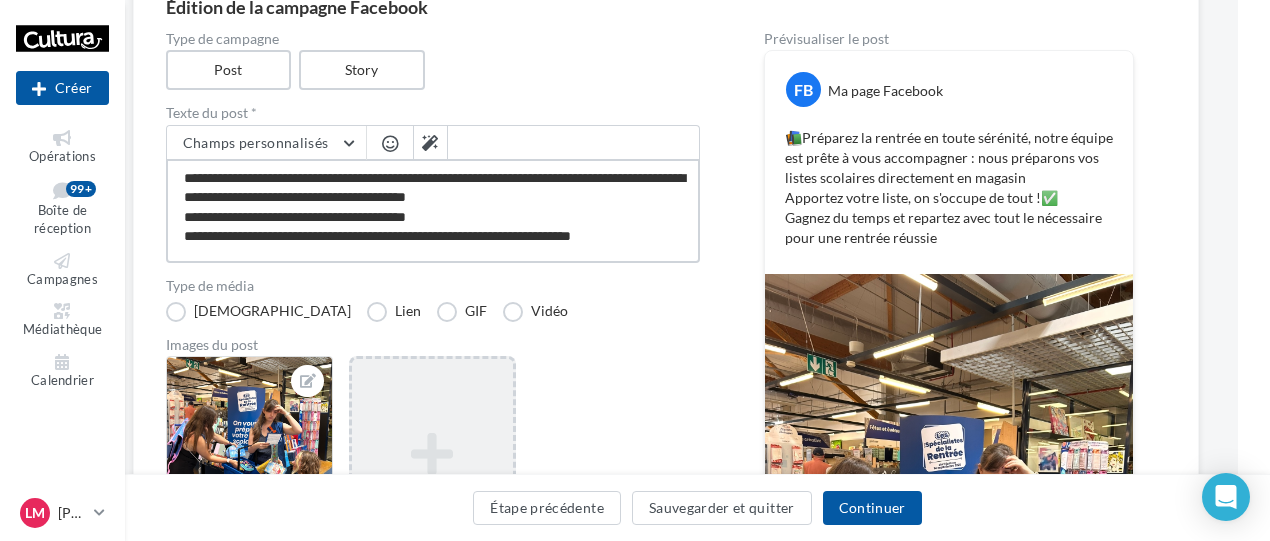 type on "**********" 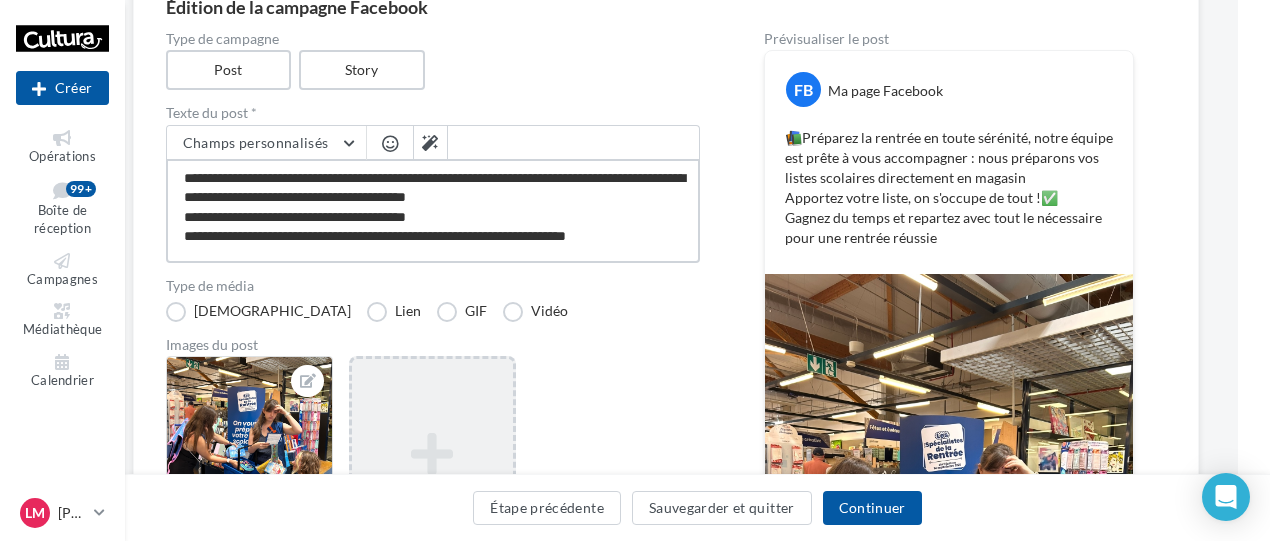 type on "**********" 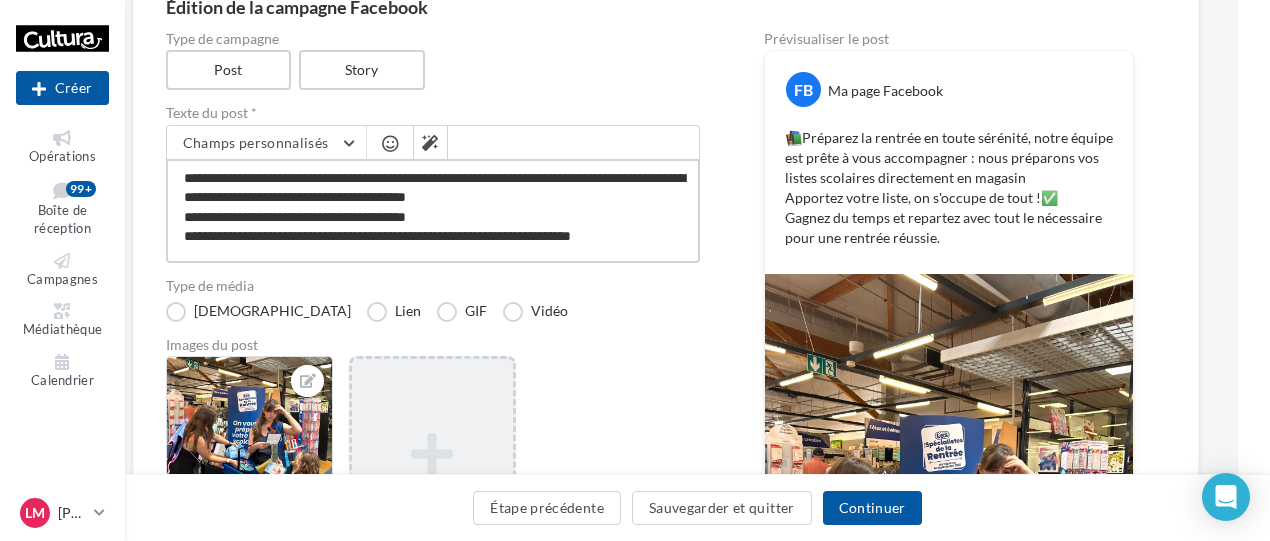 type on "**********" 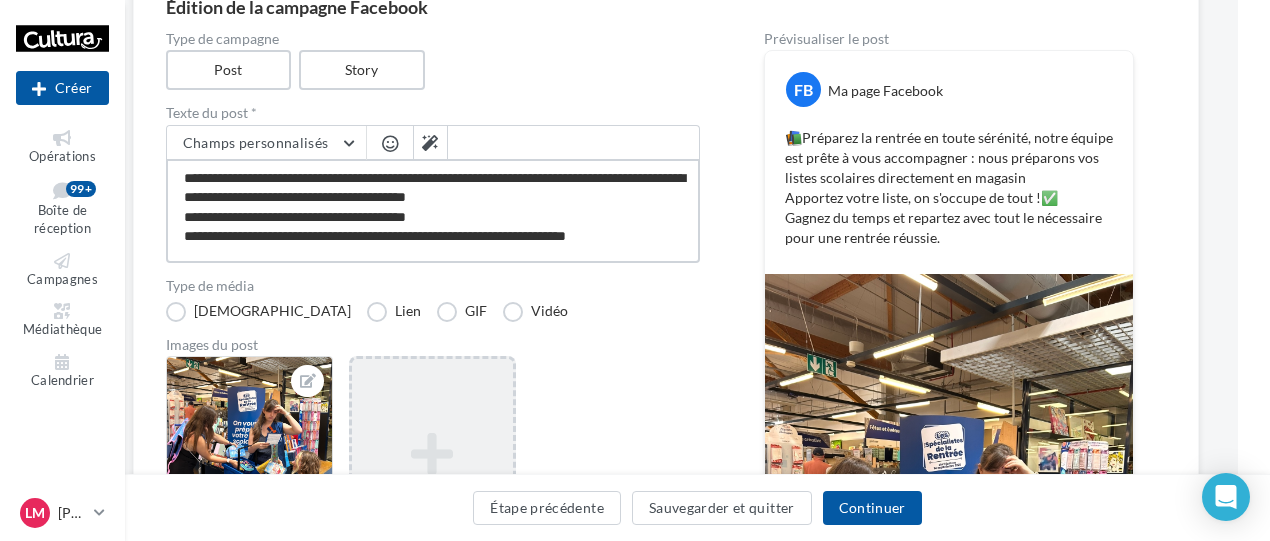 type on "**********" 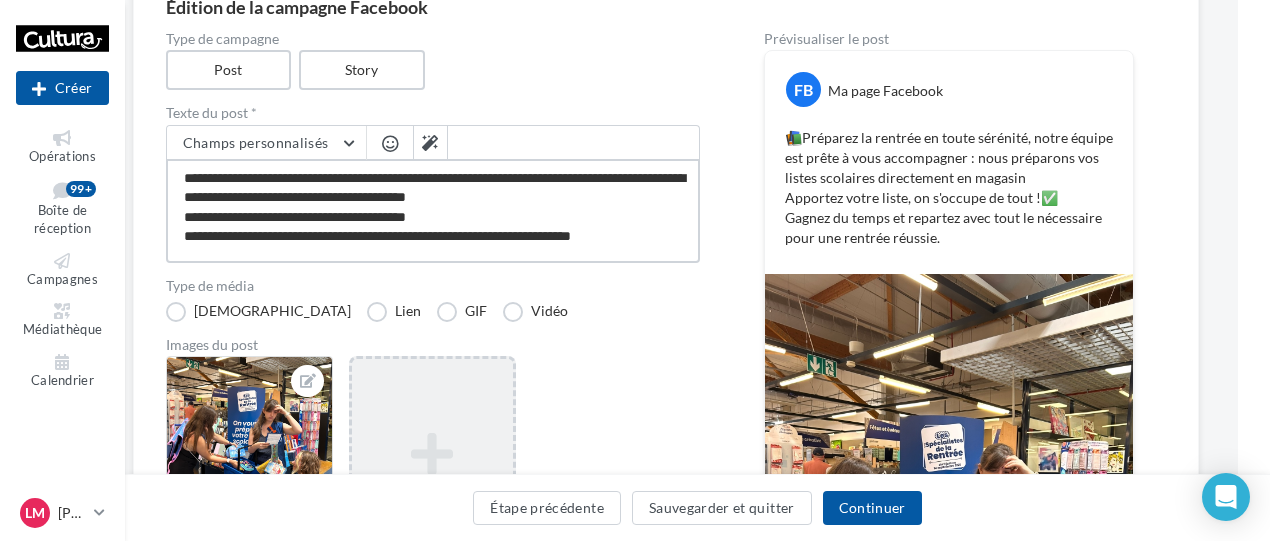 type on "**********" 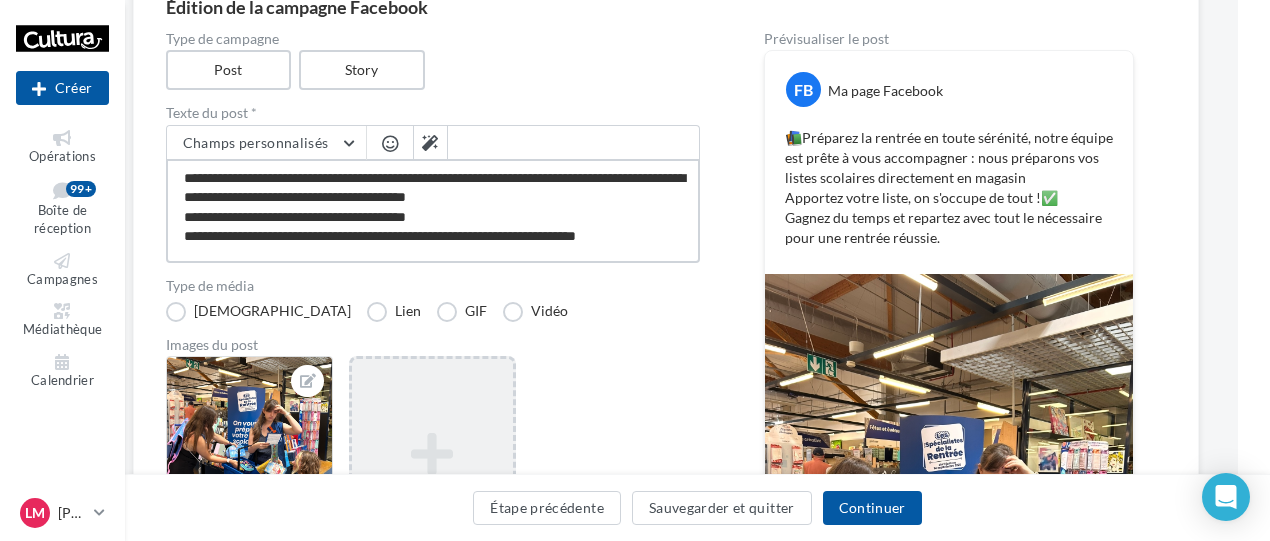 click on "**********" at bounding box center (433, 211) 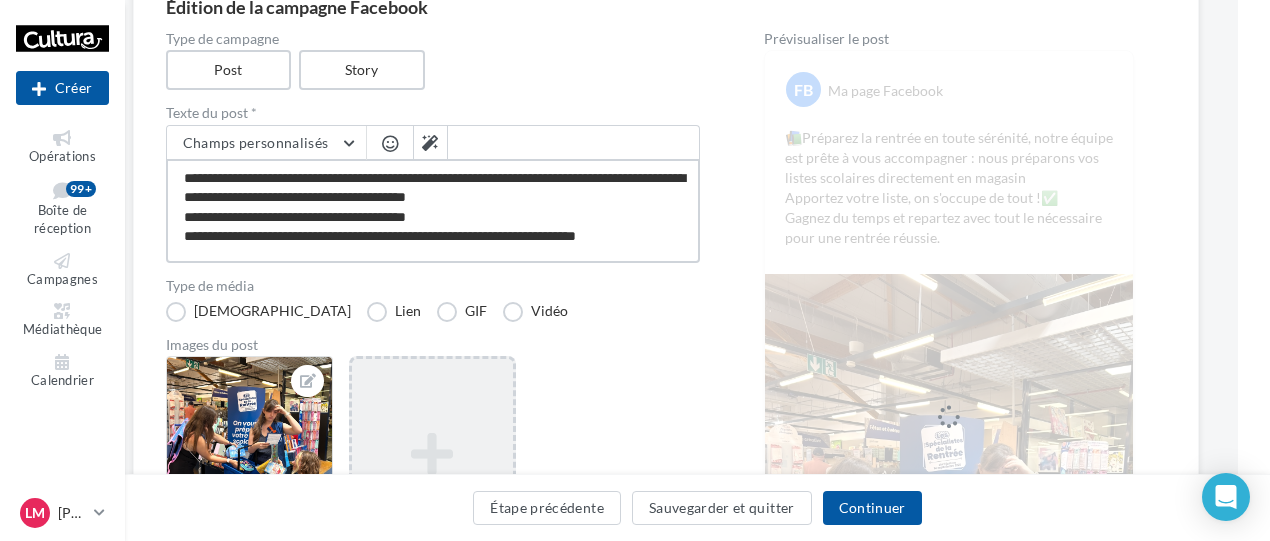 type on "**********" 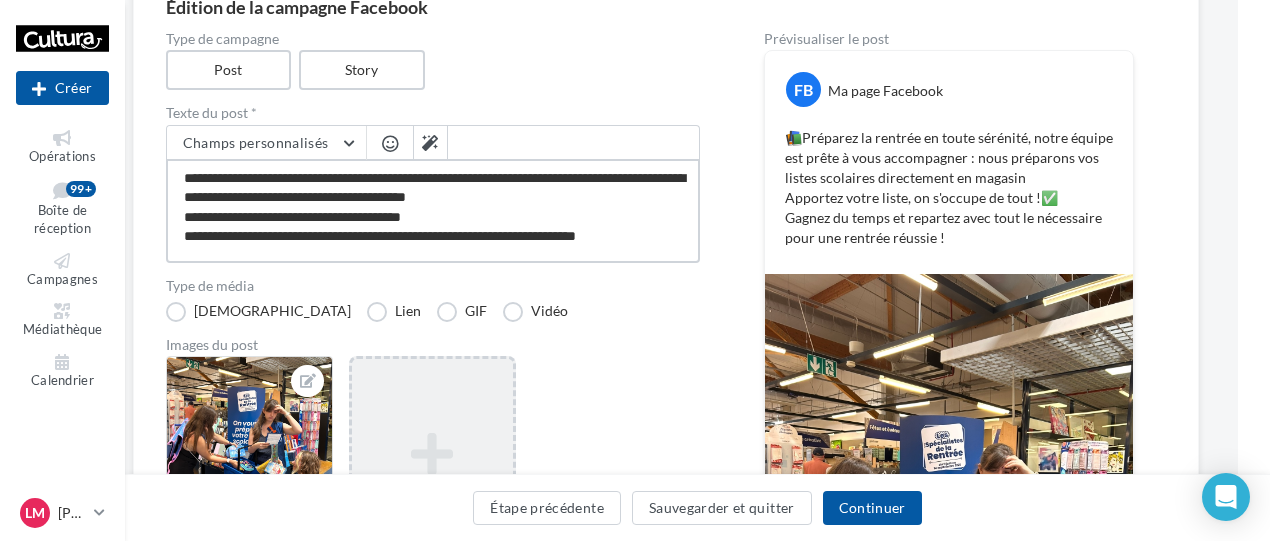 type on "**********" 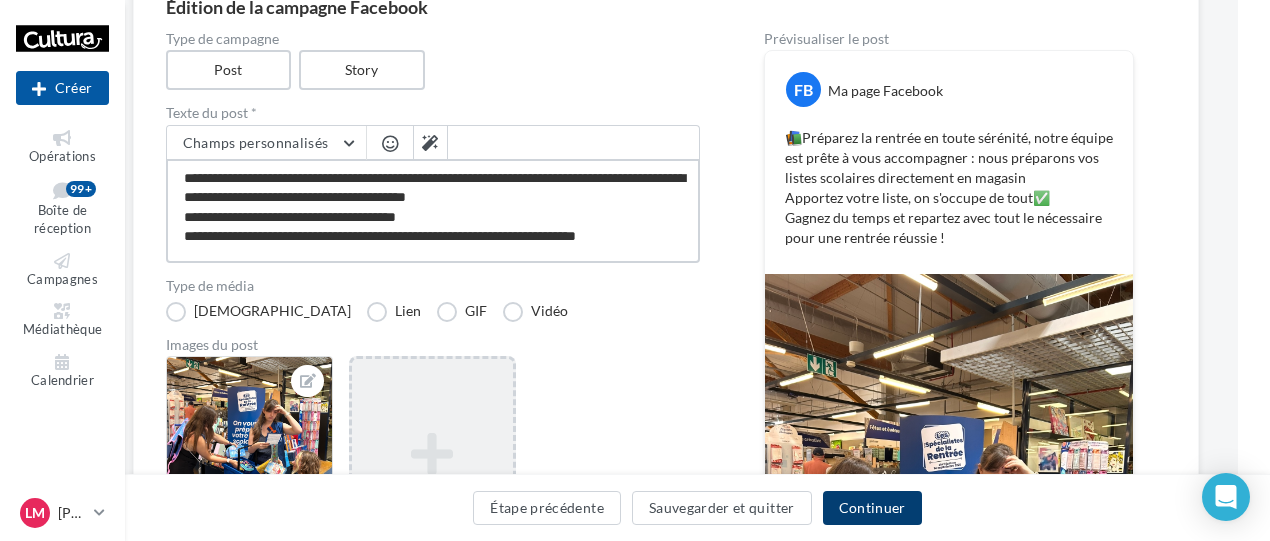 type on "**********" 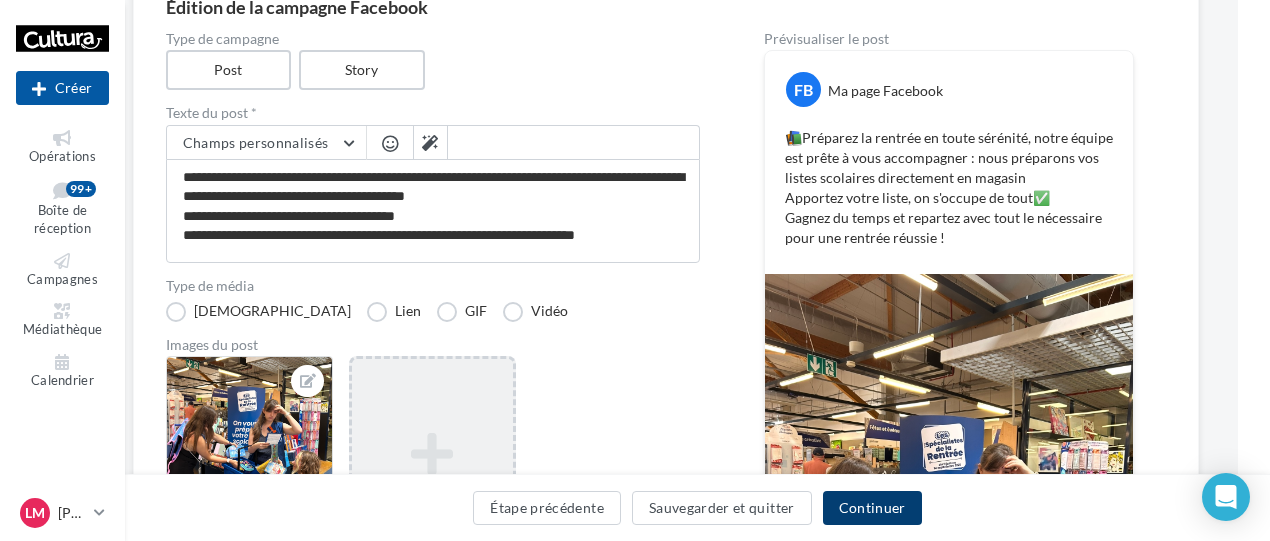 click on "Continuer" at bounding box center [872, 508] 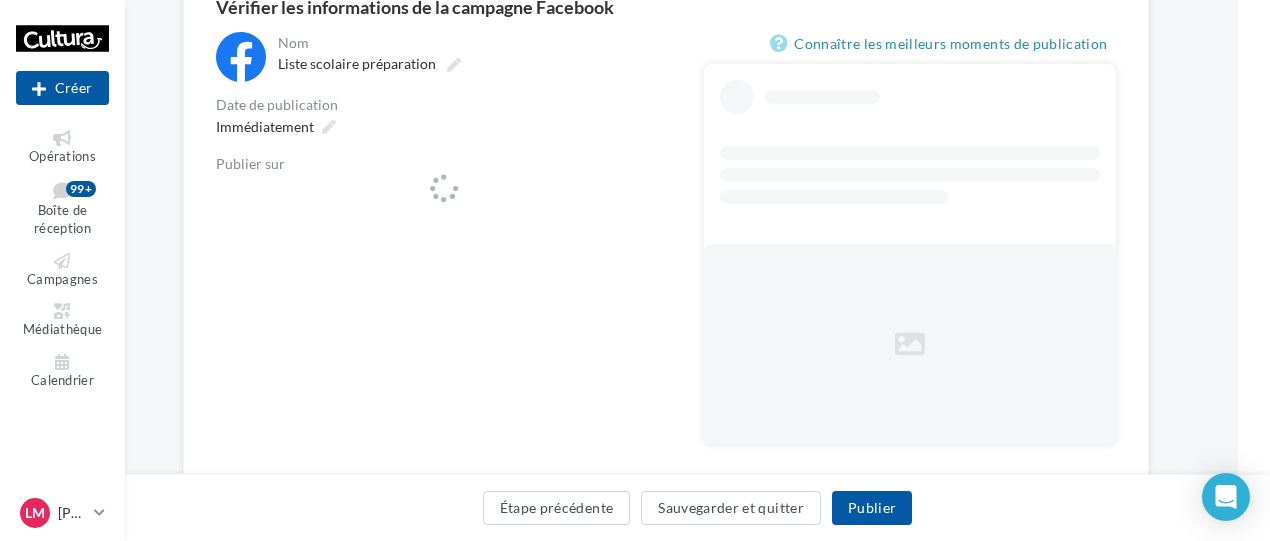 scroll, scrollTop: 272, scrollLeft: 32, axis: both 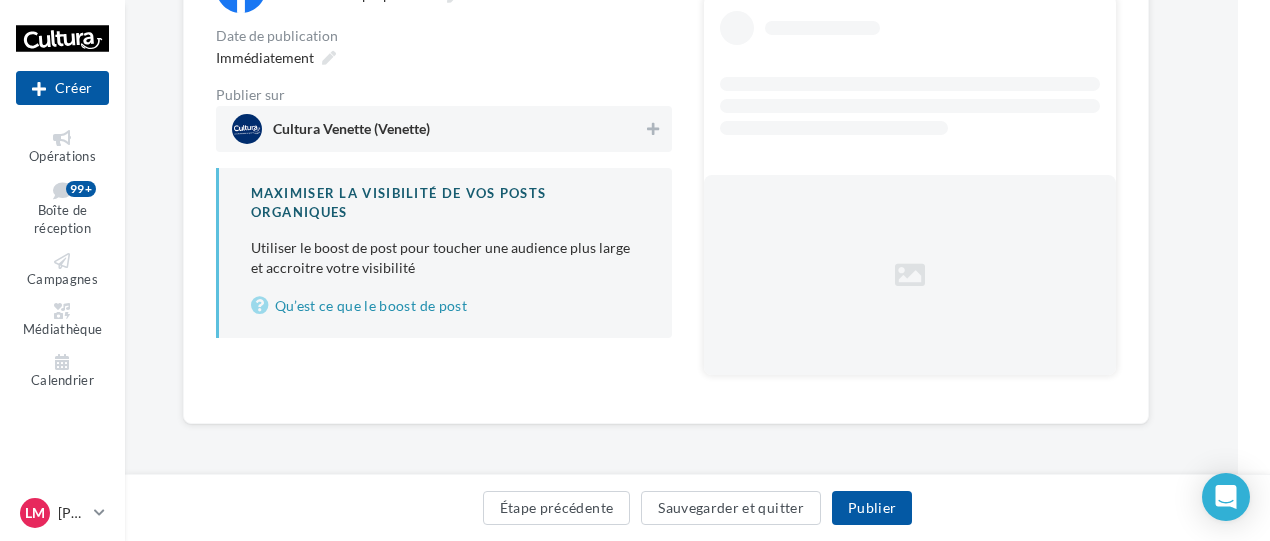 click on "Cultura Venette (Venette)" at bounding box center (438, 129) 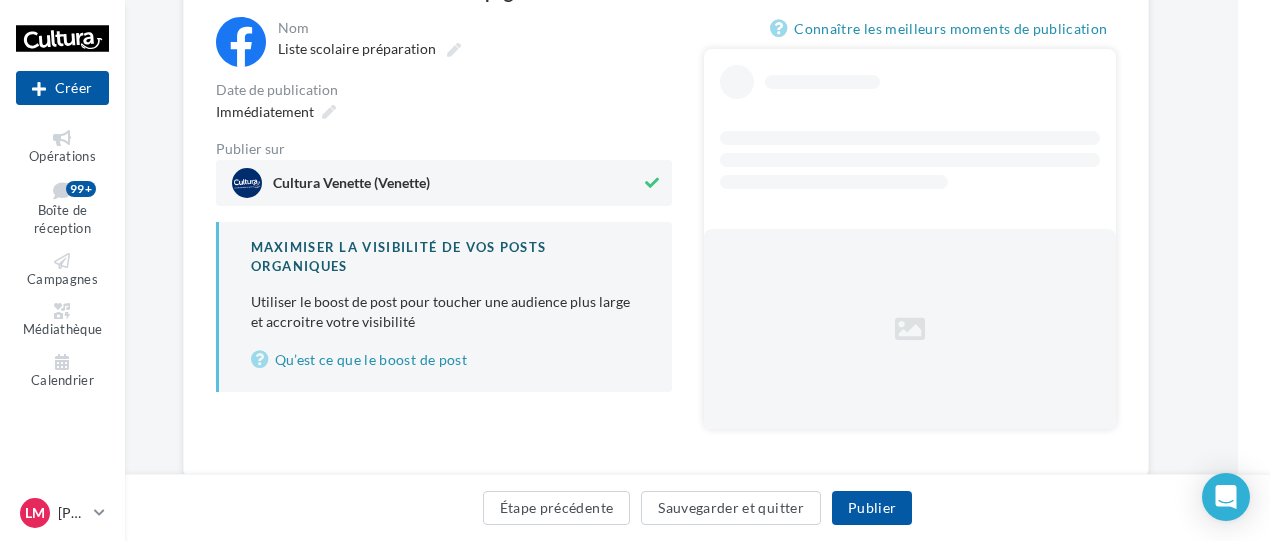 scroll, scrollTop: 272, scrollLeft: 32, axis: both 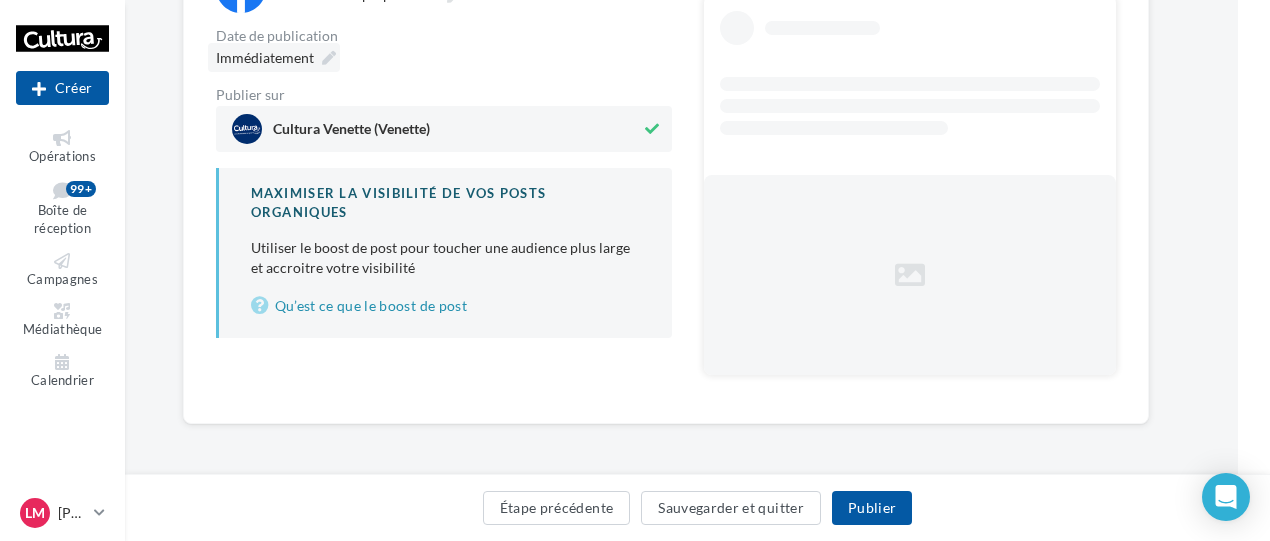 click on "Immédiatement" at bounding box center [274, 57] 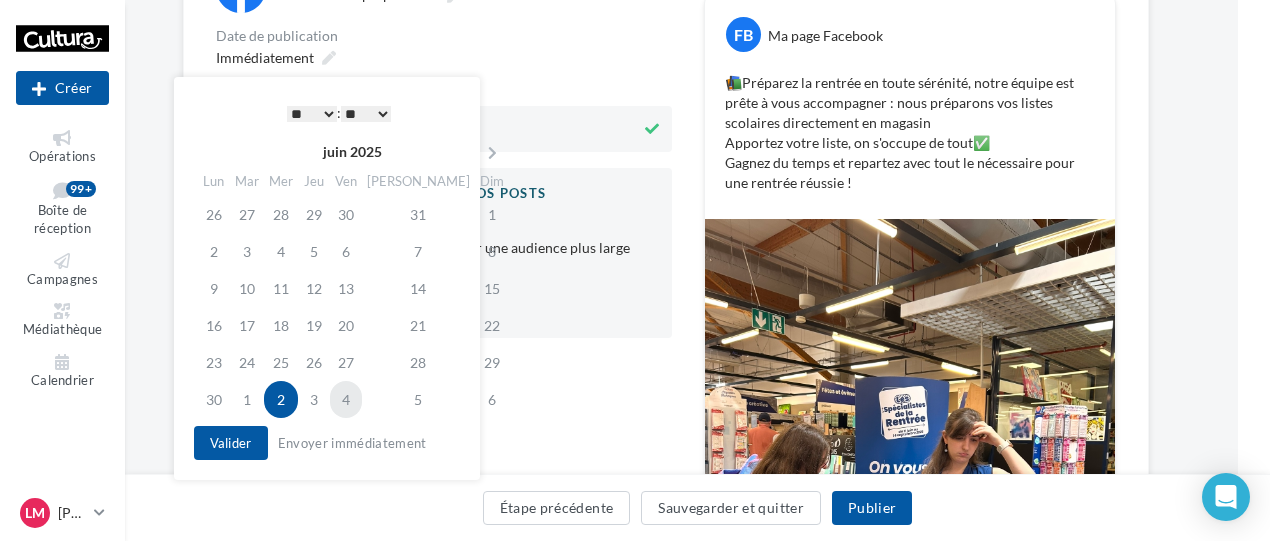 click on "4" at bounding box center [346, 399] 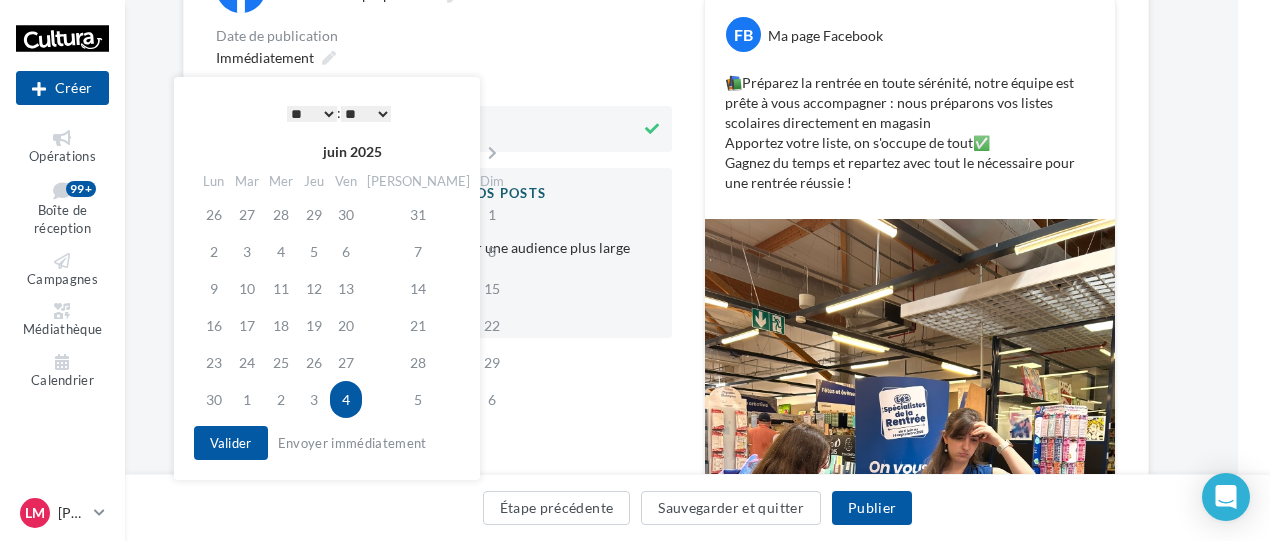 click on "* * * * * * * * * * ** ** ** ** ** ** ** ** ** ** ** ** ** **" at bounding box center [312, 114] 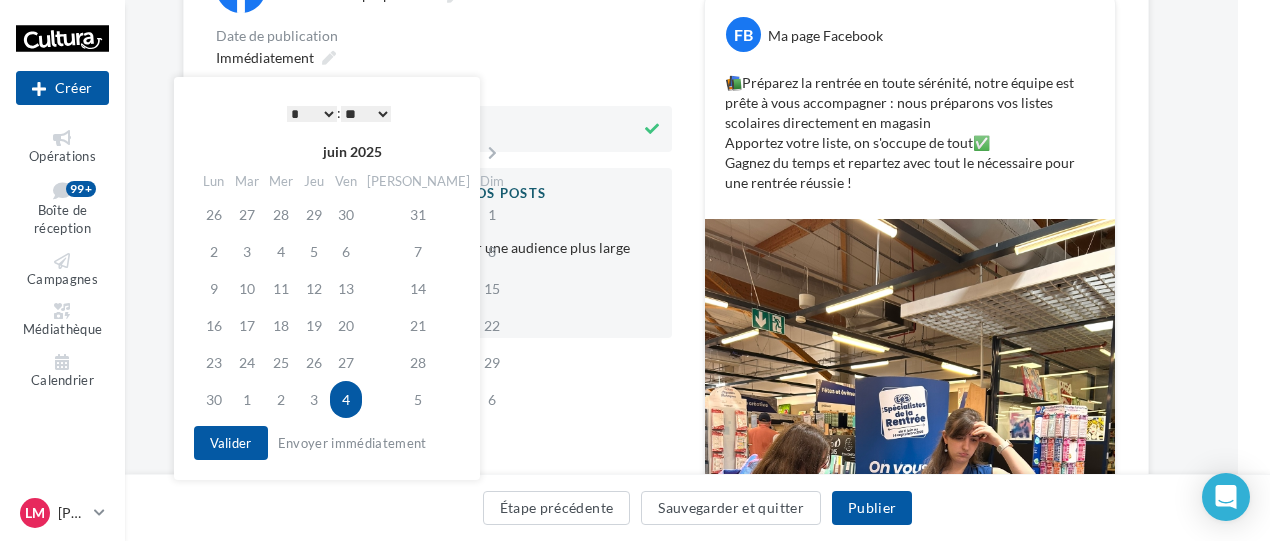 click on "** ** ** ** ** **" at bounding box center [366, 114] 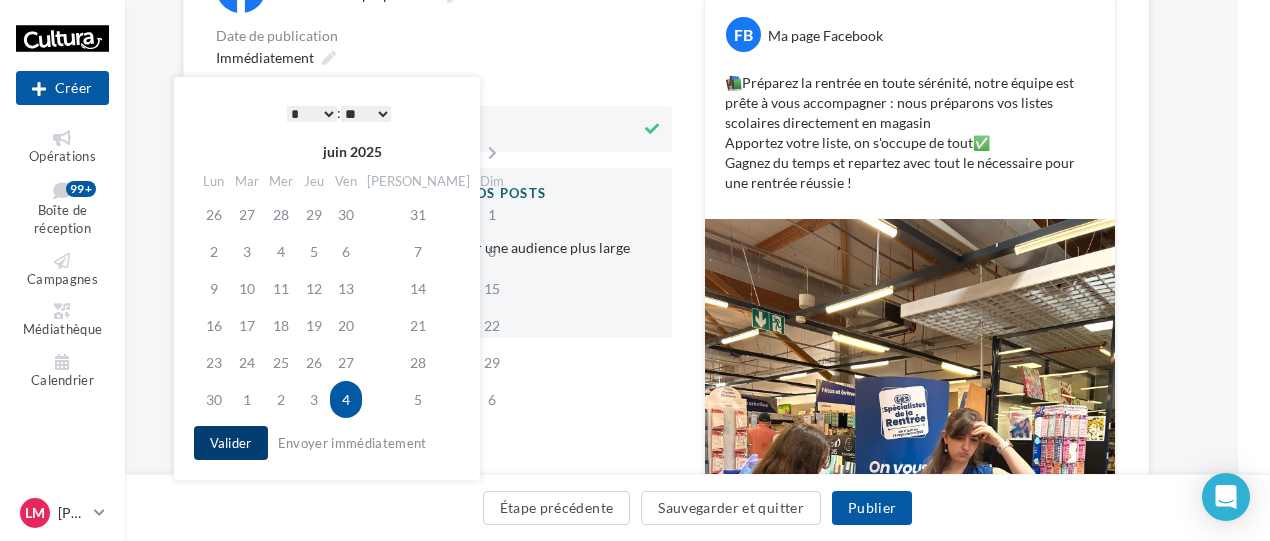click on "Valider" at bounding box center (231, 443) 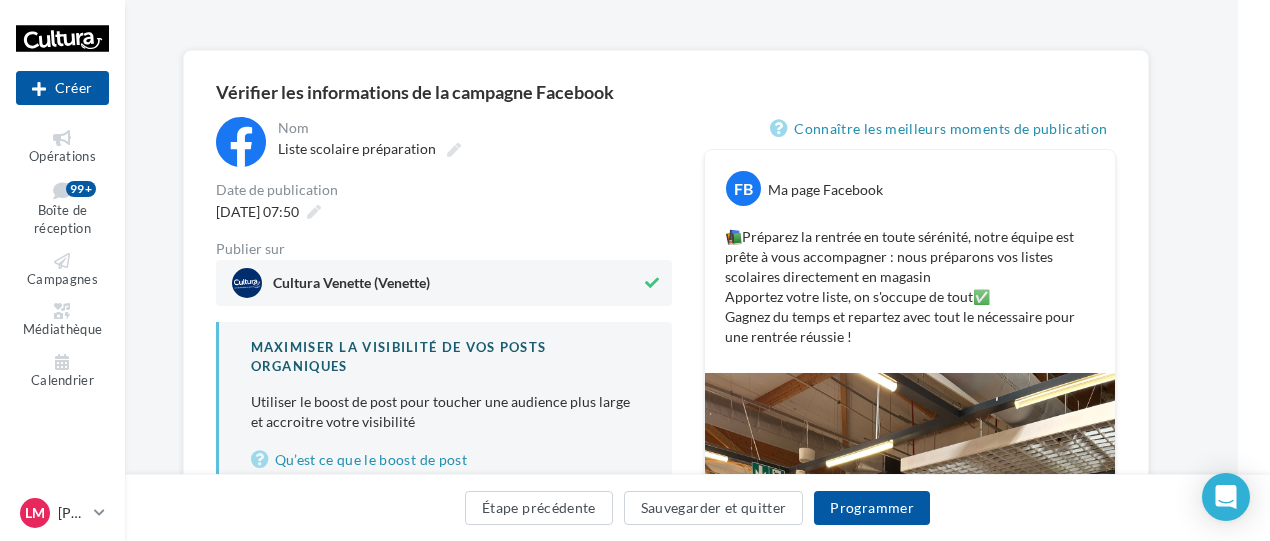 scroll, scrollTop: 59, scrollLeft: 32, axis: both 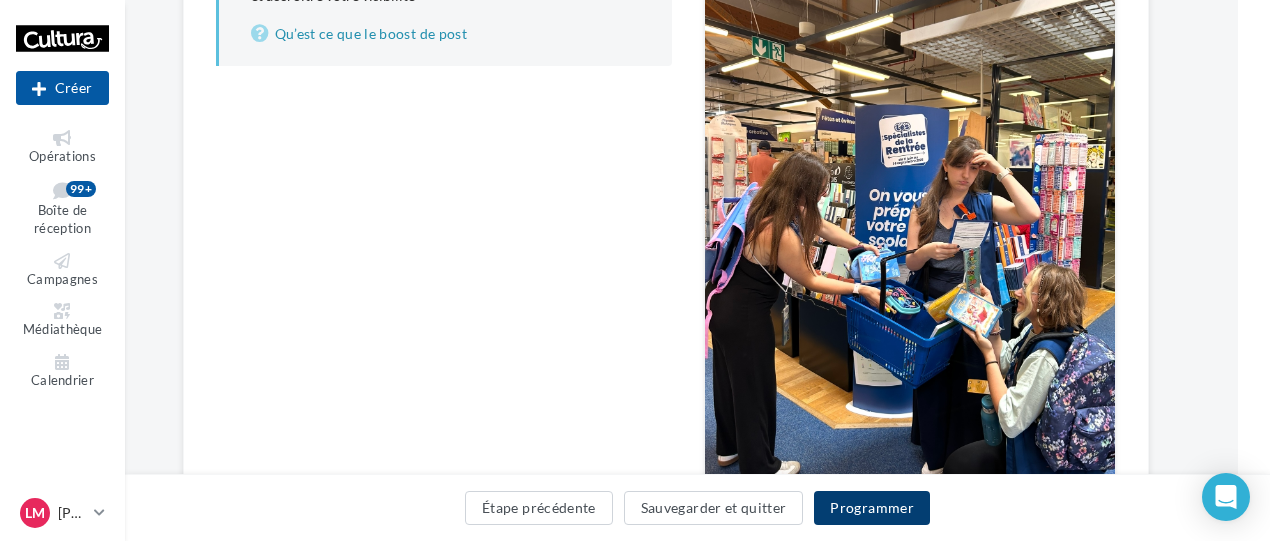 click on "Programmer" at bounding box center (872, 508) 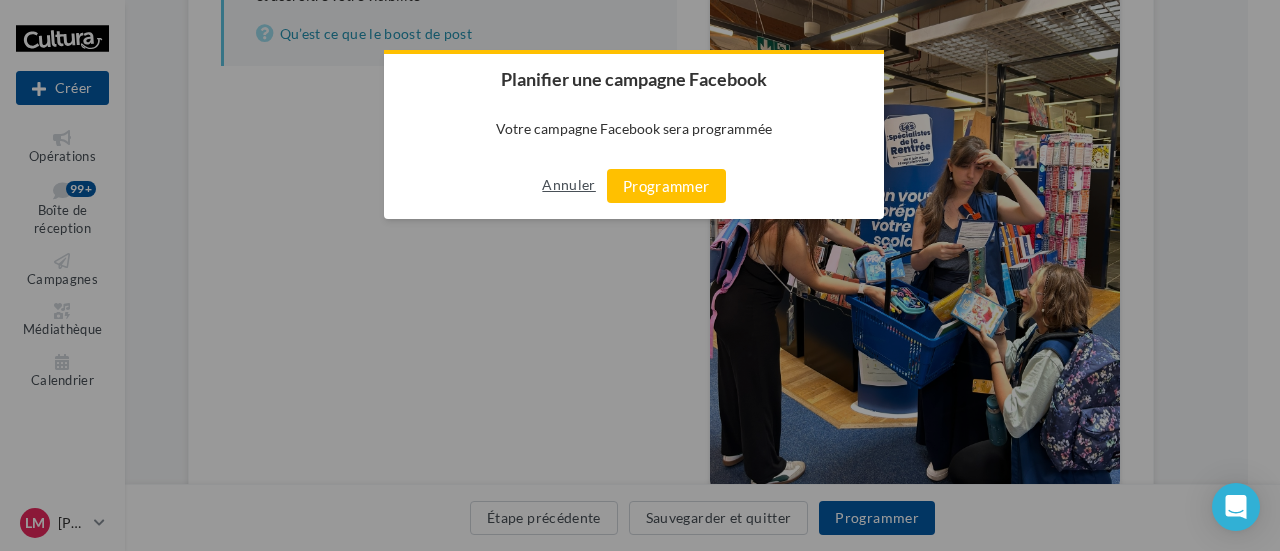 click on "Annuler" at bounding box center [568, 185] 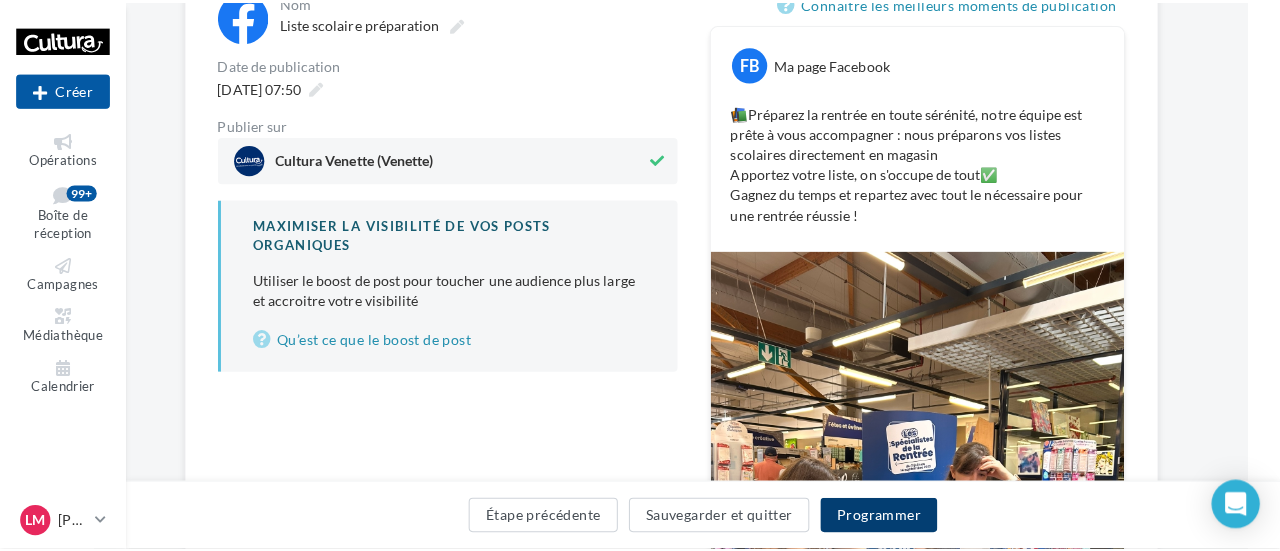 scroll, scrollTop: 241, scrollLeft: 32, axis: both 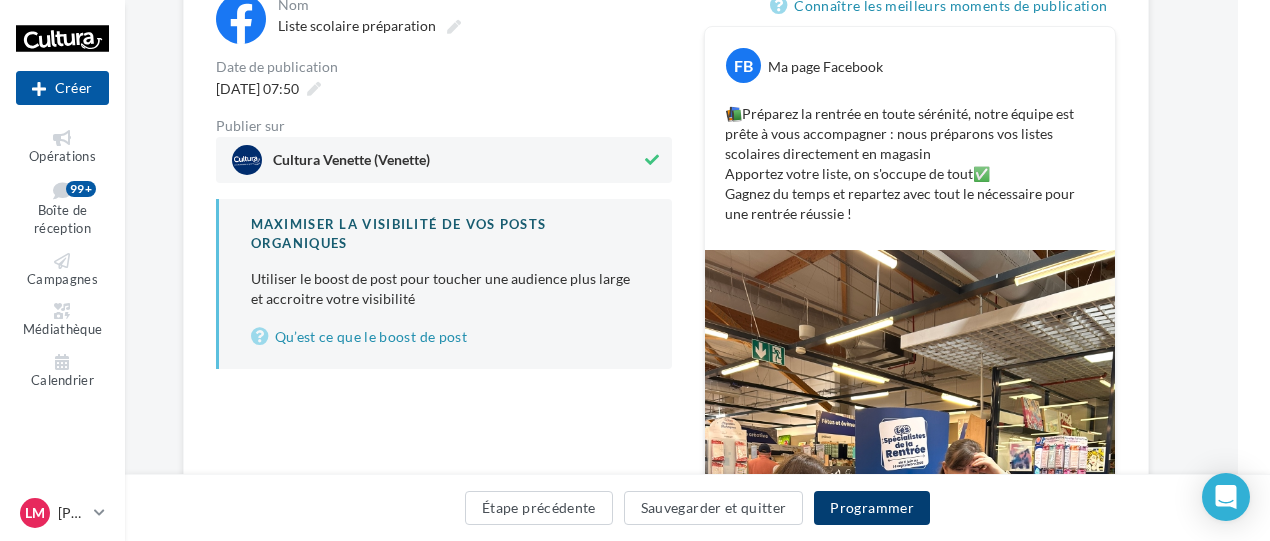 drag, startPoint x: 854, startPoint y: 508, endPoint x: 866, endPoint y: 509, distance: 12.0415945 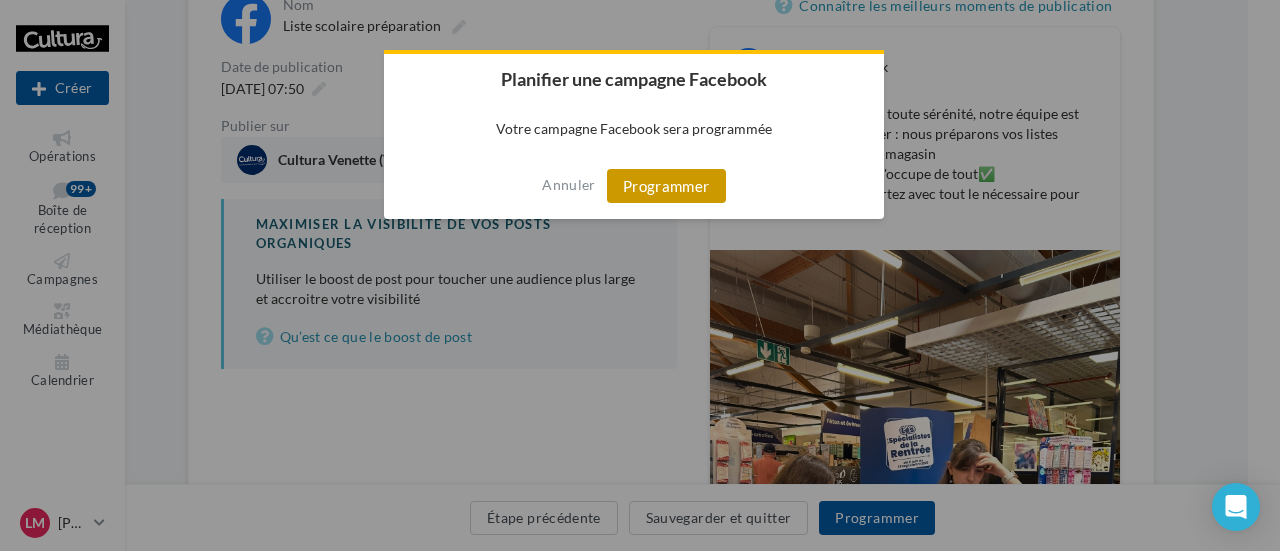 click on "Programmer" at bounding box center [666, 186] 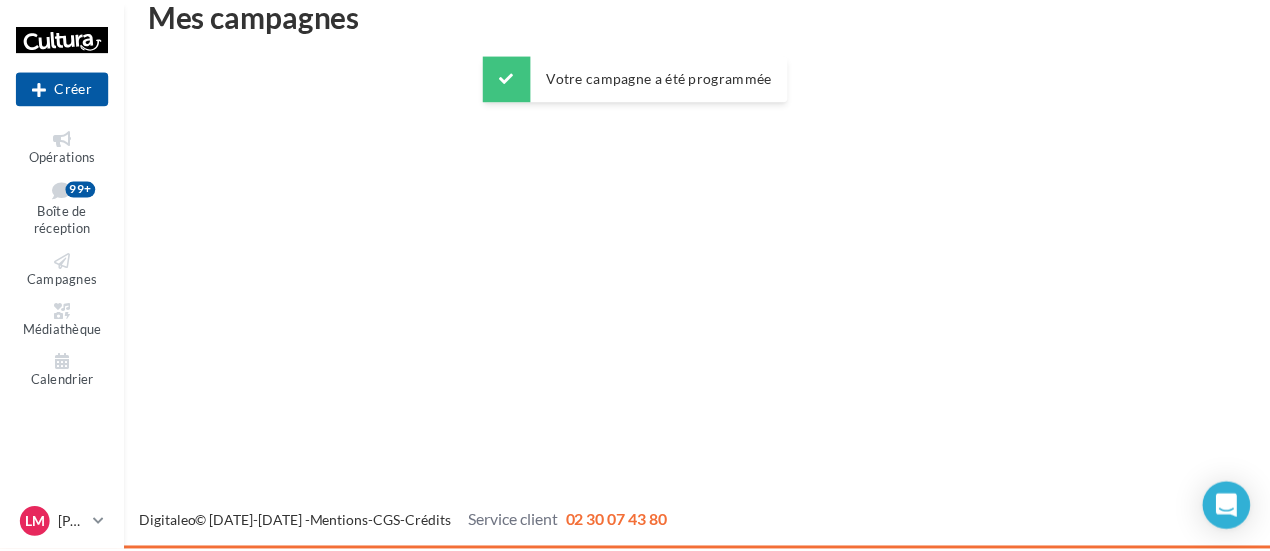 scroll, scrollTop: 32, scrollLeft: 0, axis: vertical 